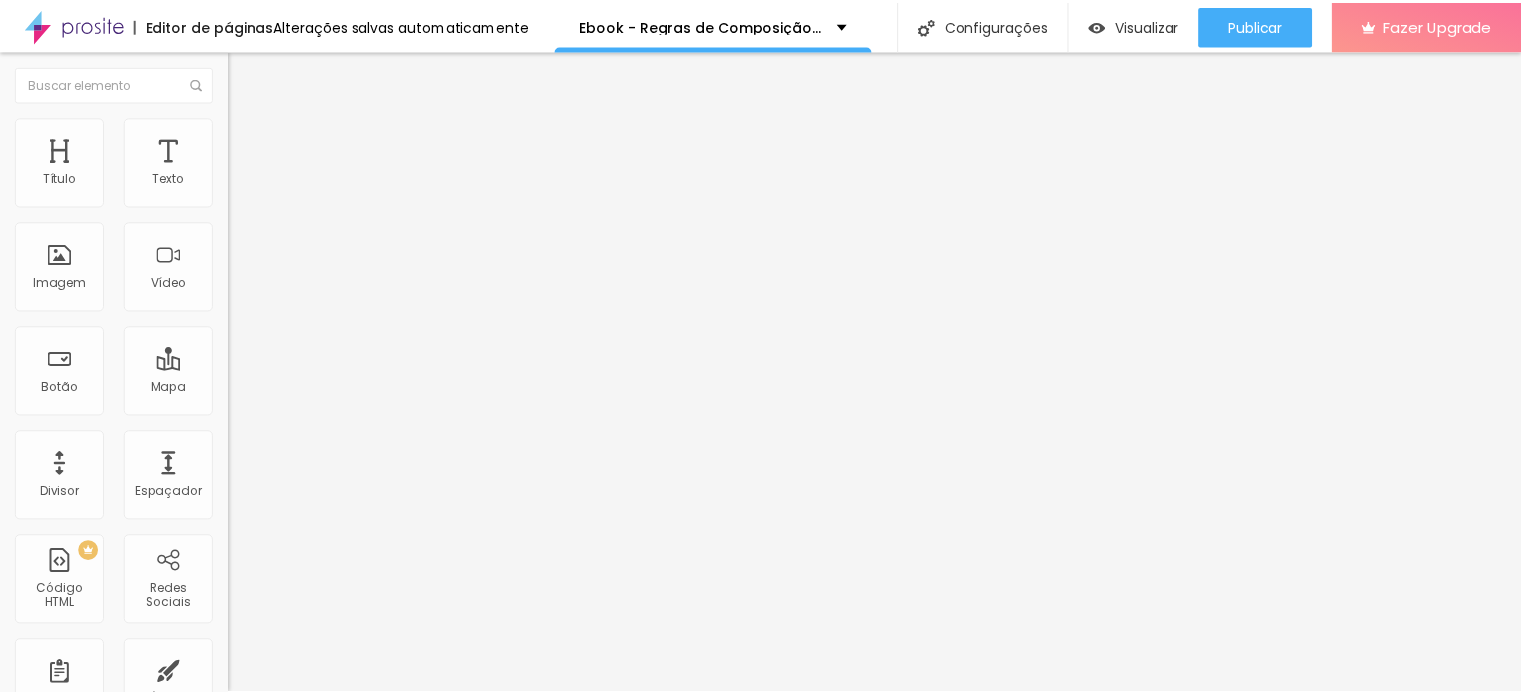 scroll, scrollTop: 0, scrollLeft: 0, axis: both 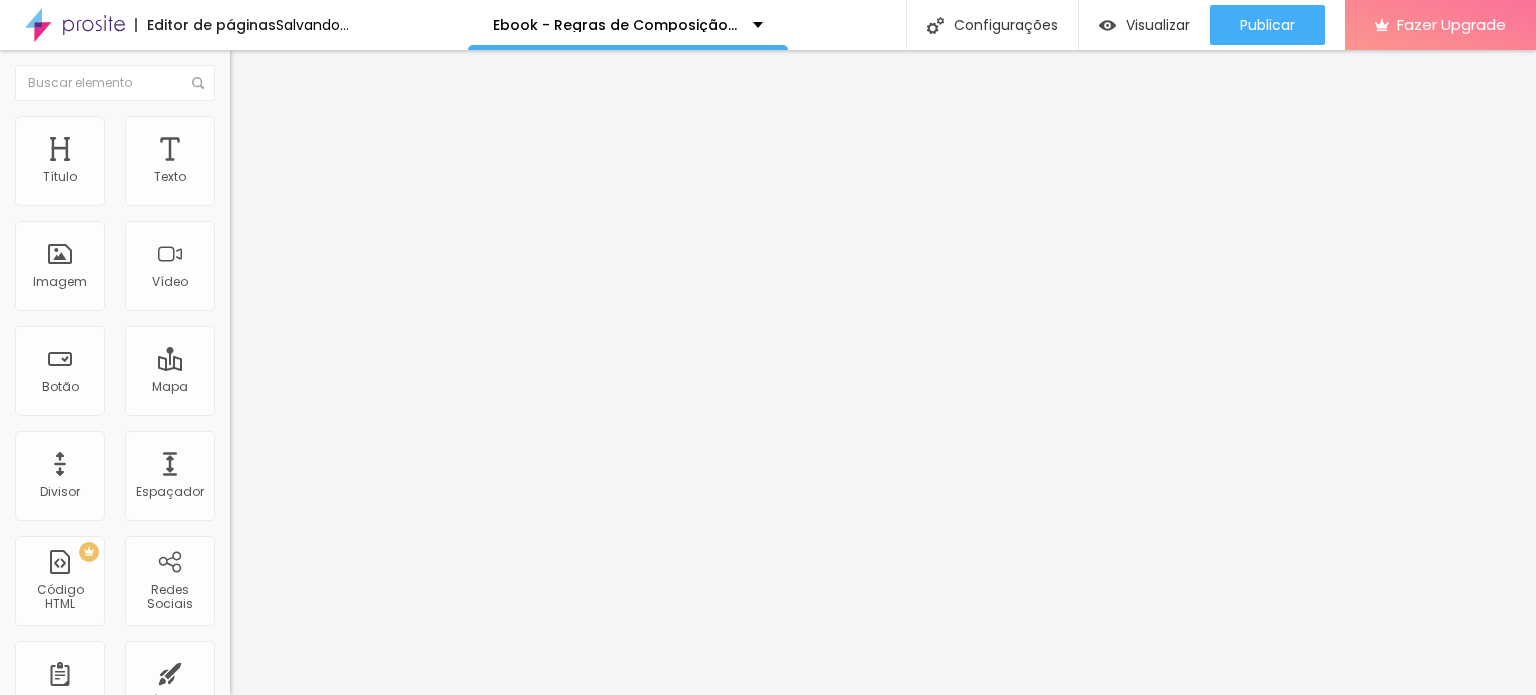 click on "Trocar imagem" at bounding box center (284, 163) 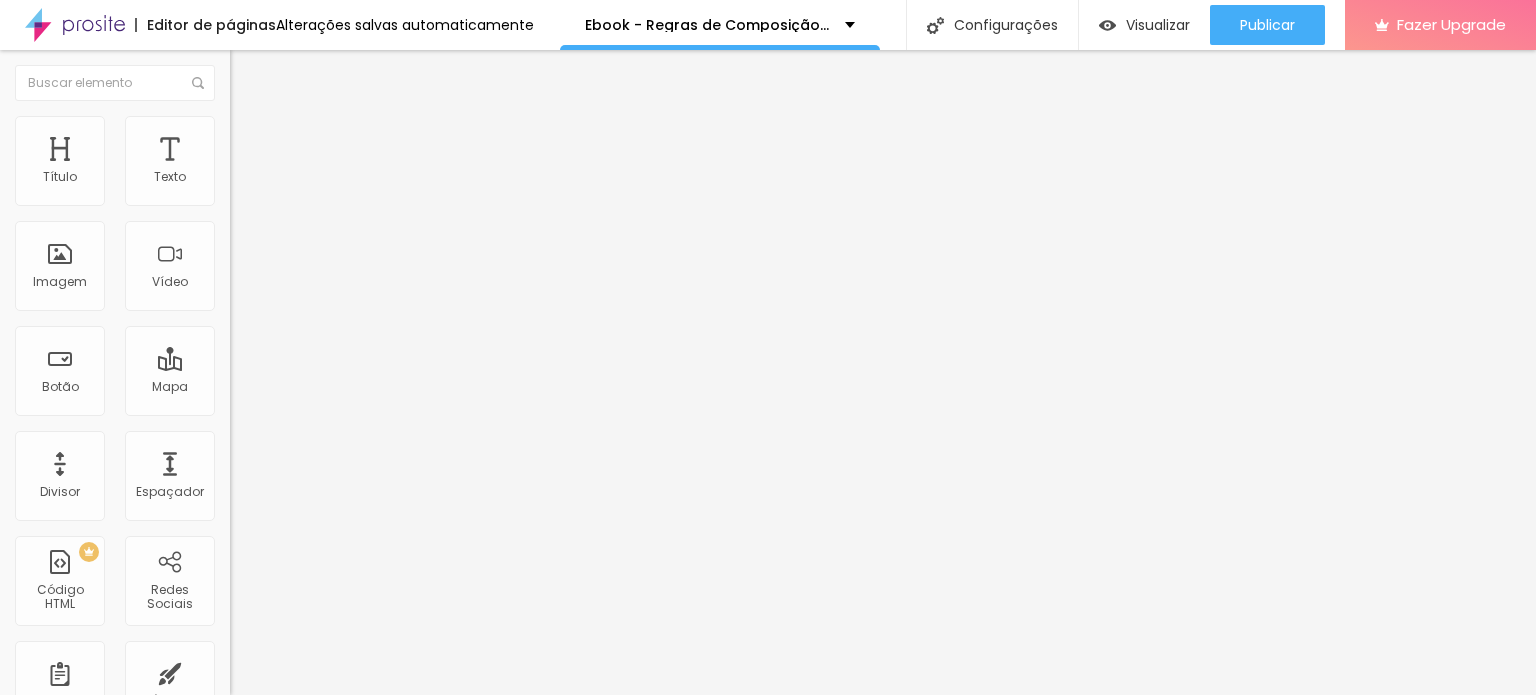 click on "Upload" at bounding box center [66, 756] 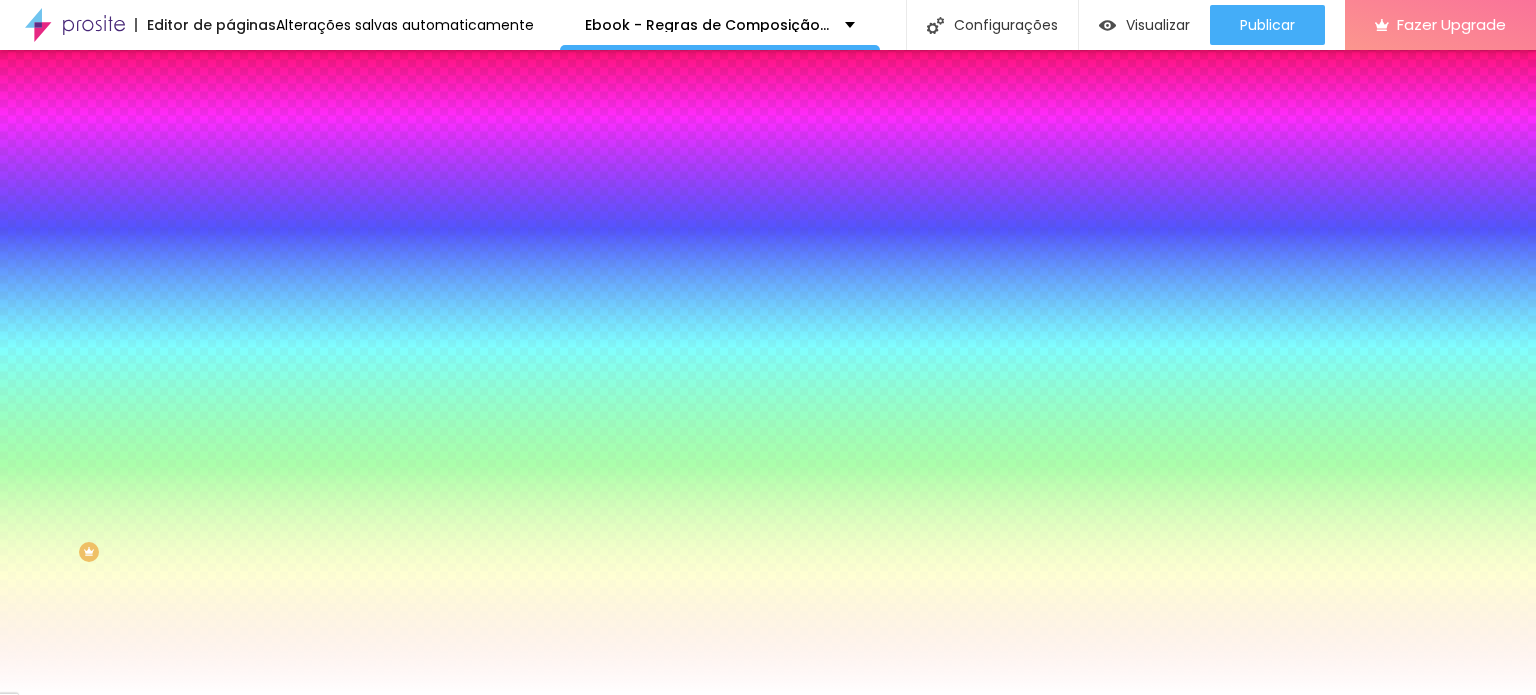 click at bounding box center (345, 175) 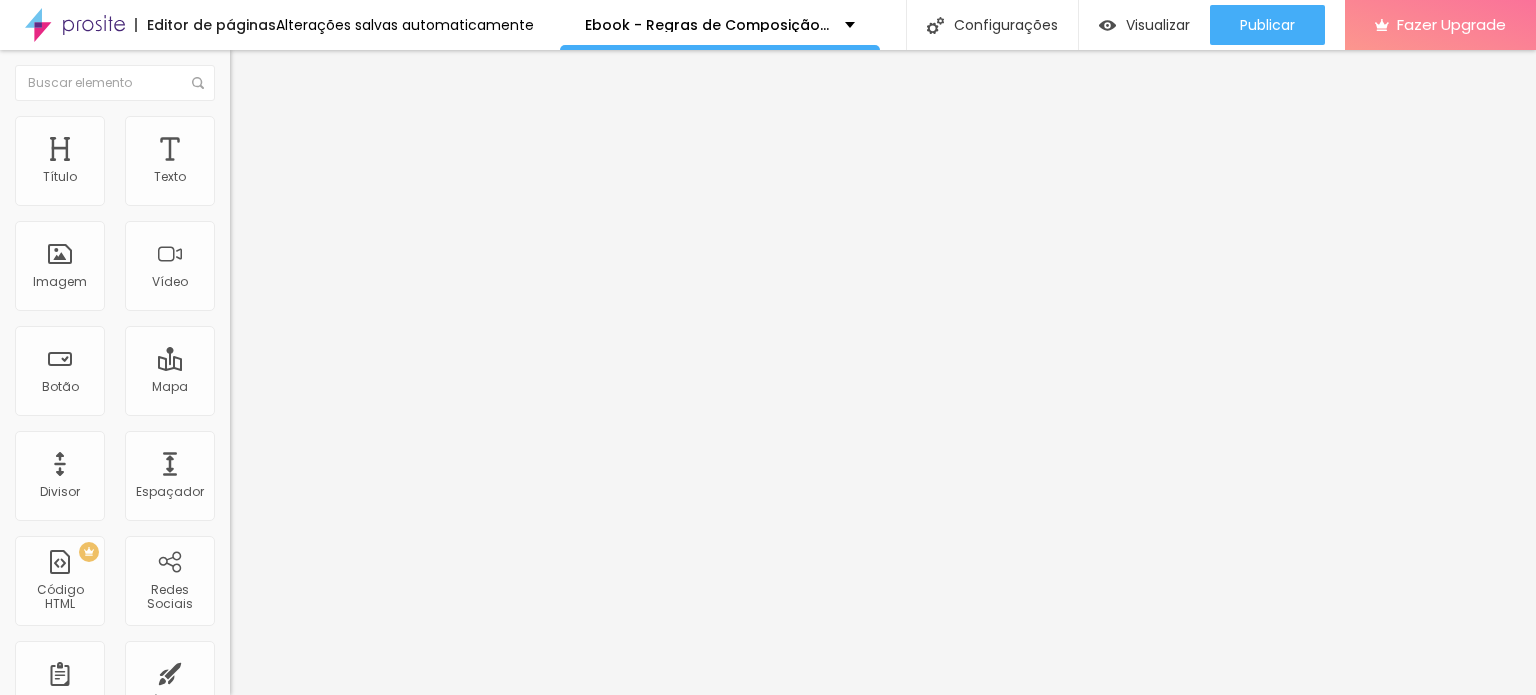 click at bounding box center (239, 125) 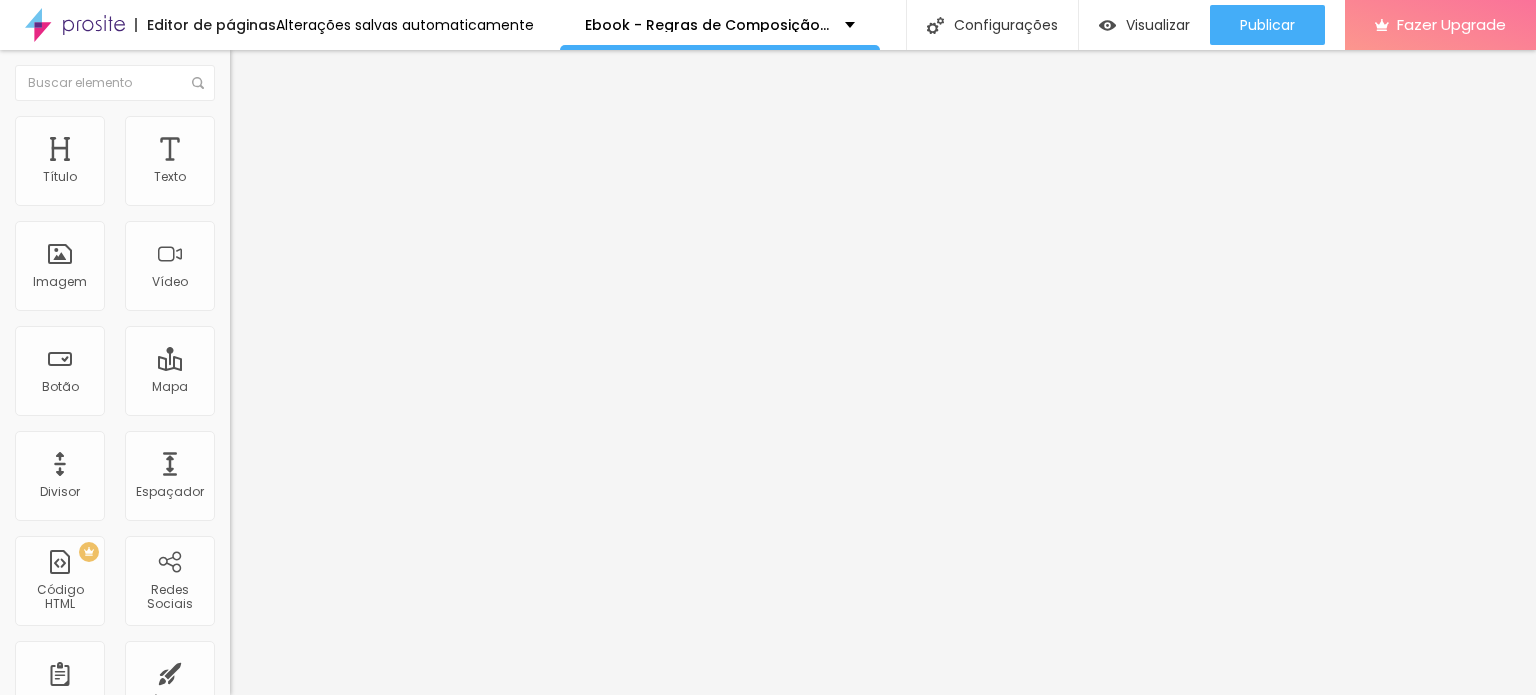 drag, startPoint x: 136, startPoint y: 205, endPoint x: 124, endPoint y: 205, distance: 12 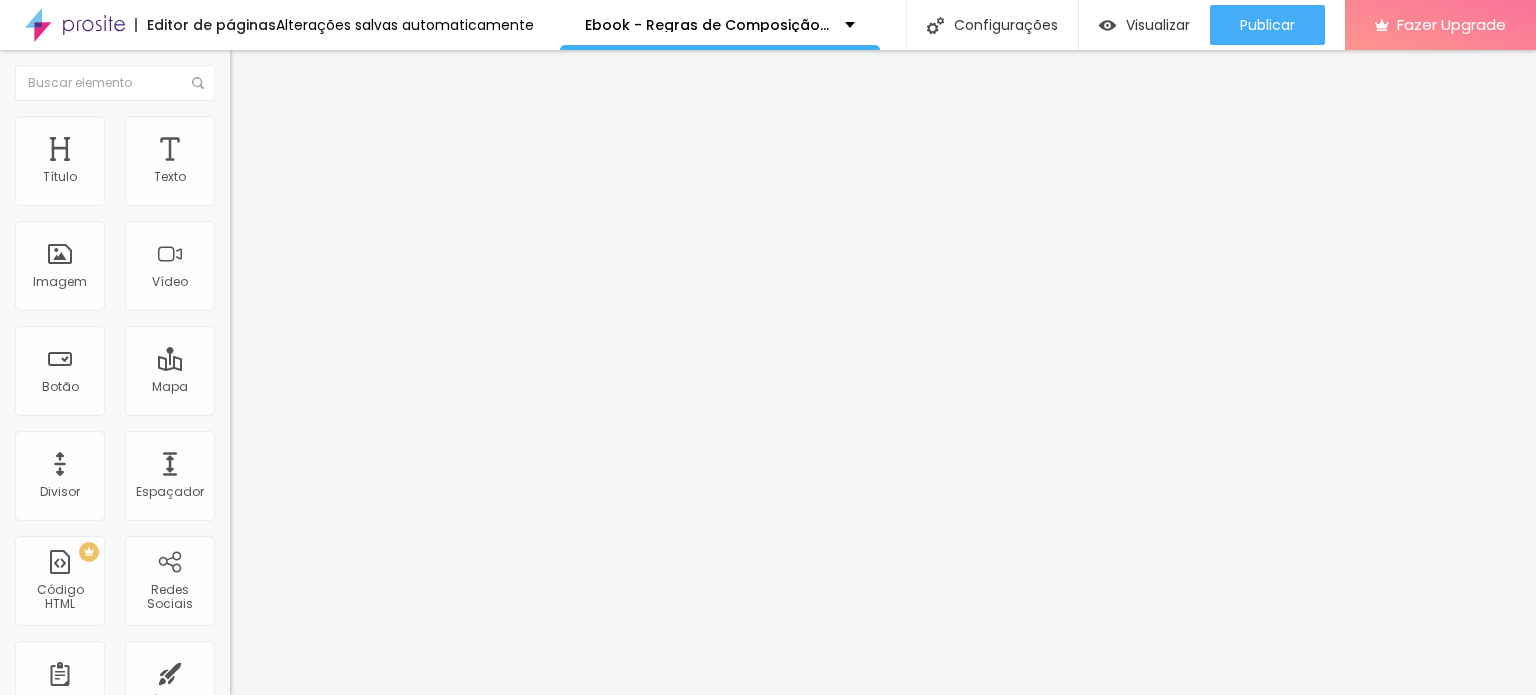 type on "55" 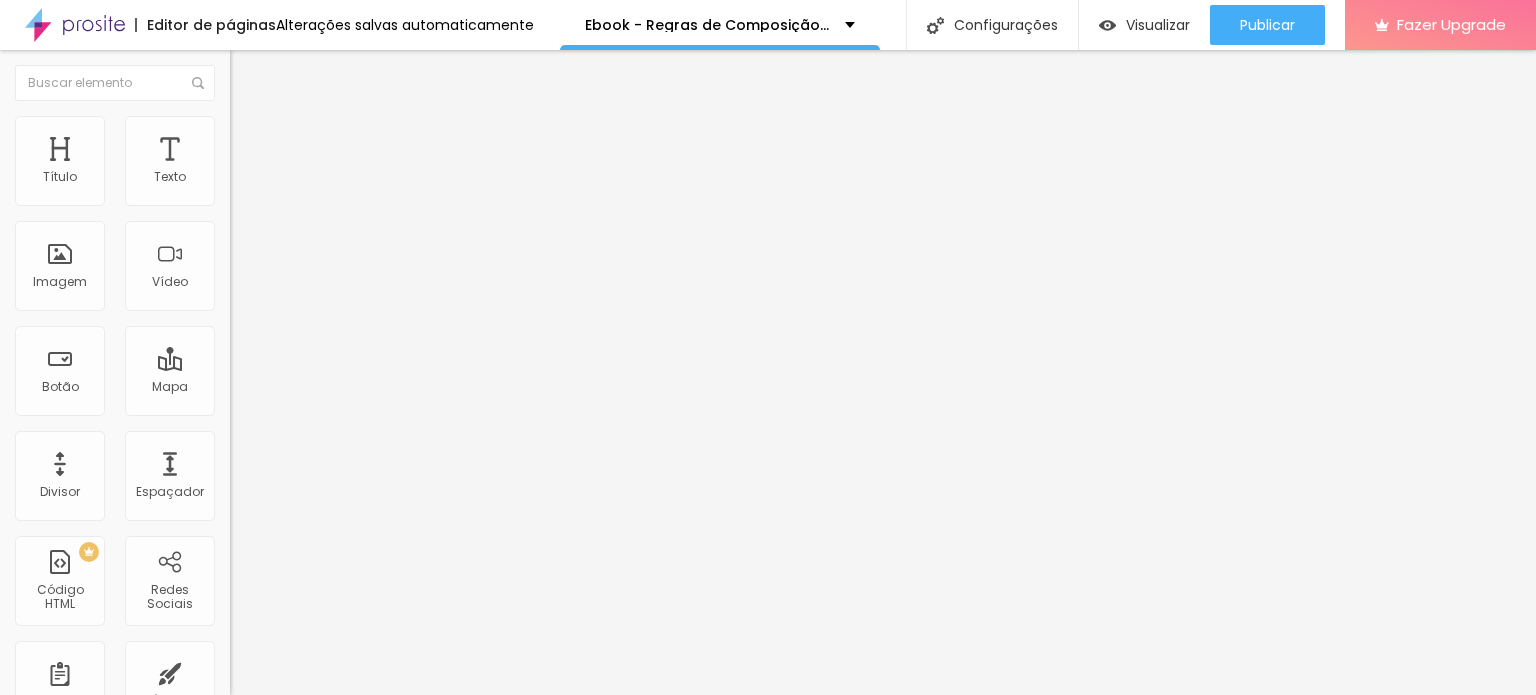 click at bounding box center [239, 145] 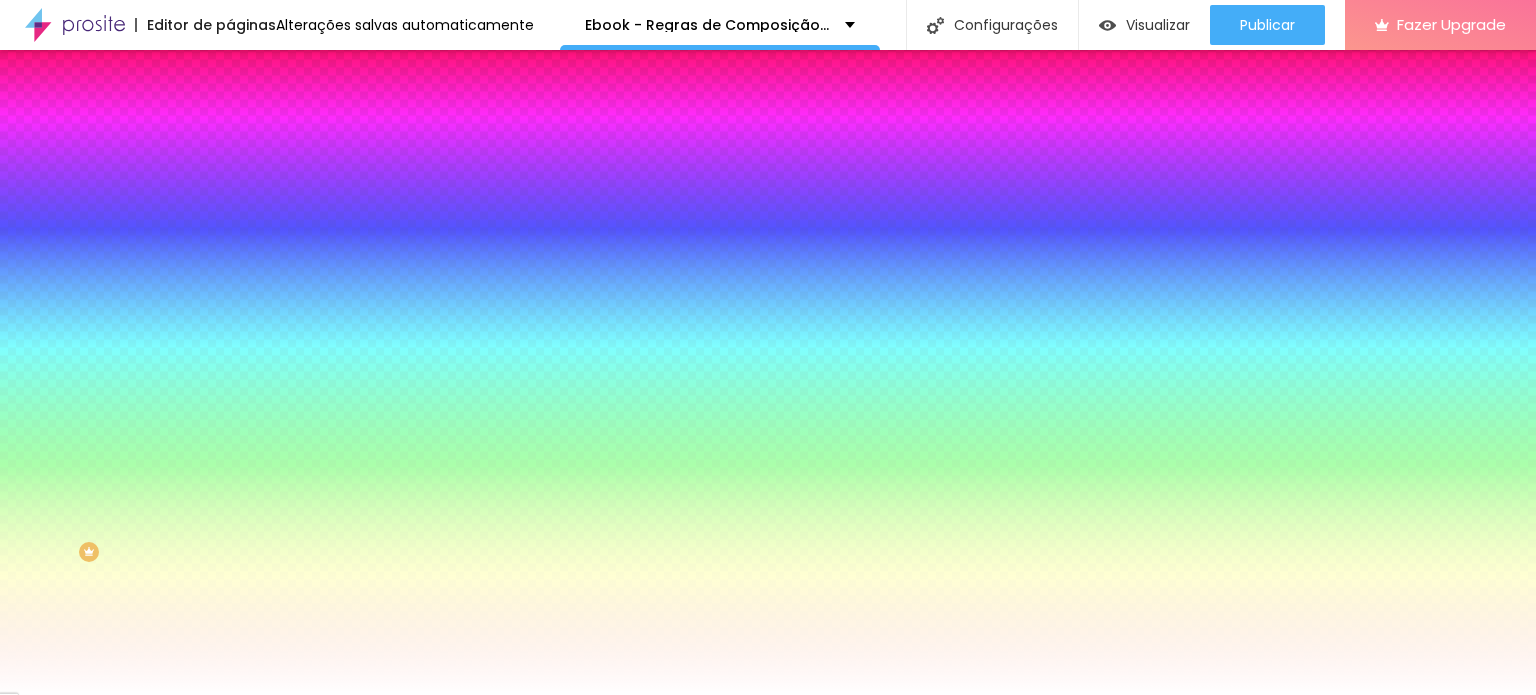 click at bounding box center (345, 272) 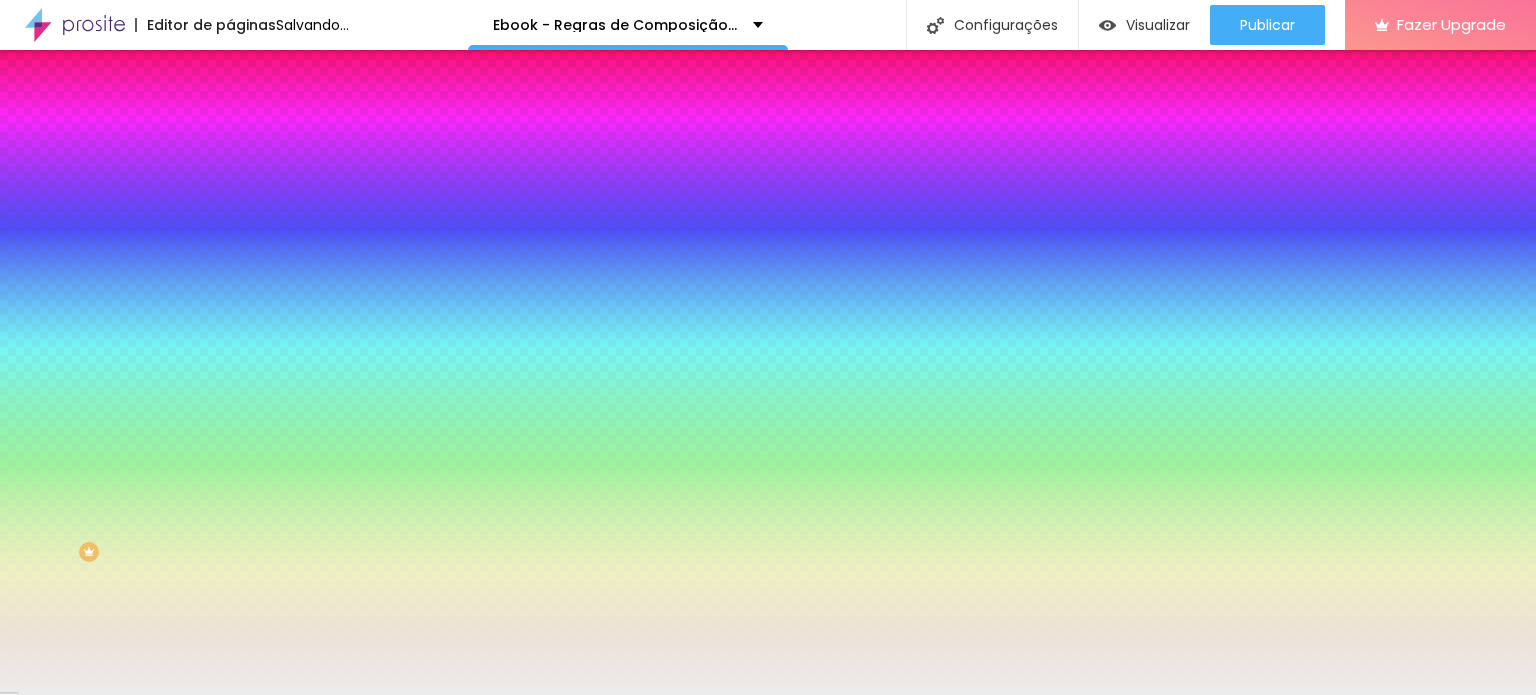 type on "#FFFFFF" 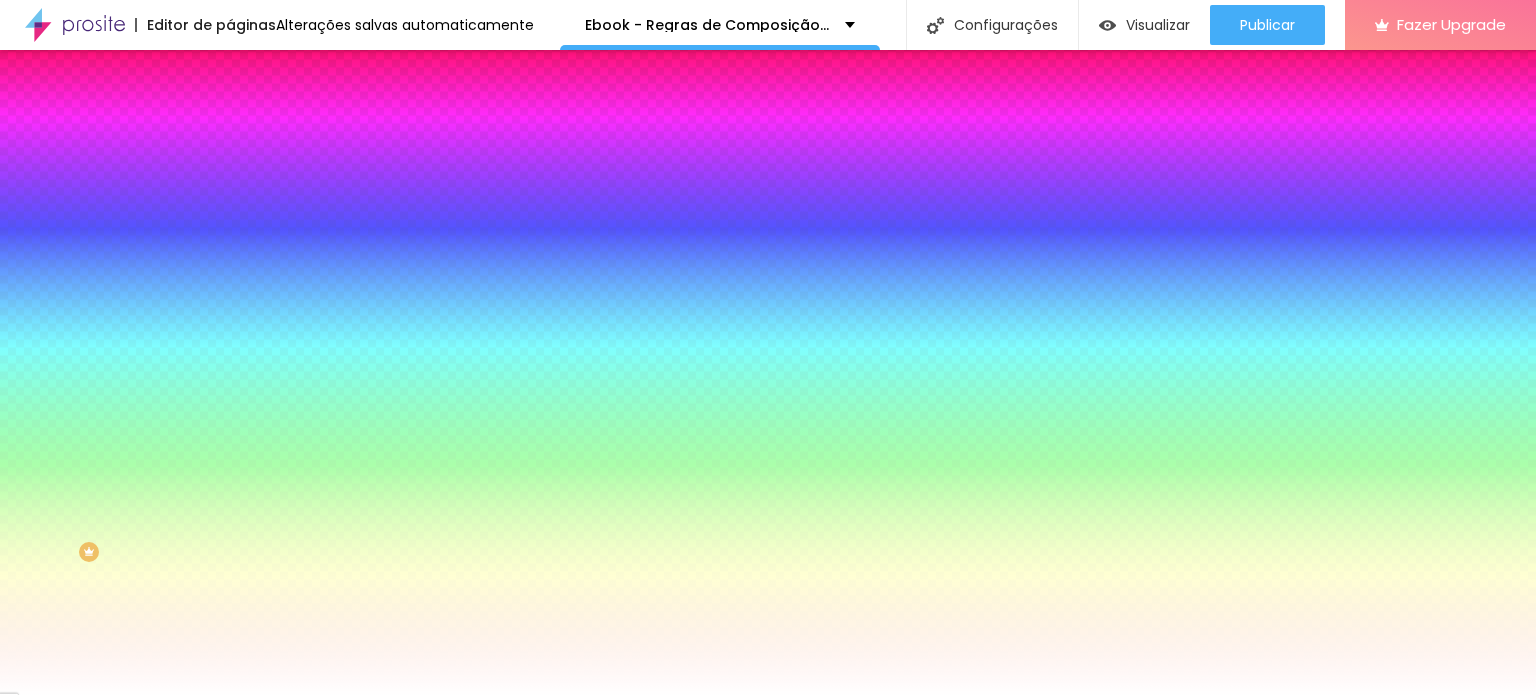 drag, startPoint x: 105, startPoint y: 425, endPoint x: 0, endPoint y: 381, distance: 113.84639 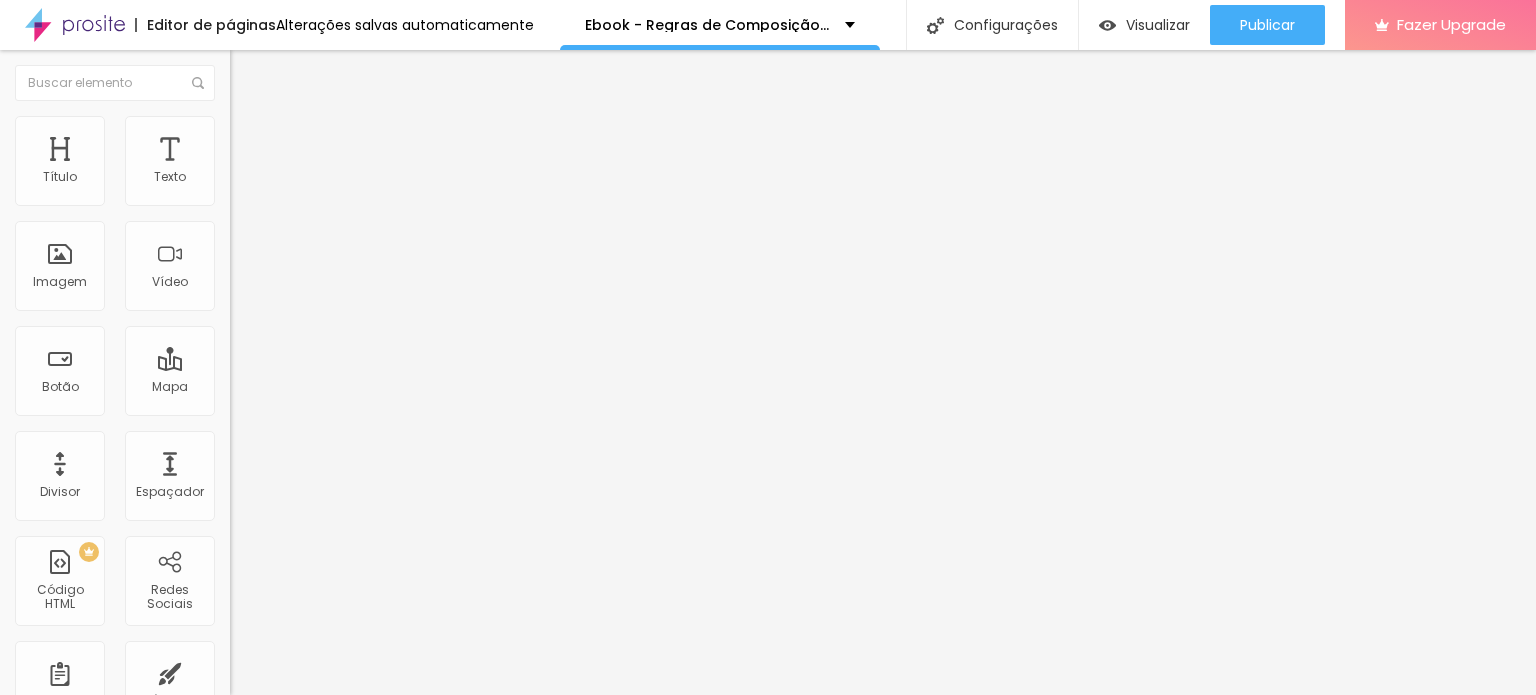 type on "55" 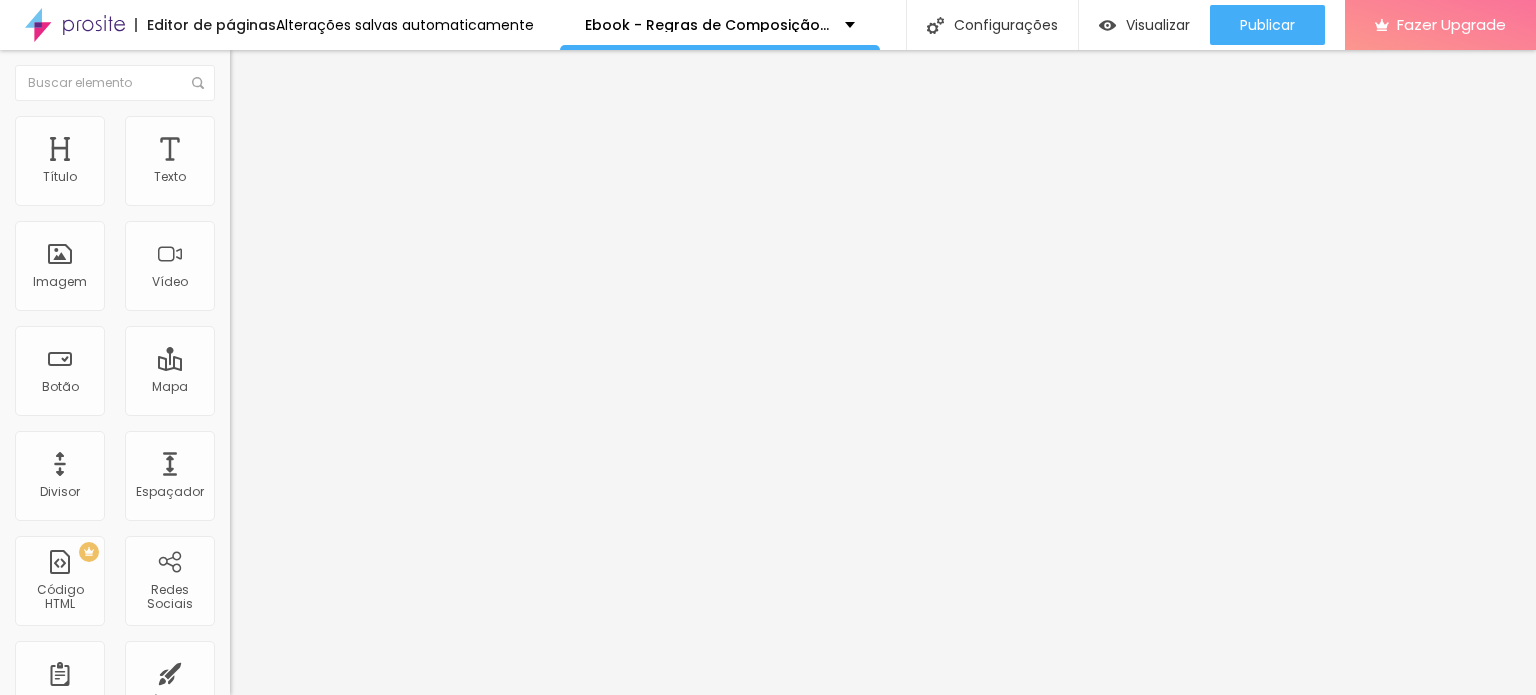 type on "49" 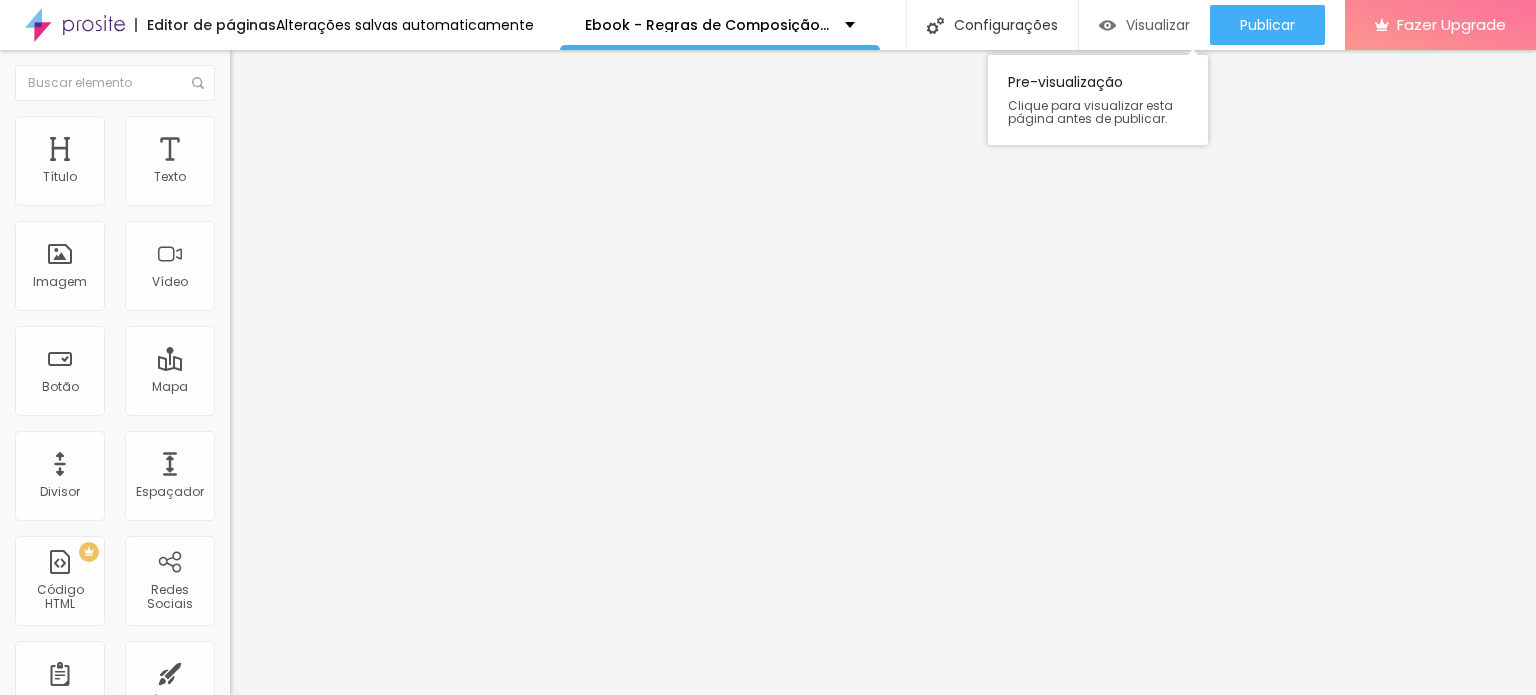 click on "Visualizar" at bounding box center [1144, 25] 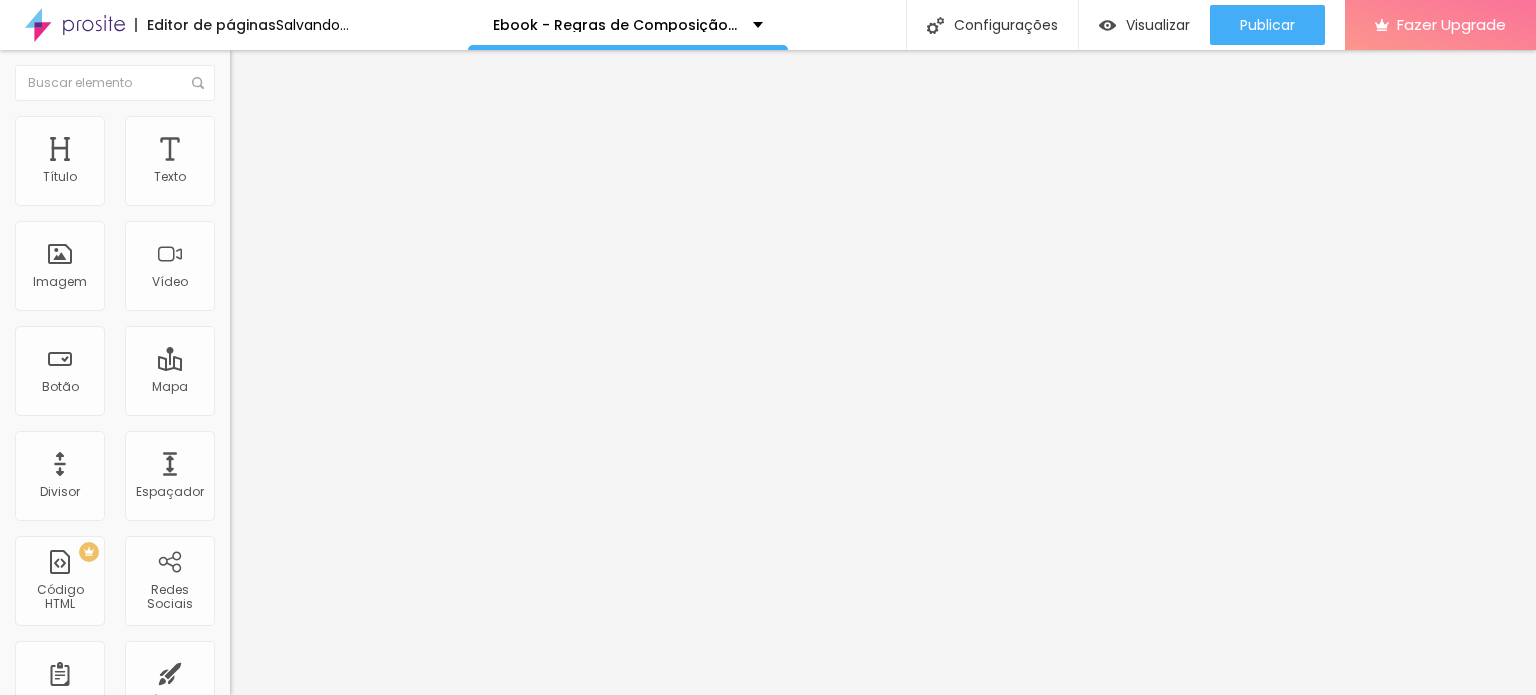 click 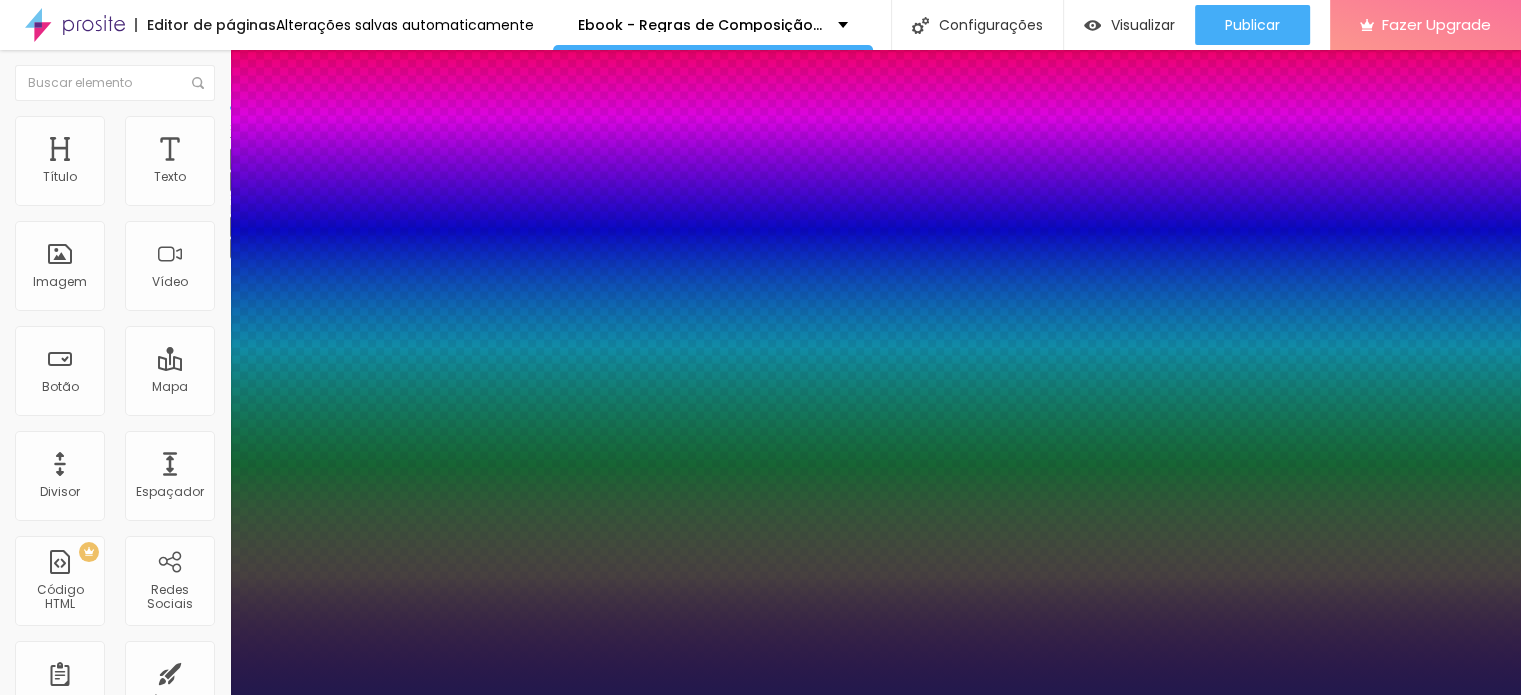 type on "1" 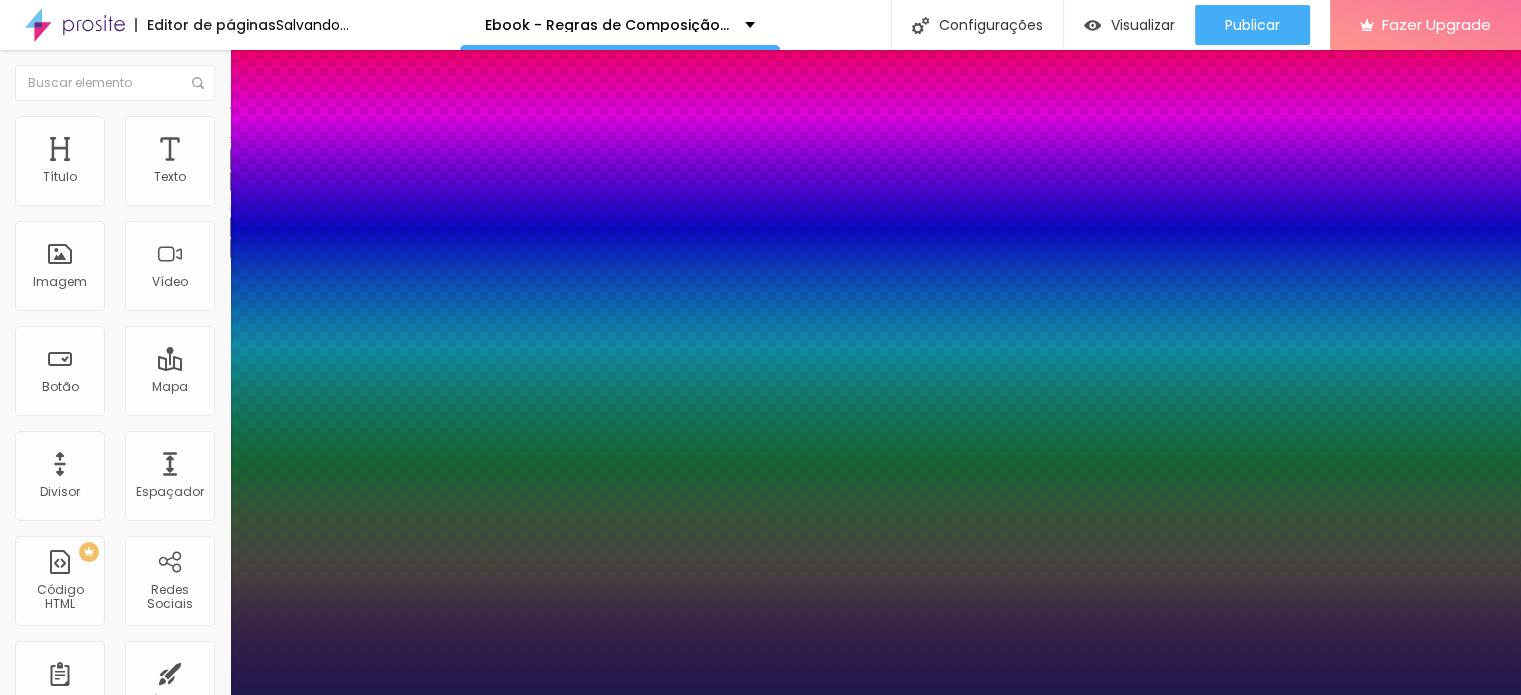 type on "39" 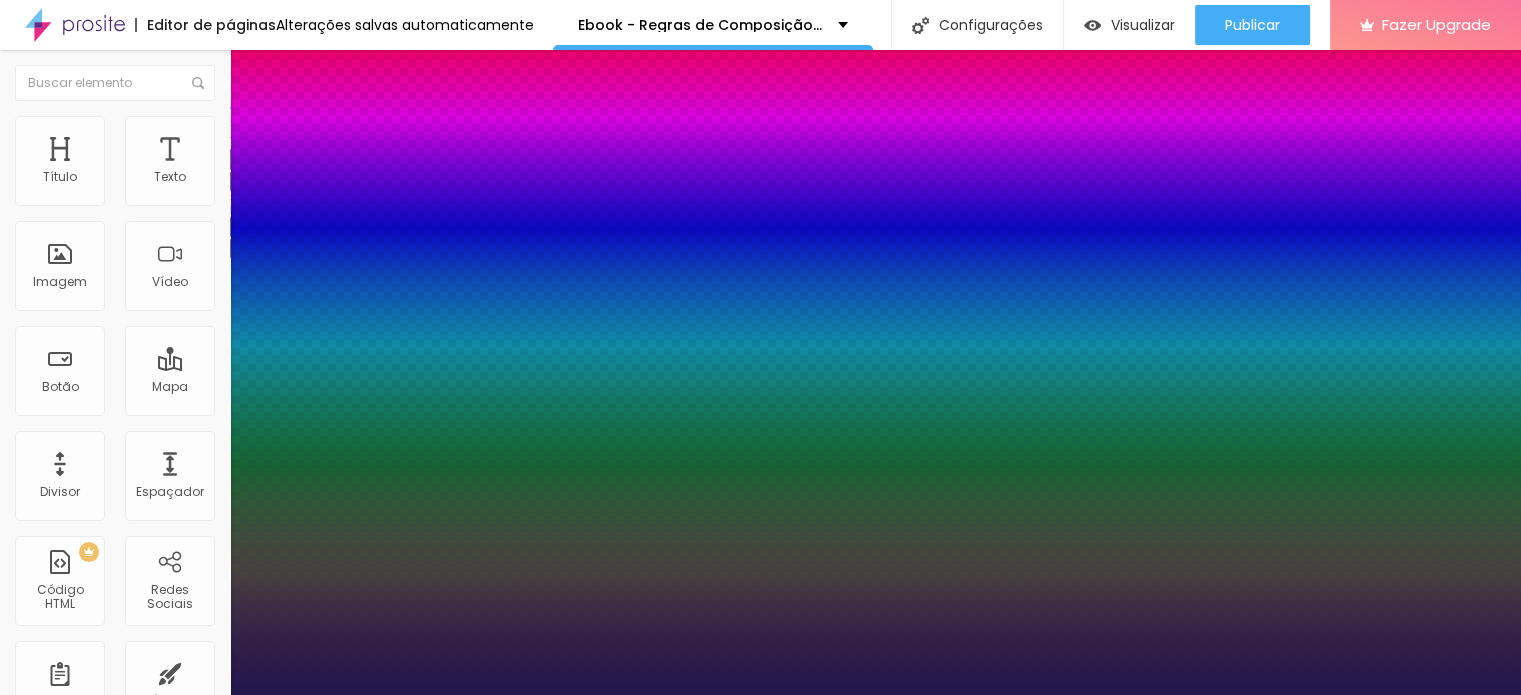 type on "42" 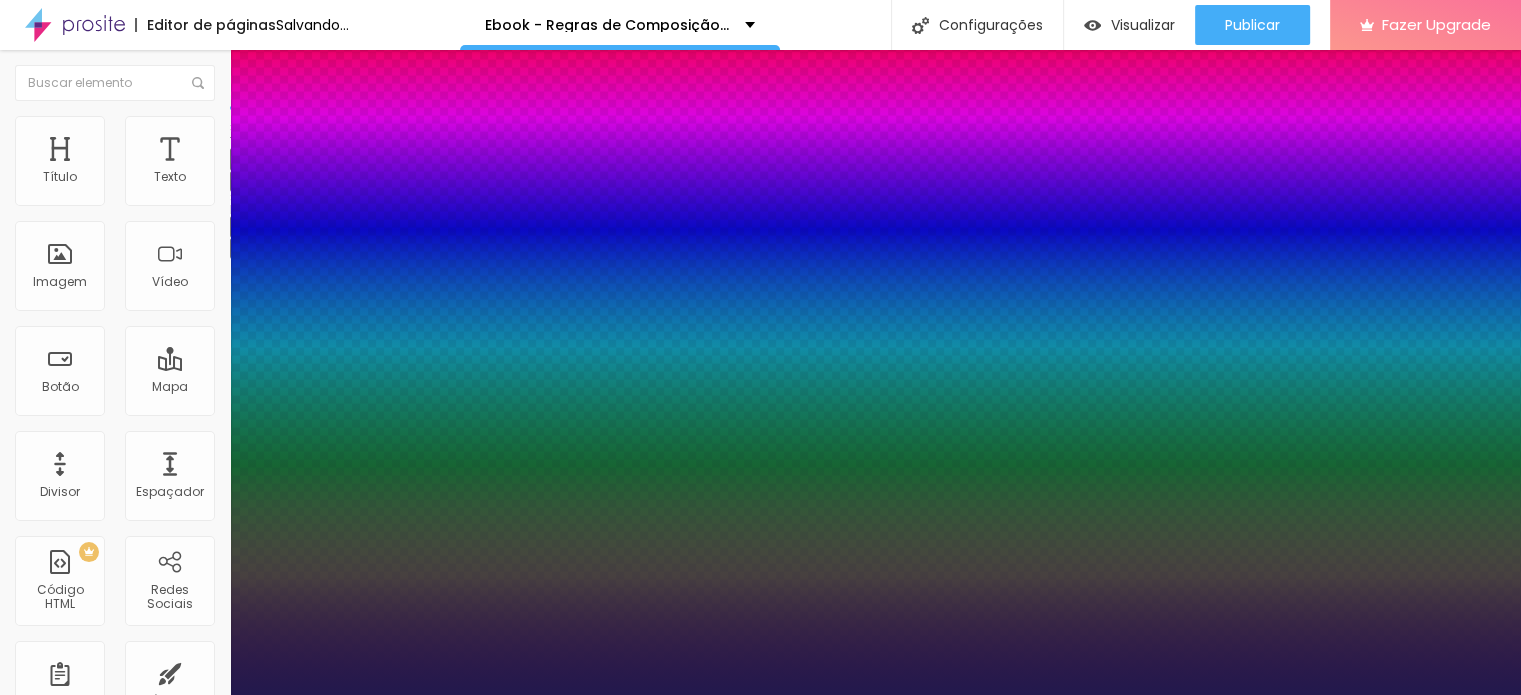 type on "1" 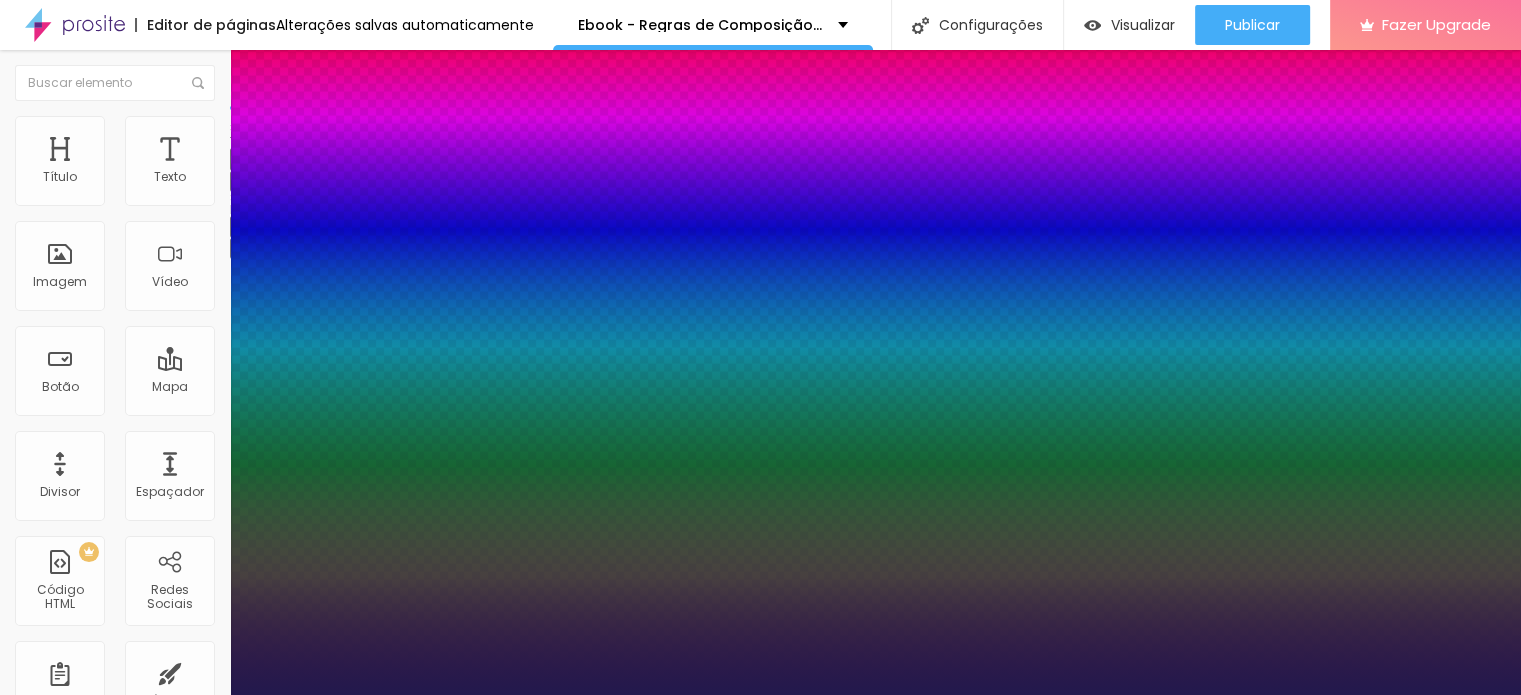 click on "[FONT_NAMES]" at bounding box center [107, 717] 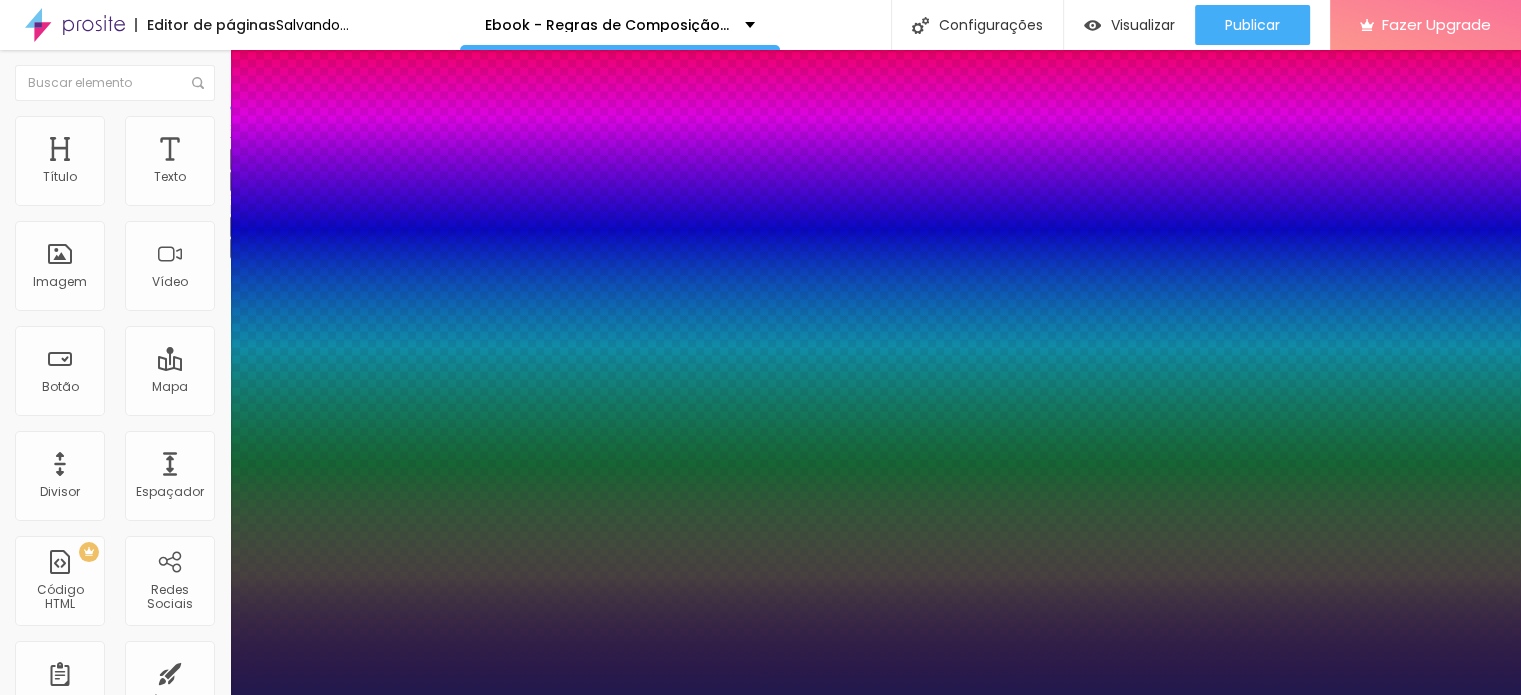 type on "1" 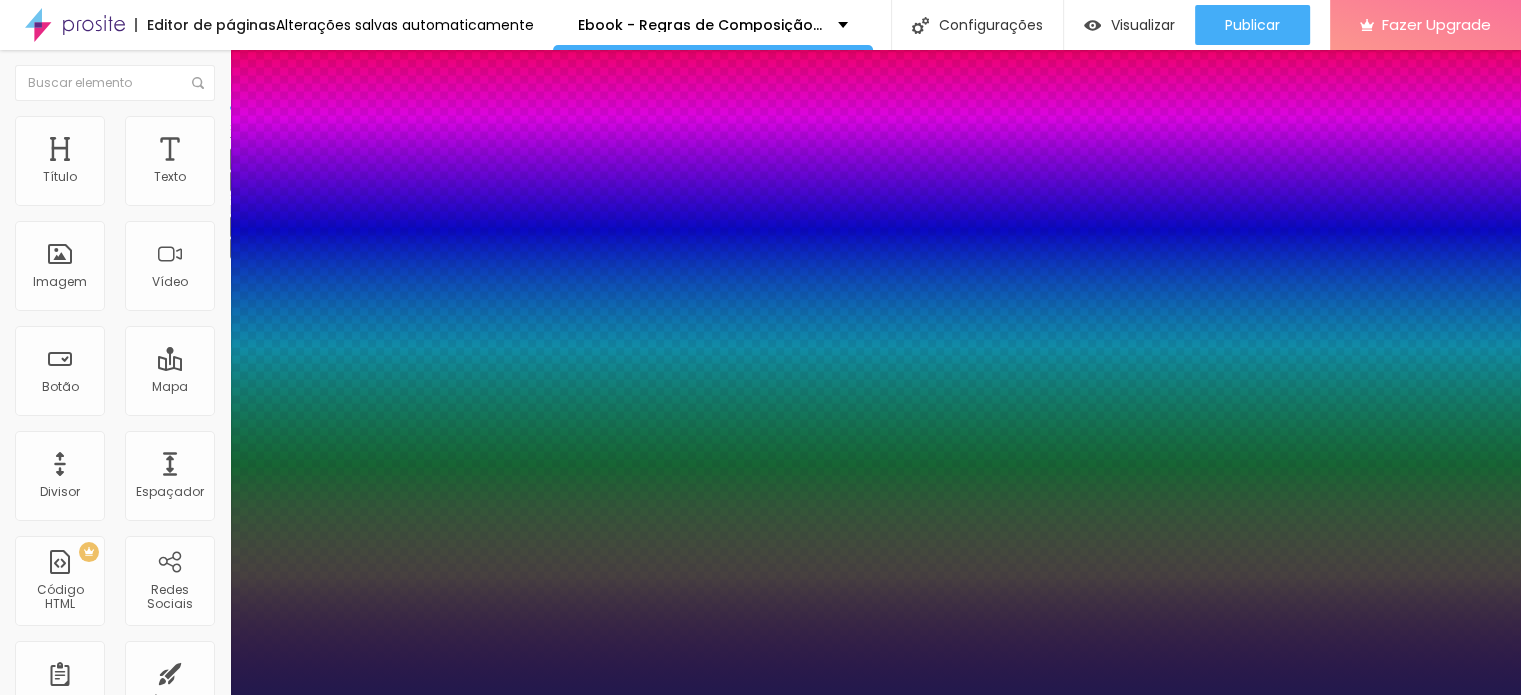 click on "[FONT_NAMES]" at bounding box center [107, 717] 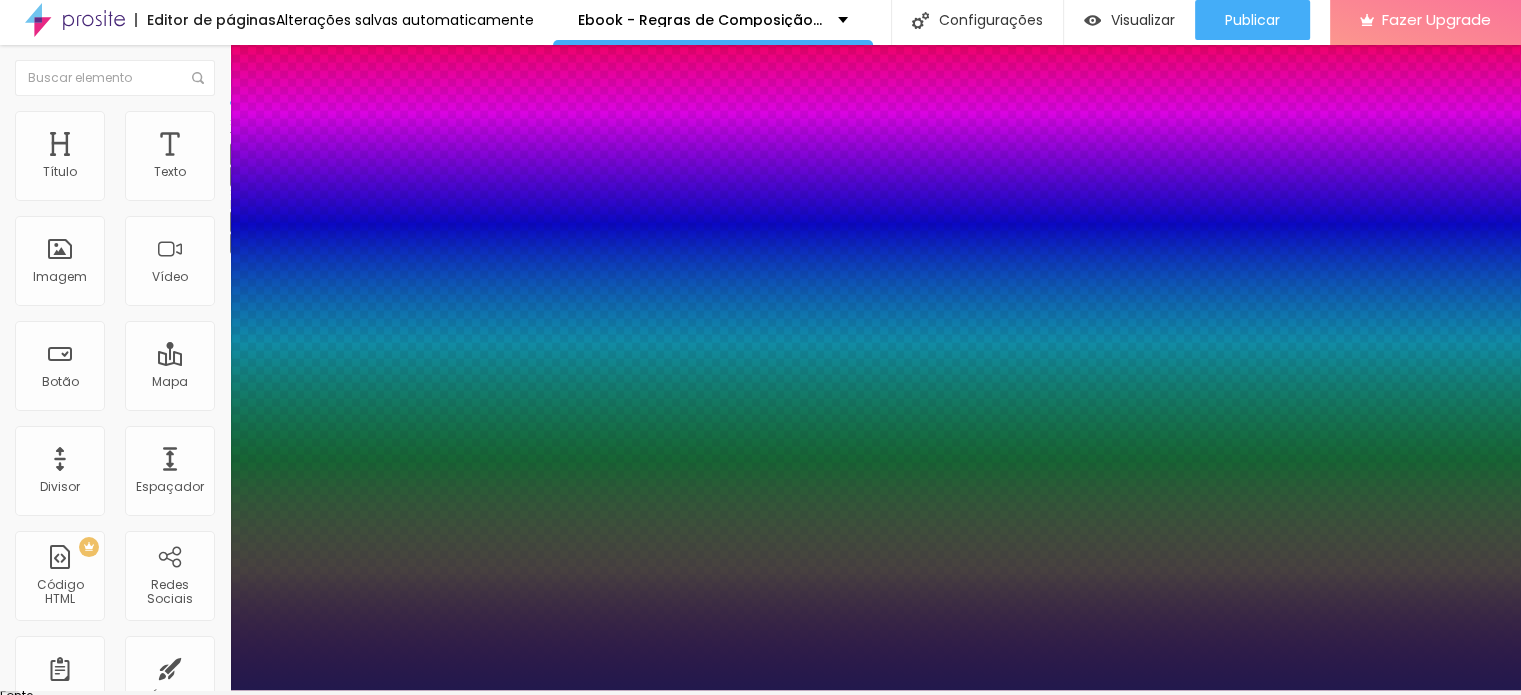 click at bounding box center (760, 690) 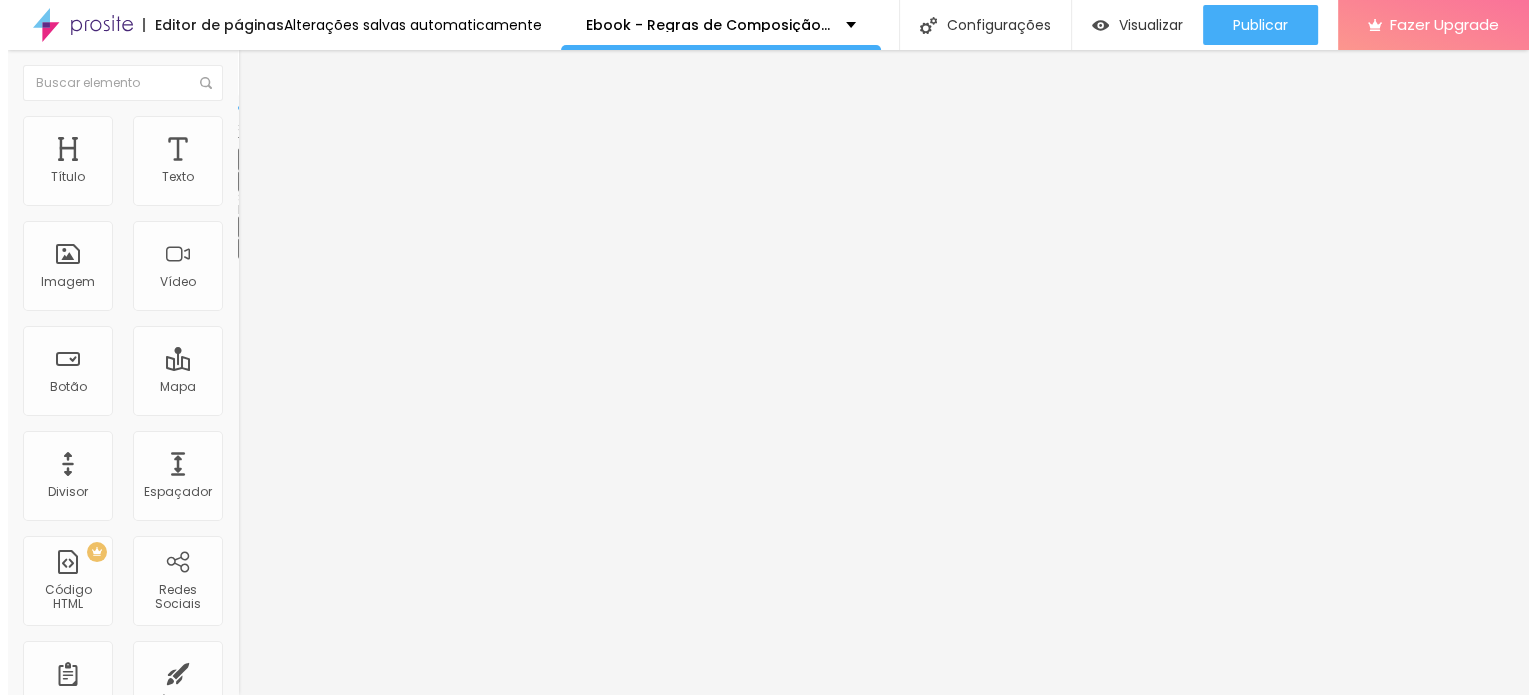 scroll, scrollTop: 0, scrollLeft: 0, axis: both 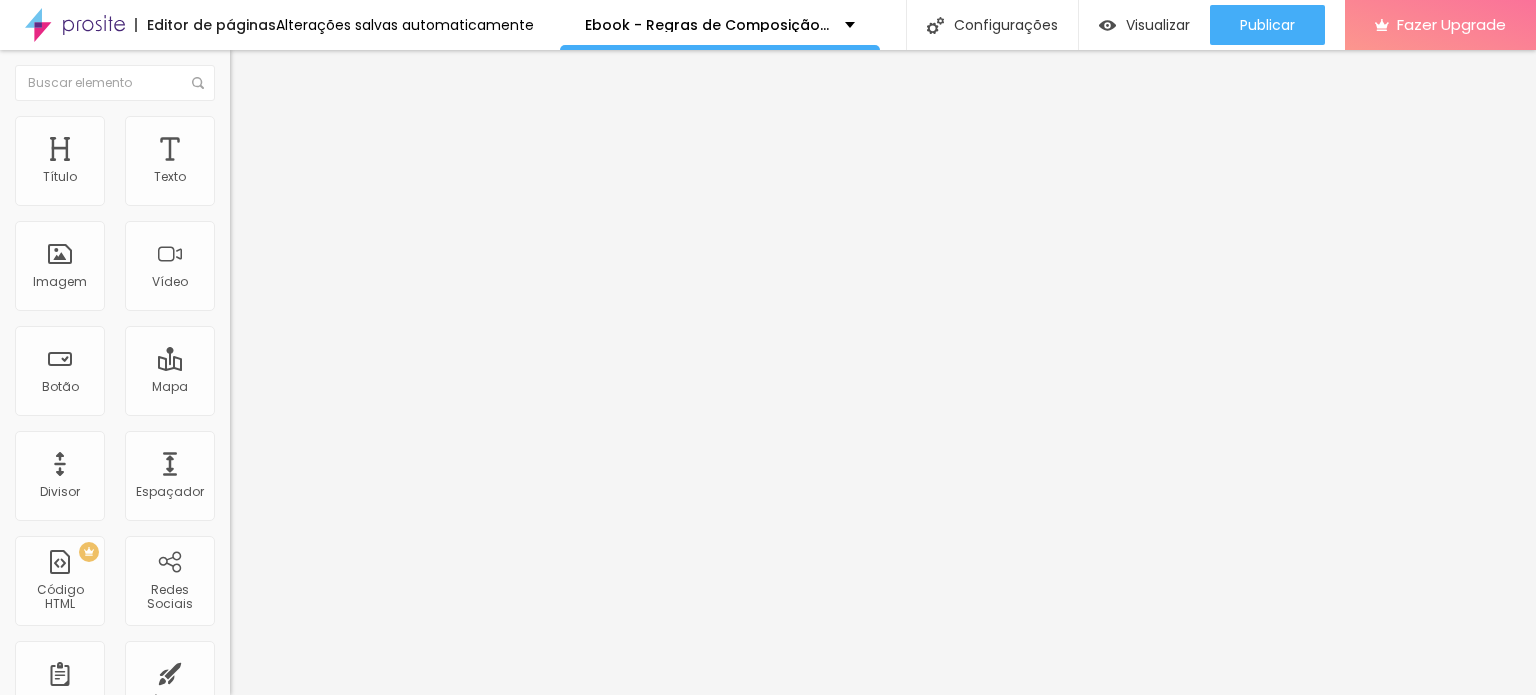 click at bounding box center (253, 73) 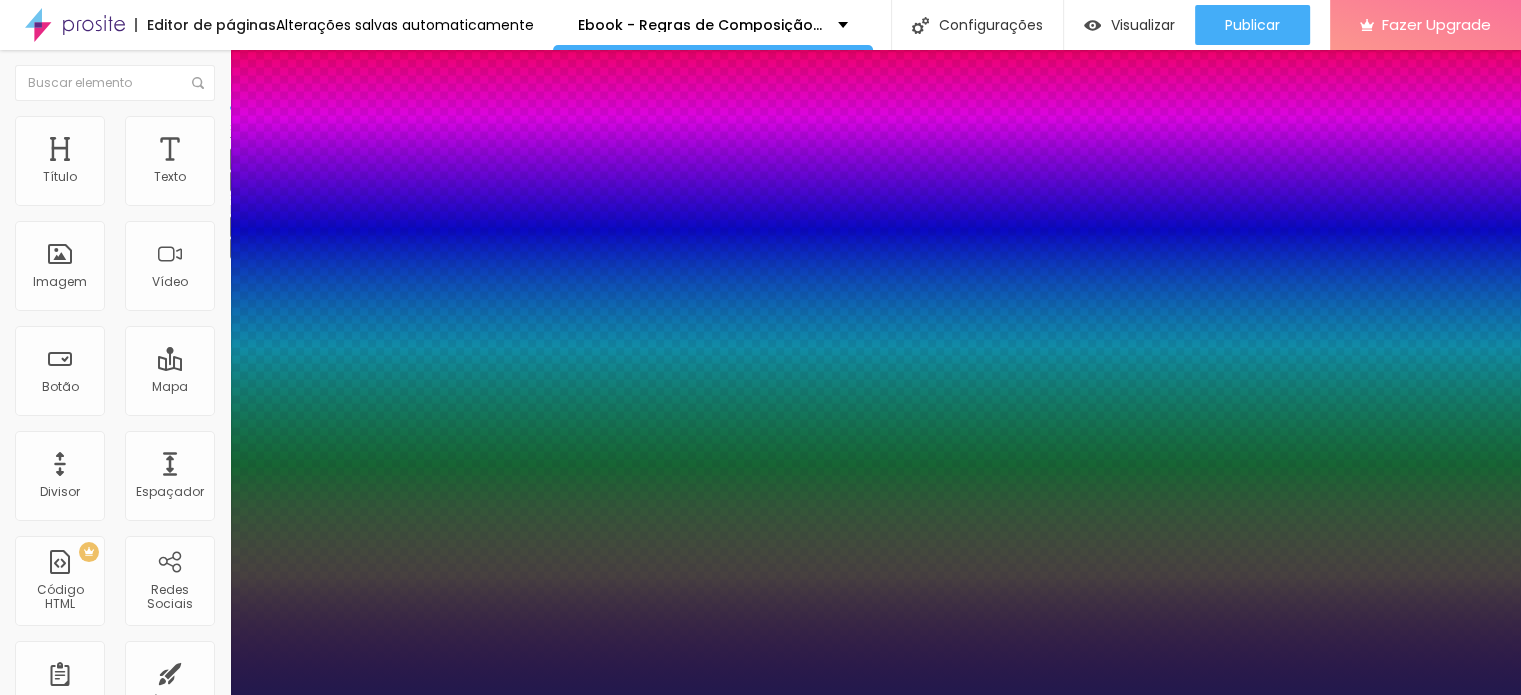 type on "1" 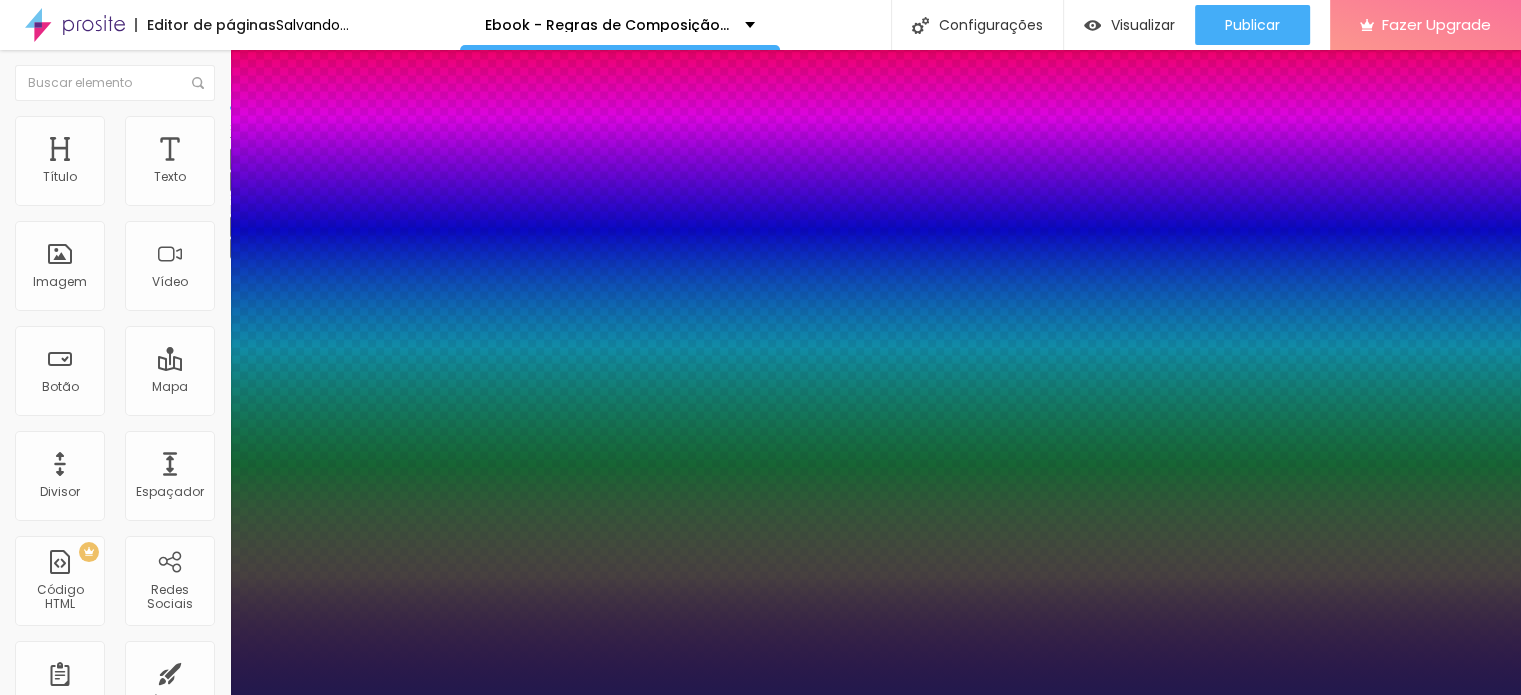 click on "[FONT_NAMES]" at bounding box center [107, 717] 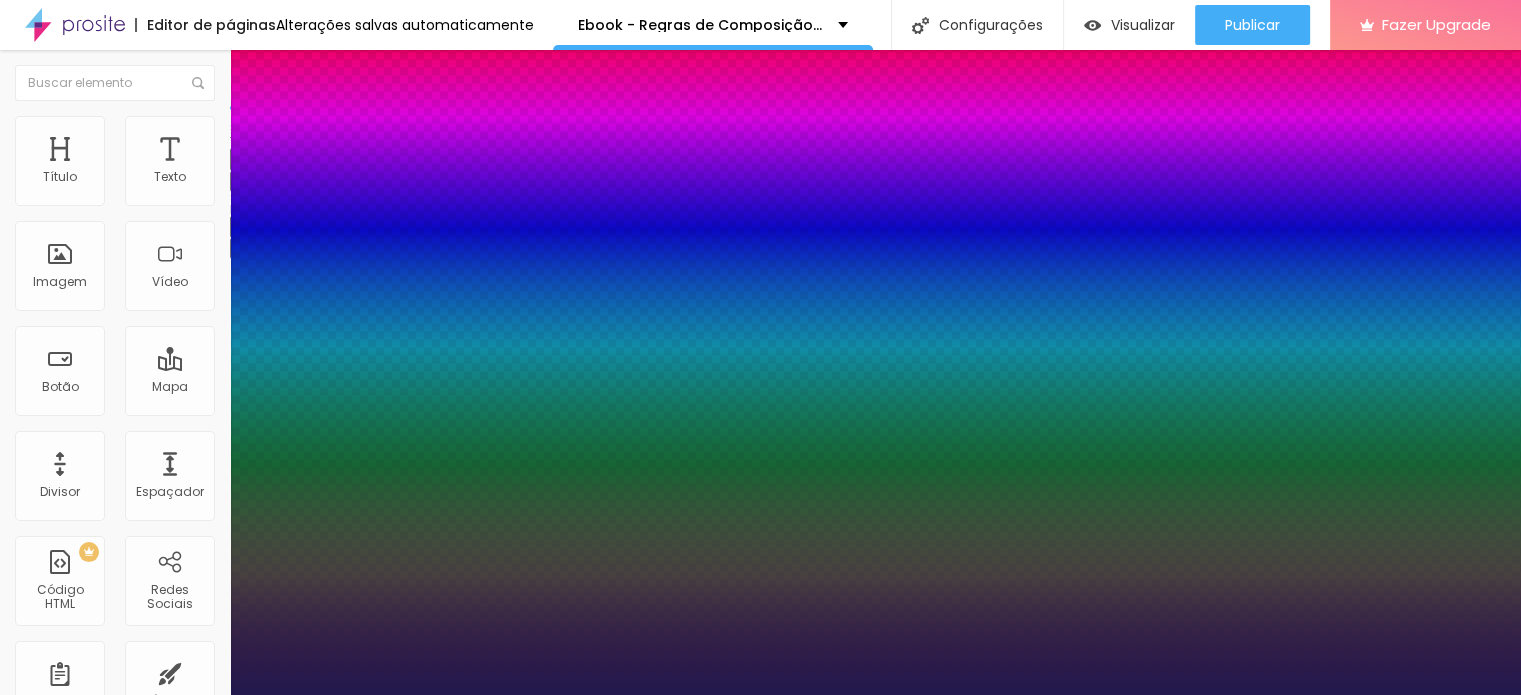 select on "Archivo-Bold" 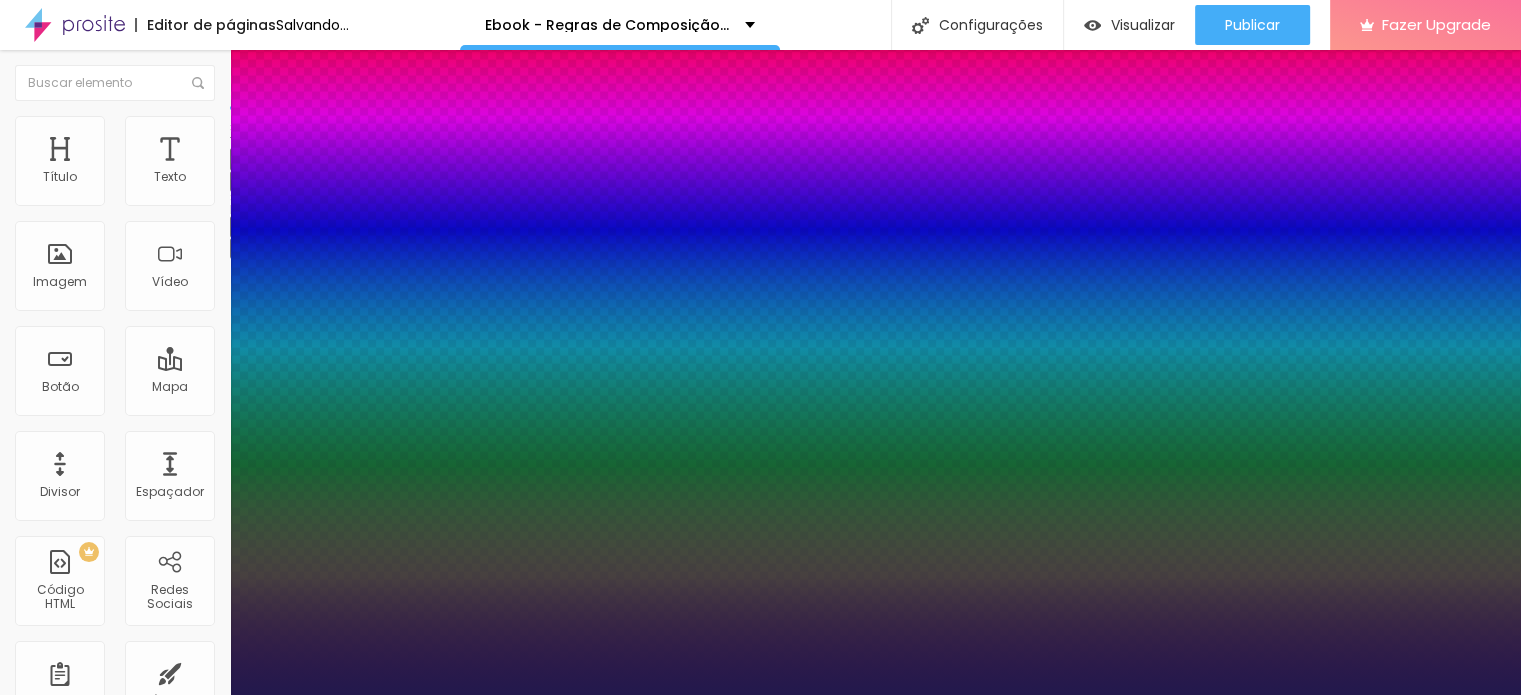 type on "1" 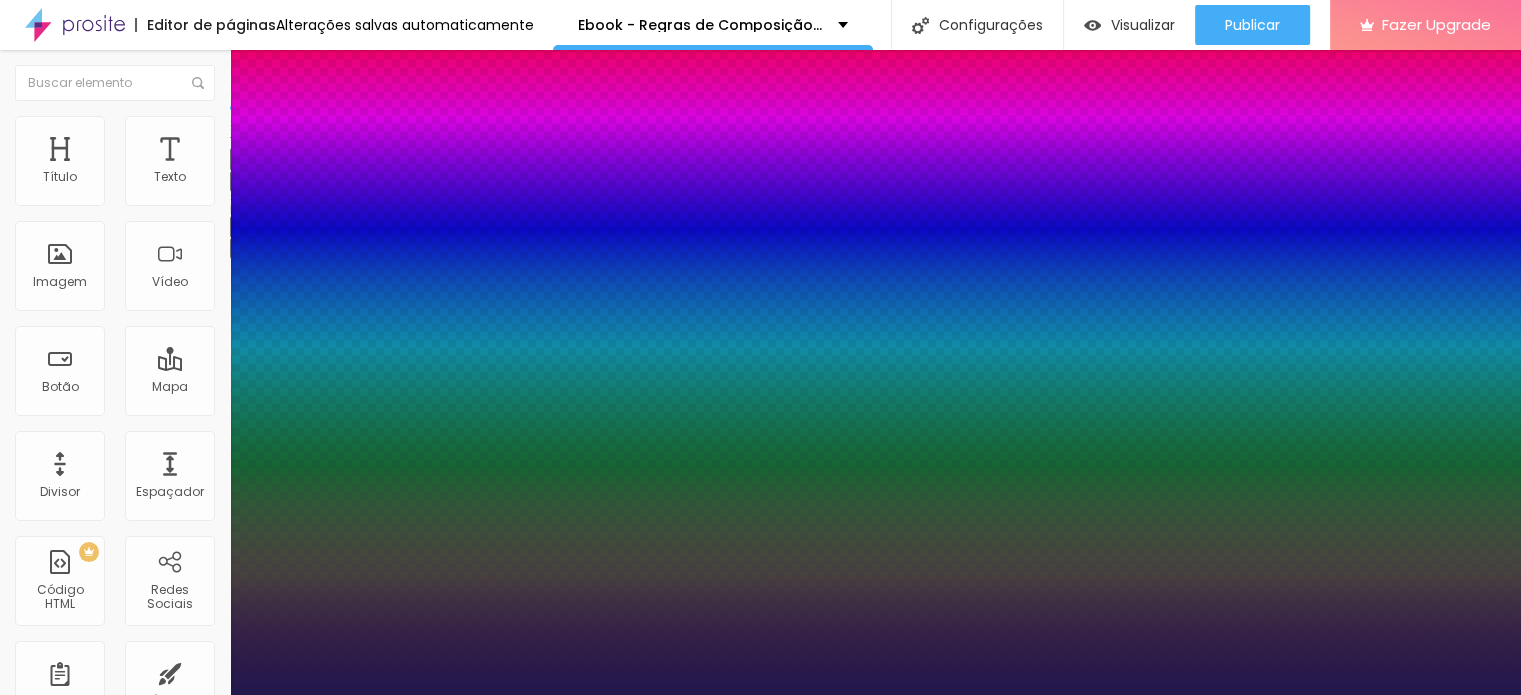 click on "[FONT_NAMES]" at bounding box center [107, 717] 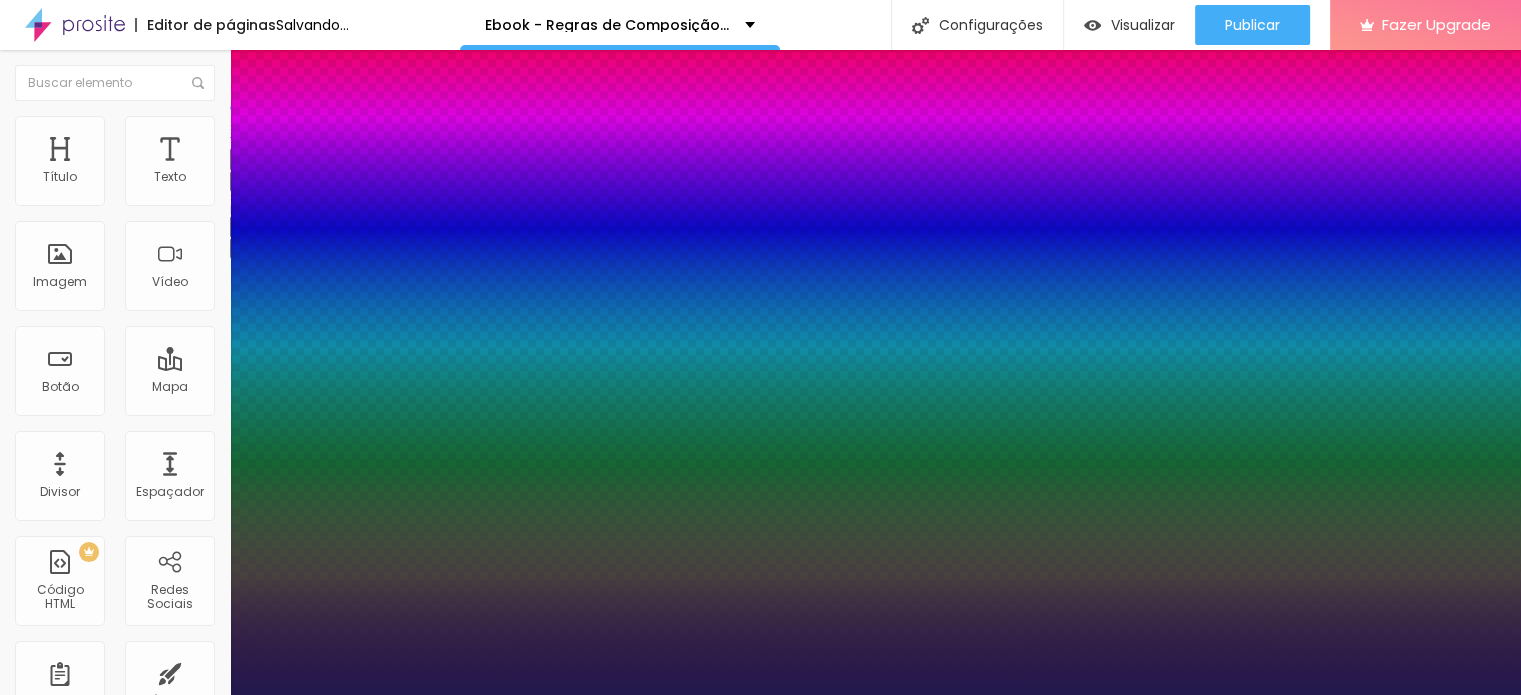 type on "1" 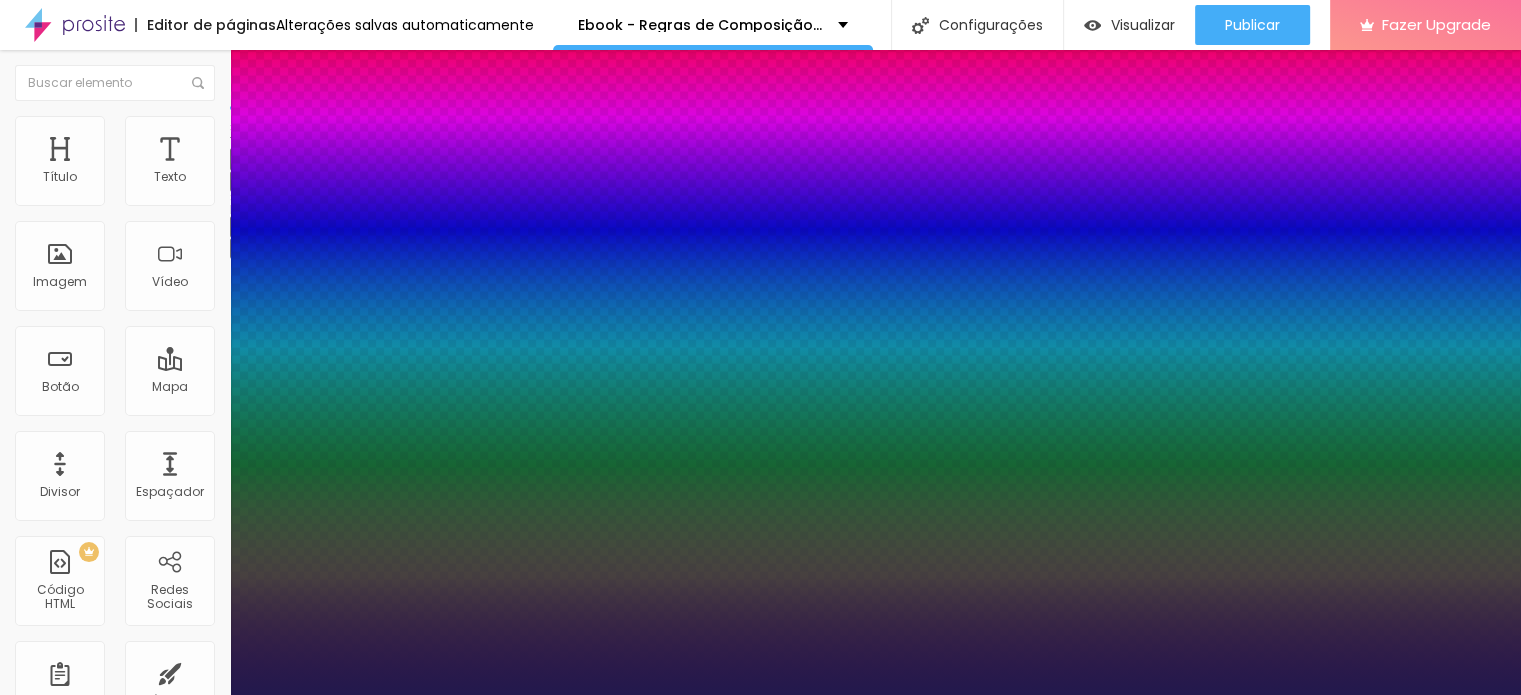 click on "[FONT_NAMES]" at bounding box center (107, 717) 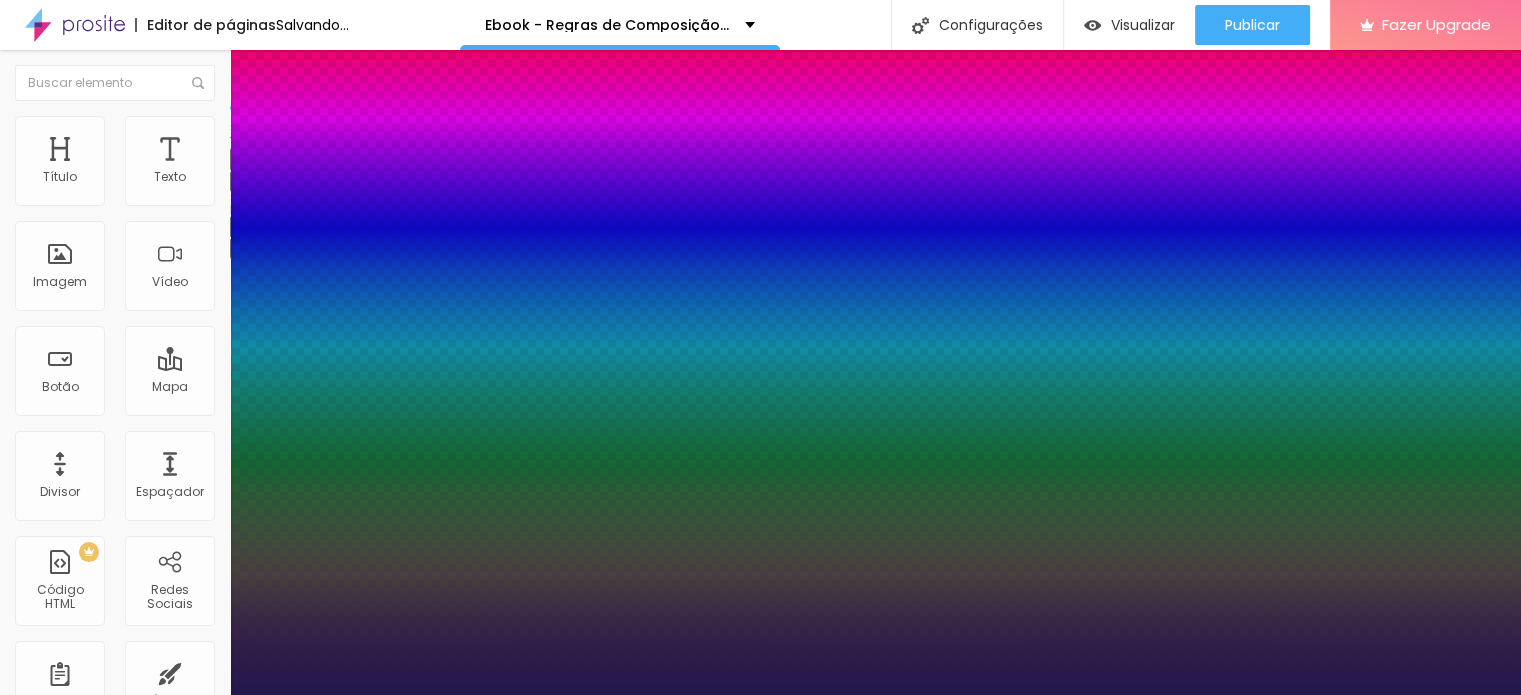type on "1" 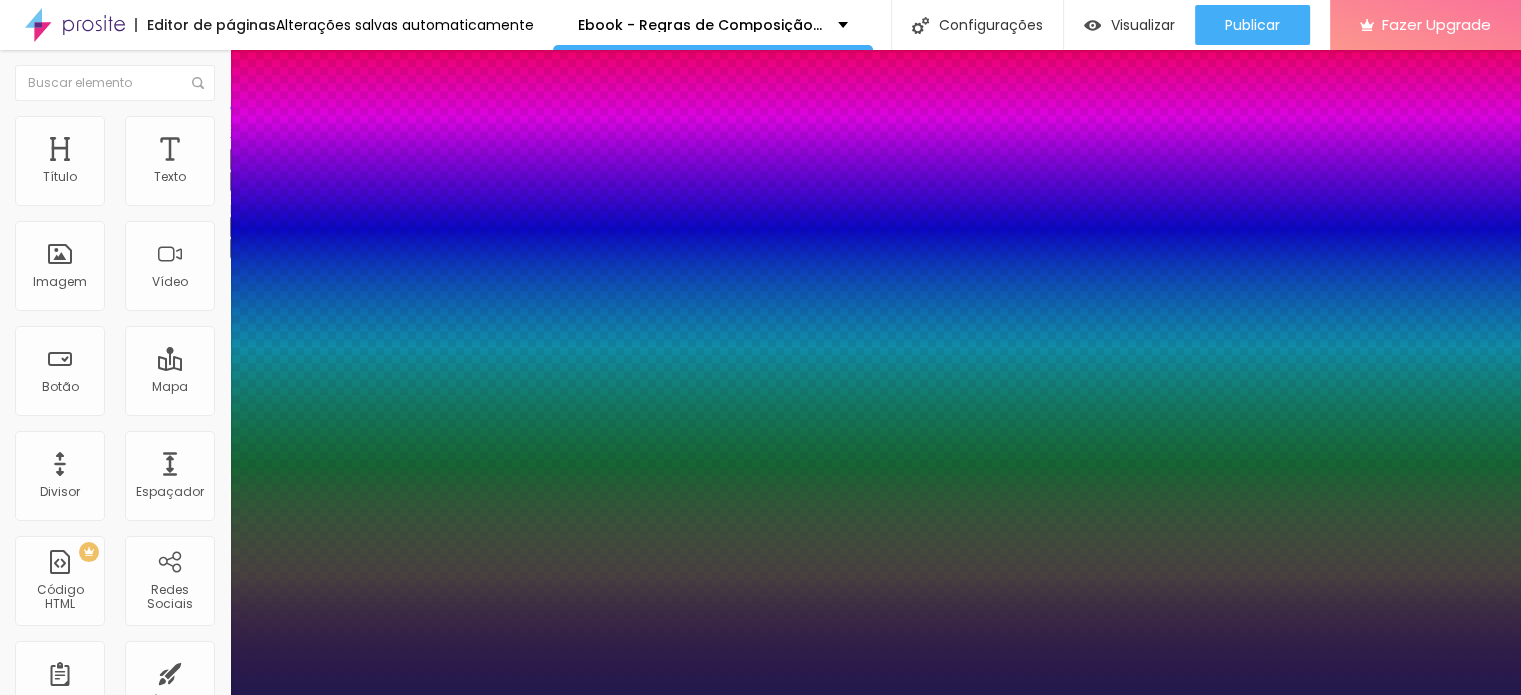 click on "[FONT_NAMES]" at bounding box center (107, 717) 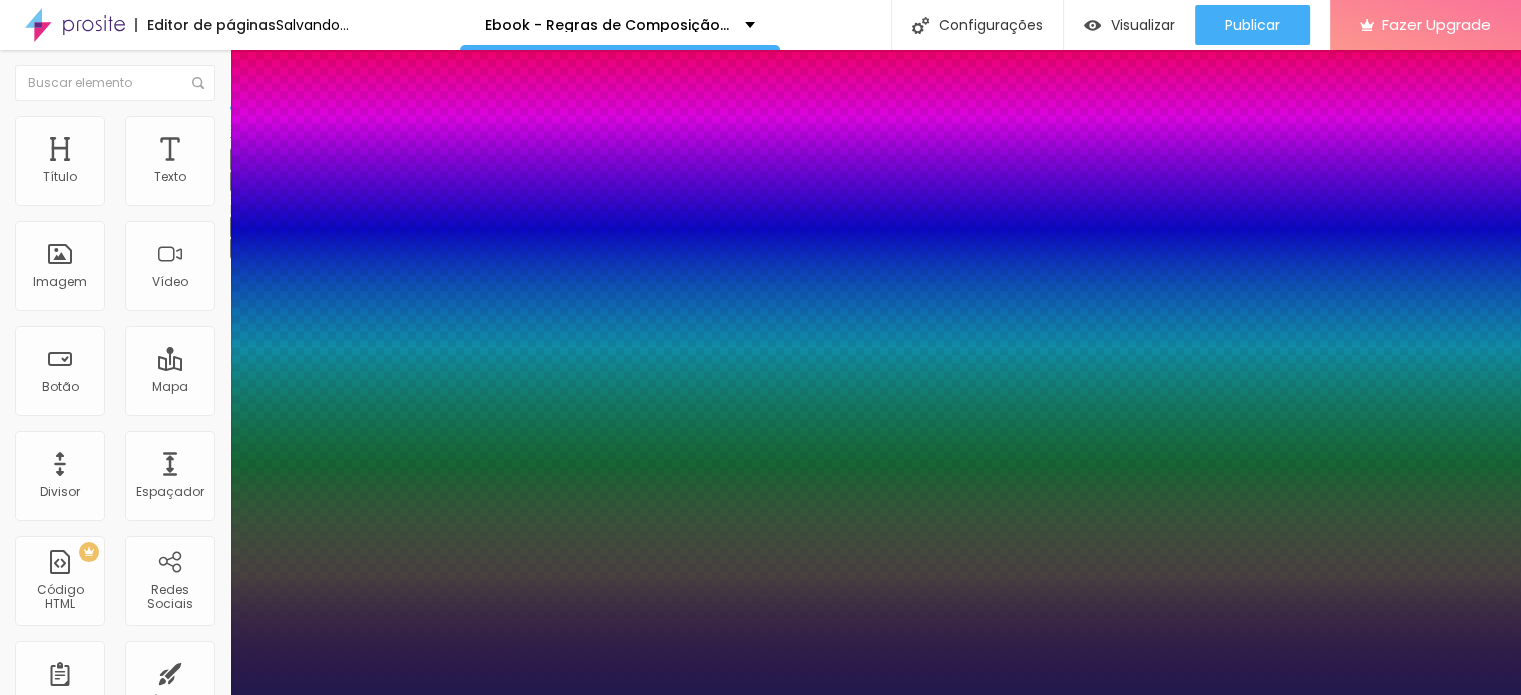 type on "1" 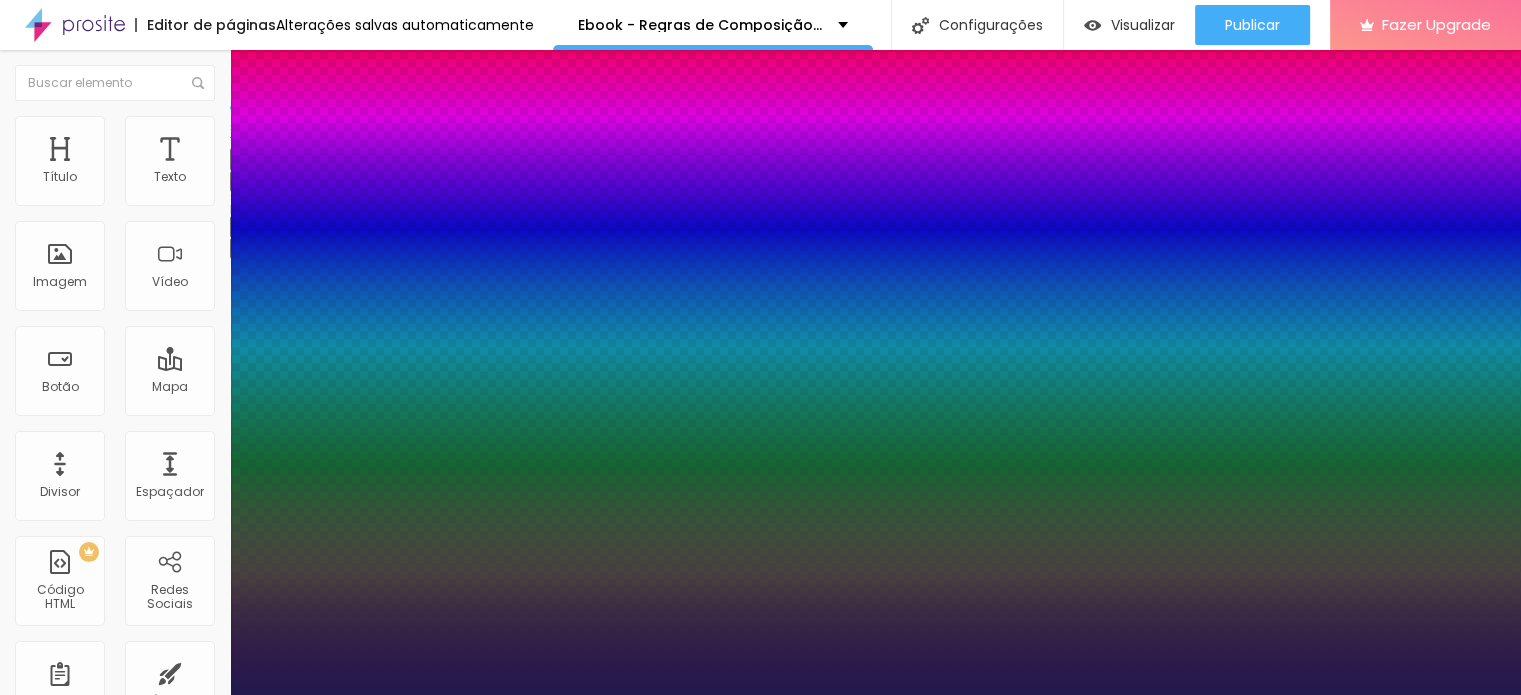 click at bounding box center [760, 695] 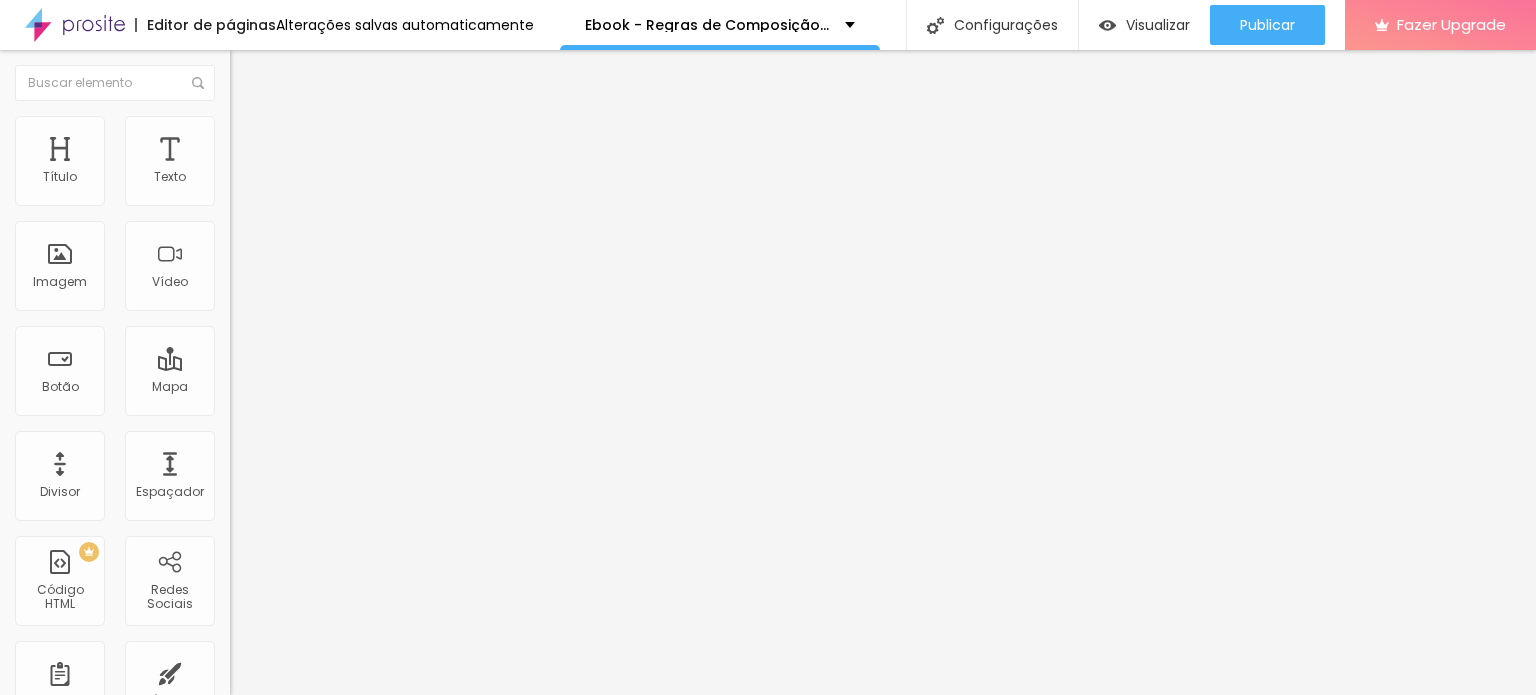 click at bounding box center [237, 248] 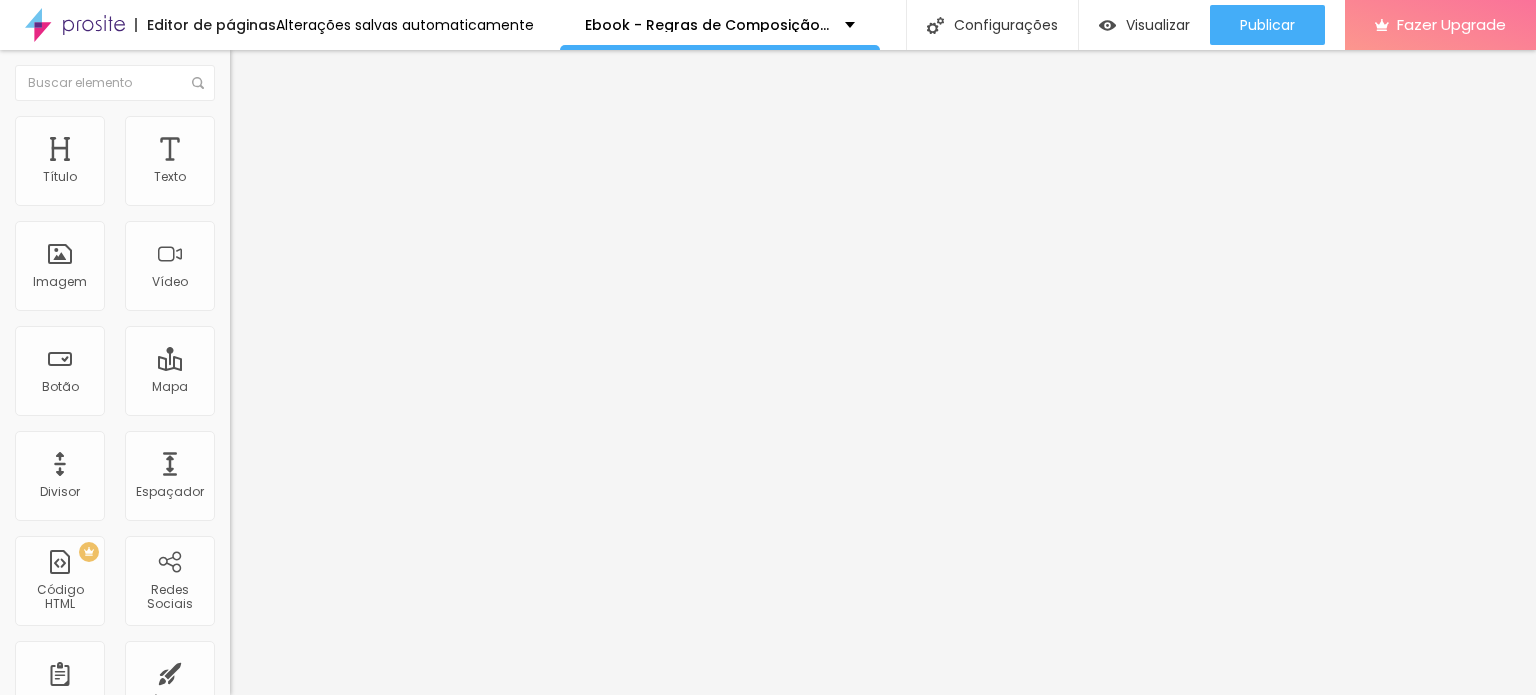 click on "Normal" at bounding box center [252, 306] 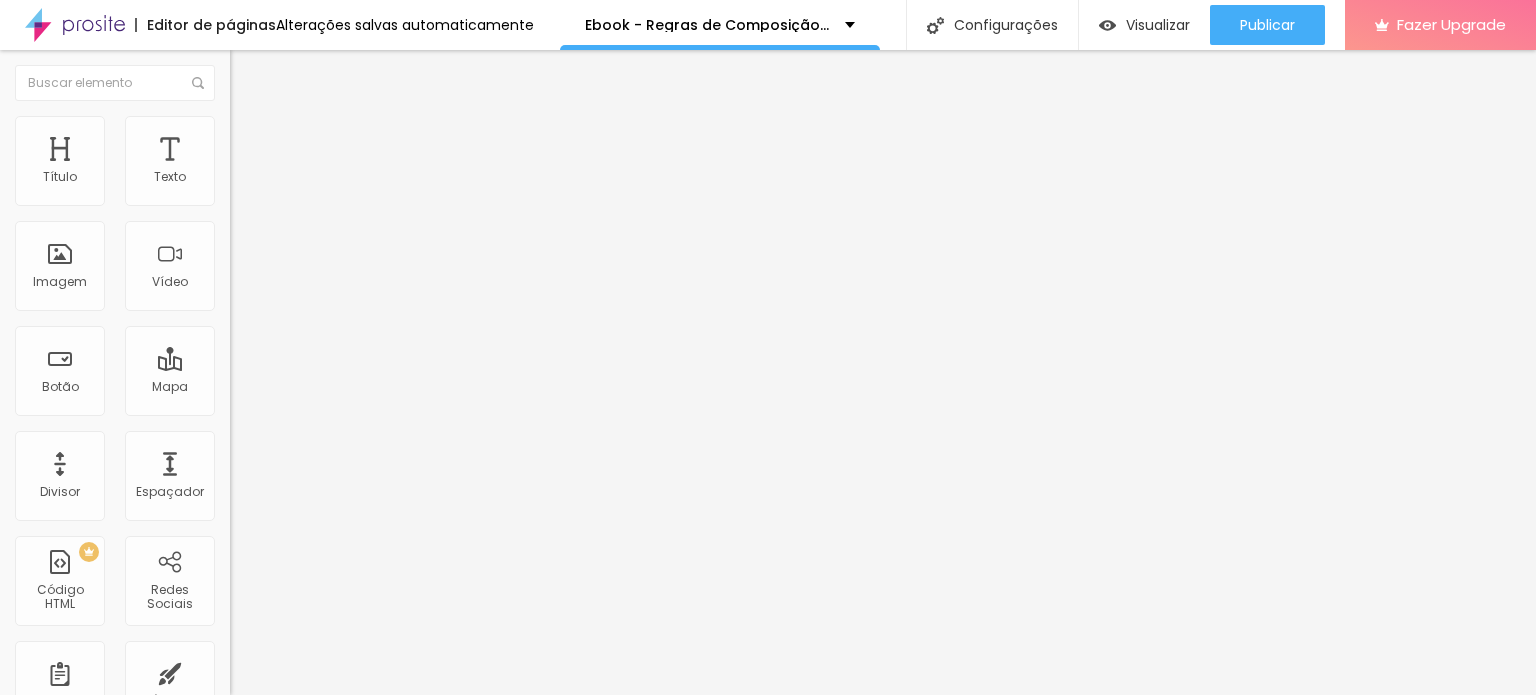 click at bounding box center (239, 125) 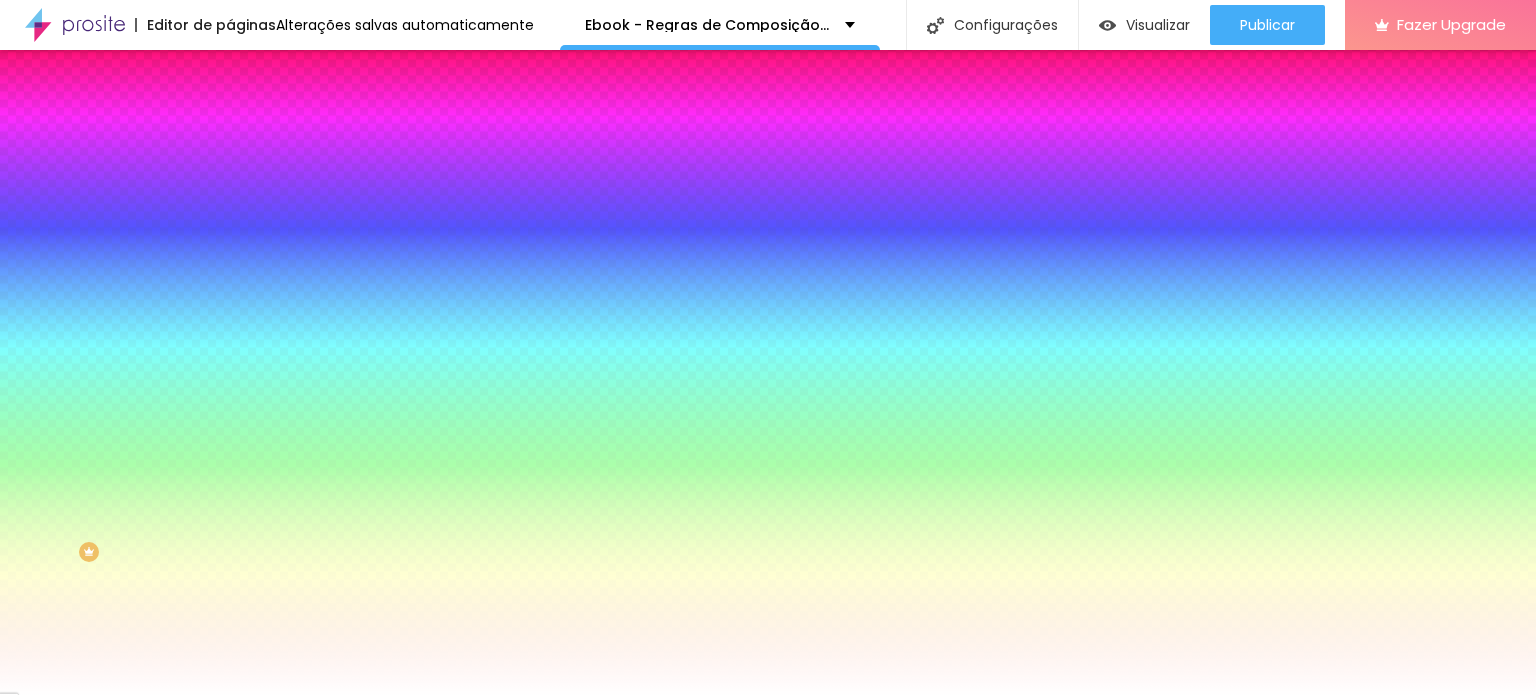 click at bounding box center [345, 191] 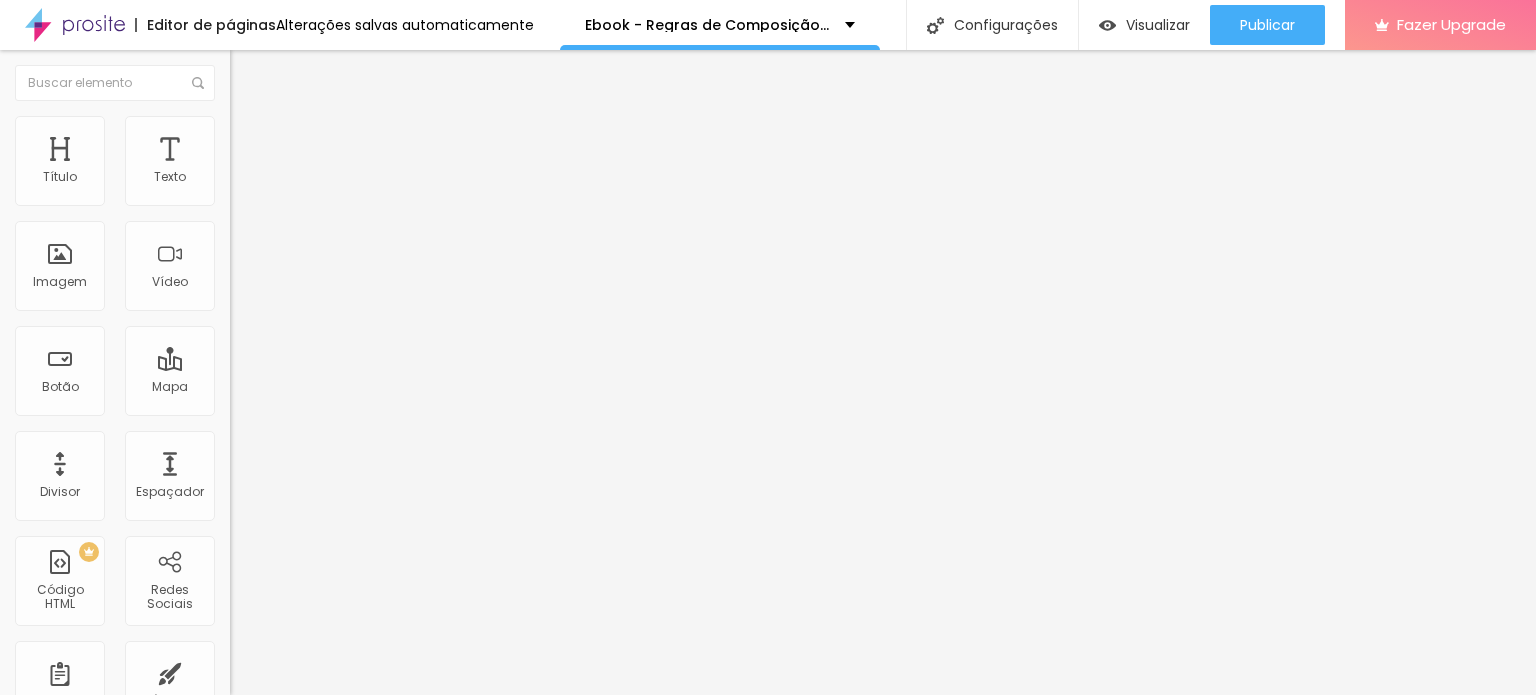 click on "Estilo" at bounding box center (263, 129) 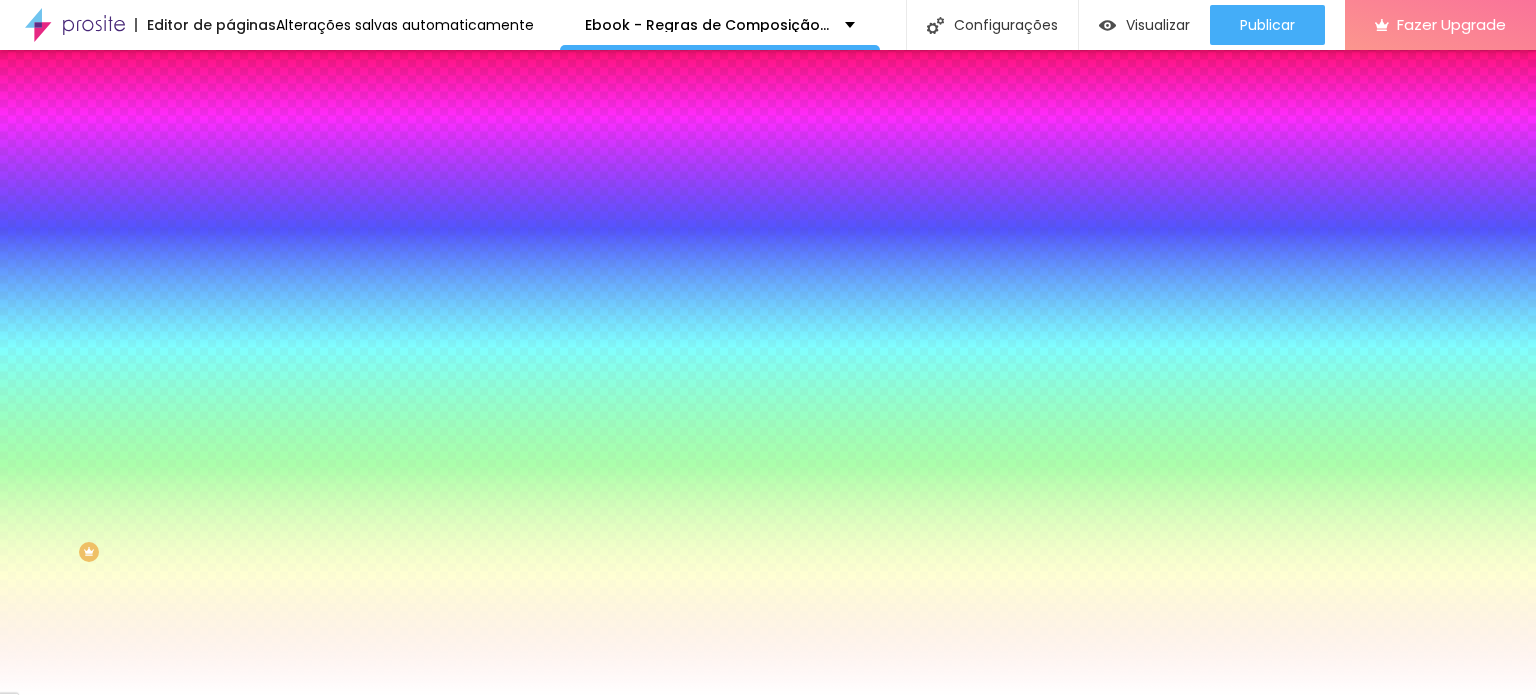 click on "Conteúdo" at bounding box center (279, 109) 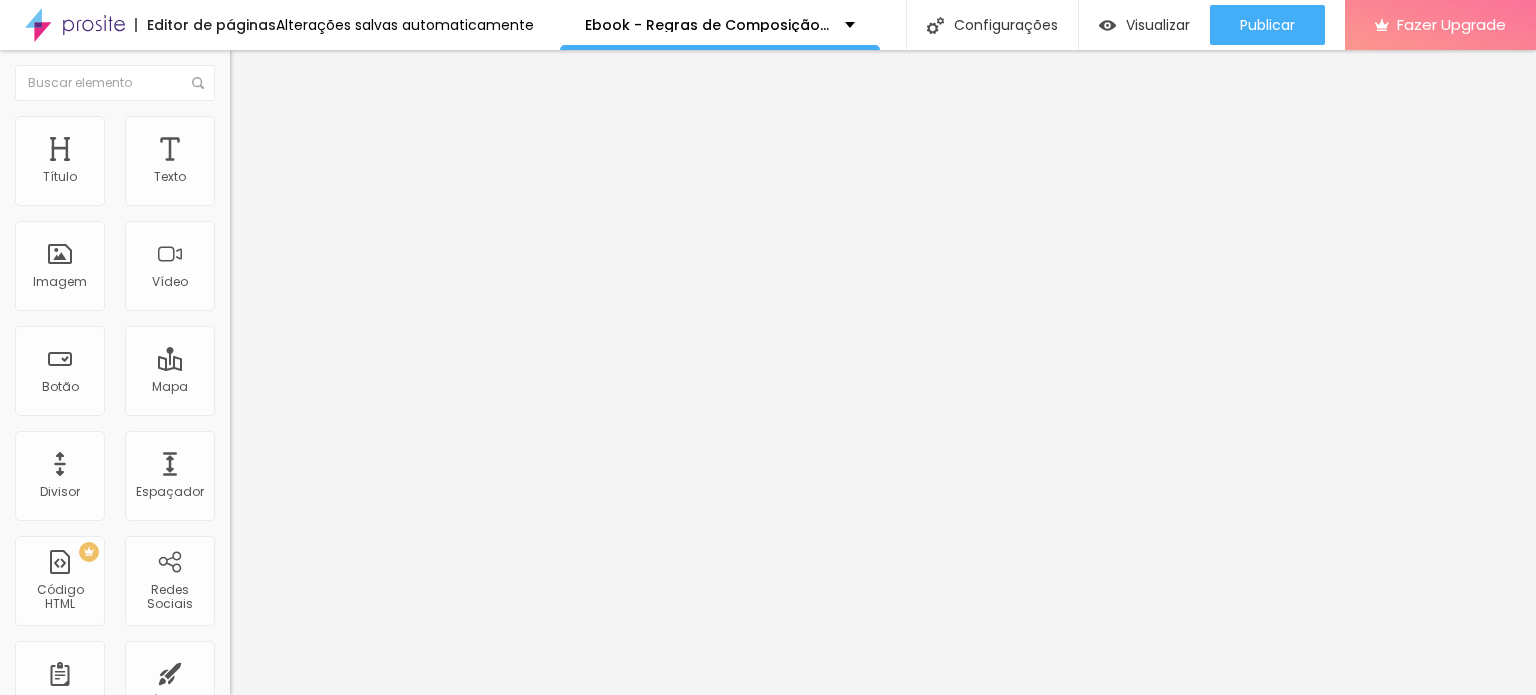 drag, startPoint x: 93, startPoint y: 224, endPoint x: 0, endPoint y: 227, distance: 93.04838 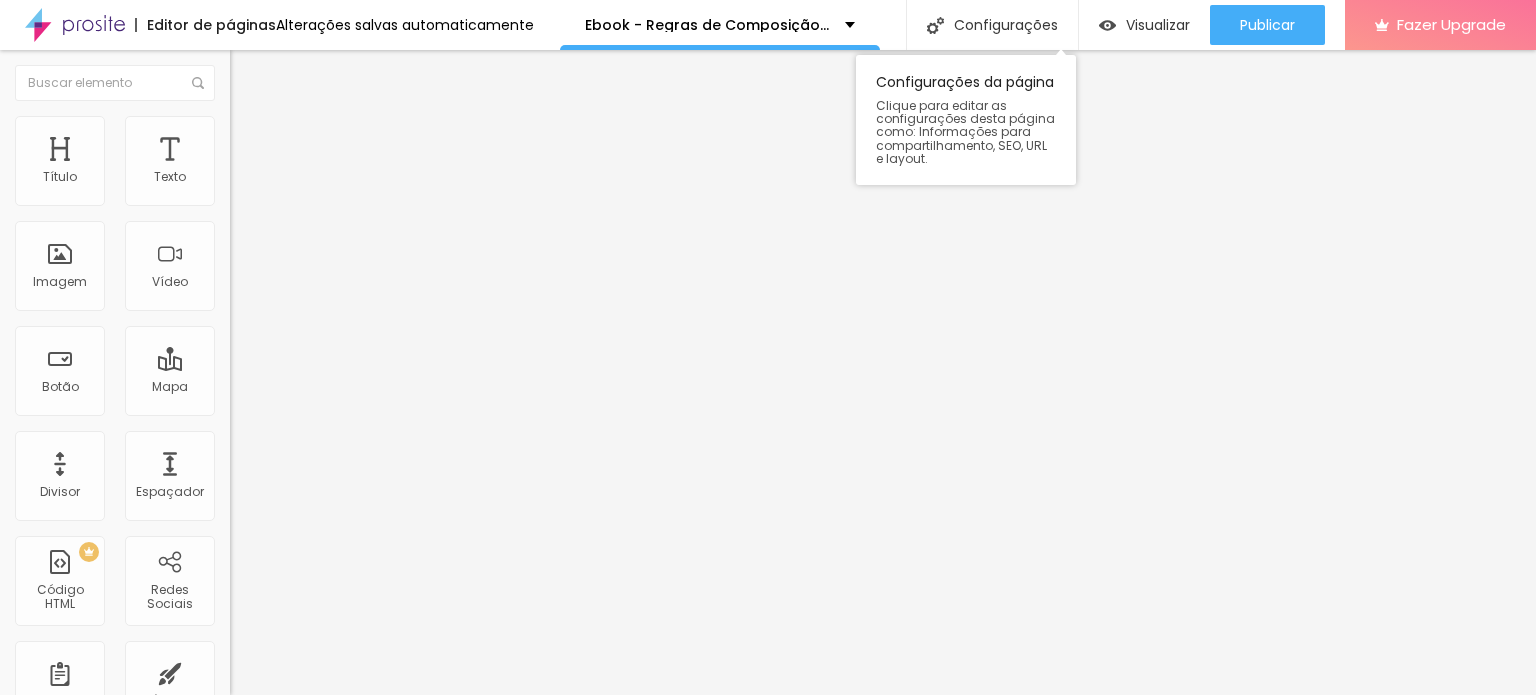 type on "COMPRAR AGORA" 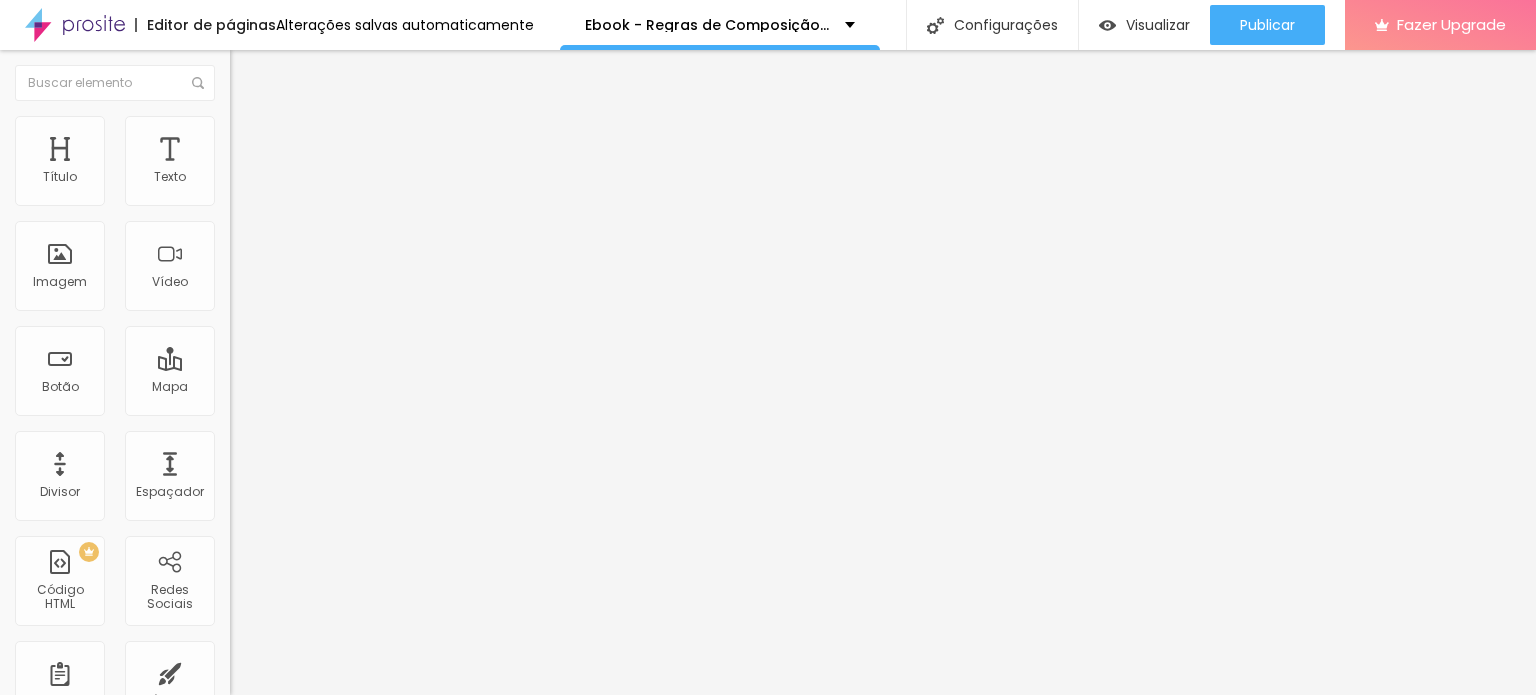click at bounding box center [244, 285] 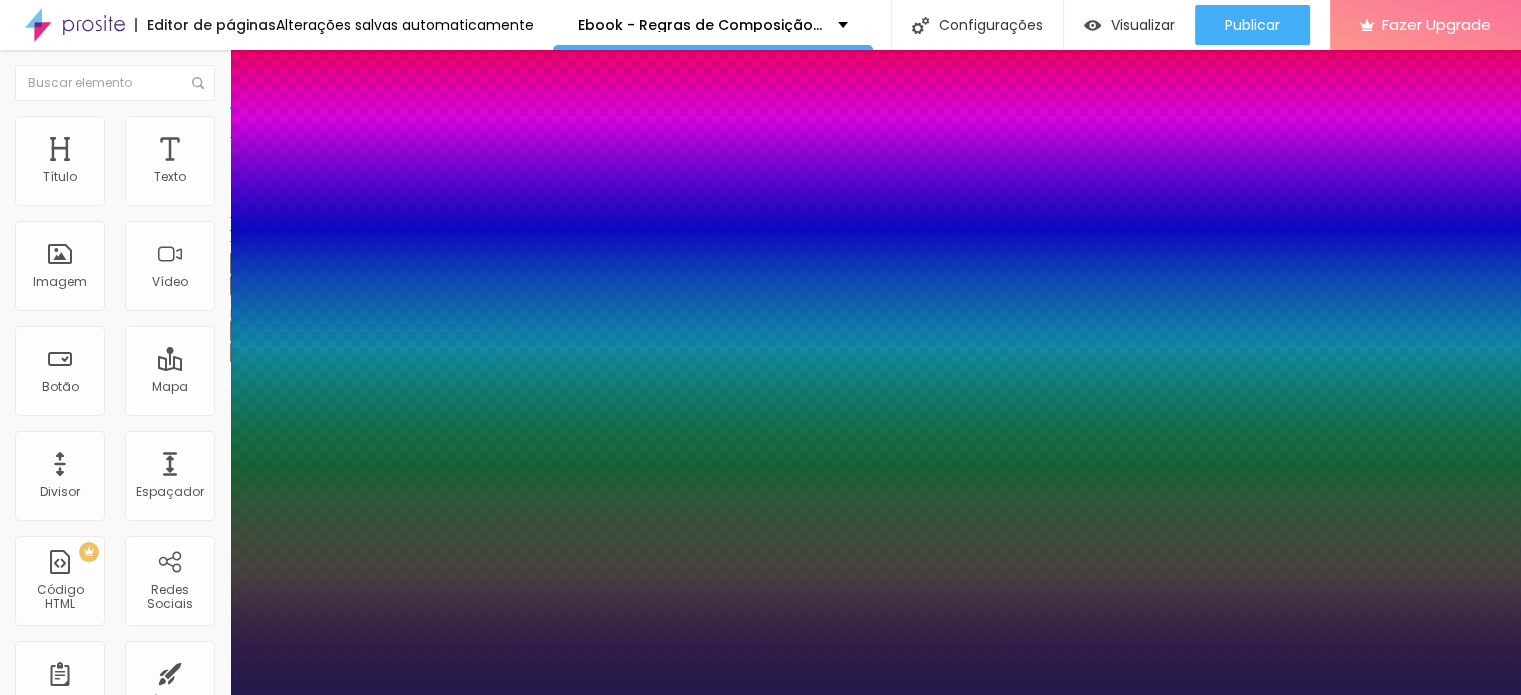 type on "1" 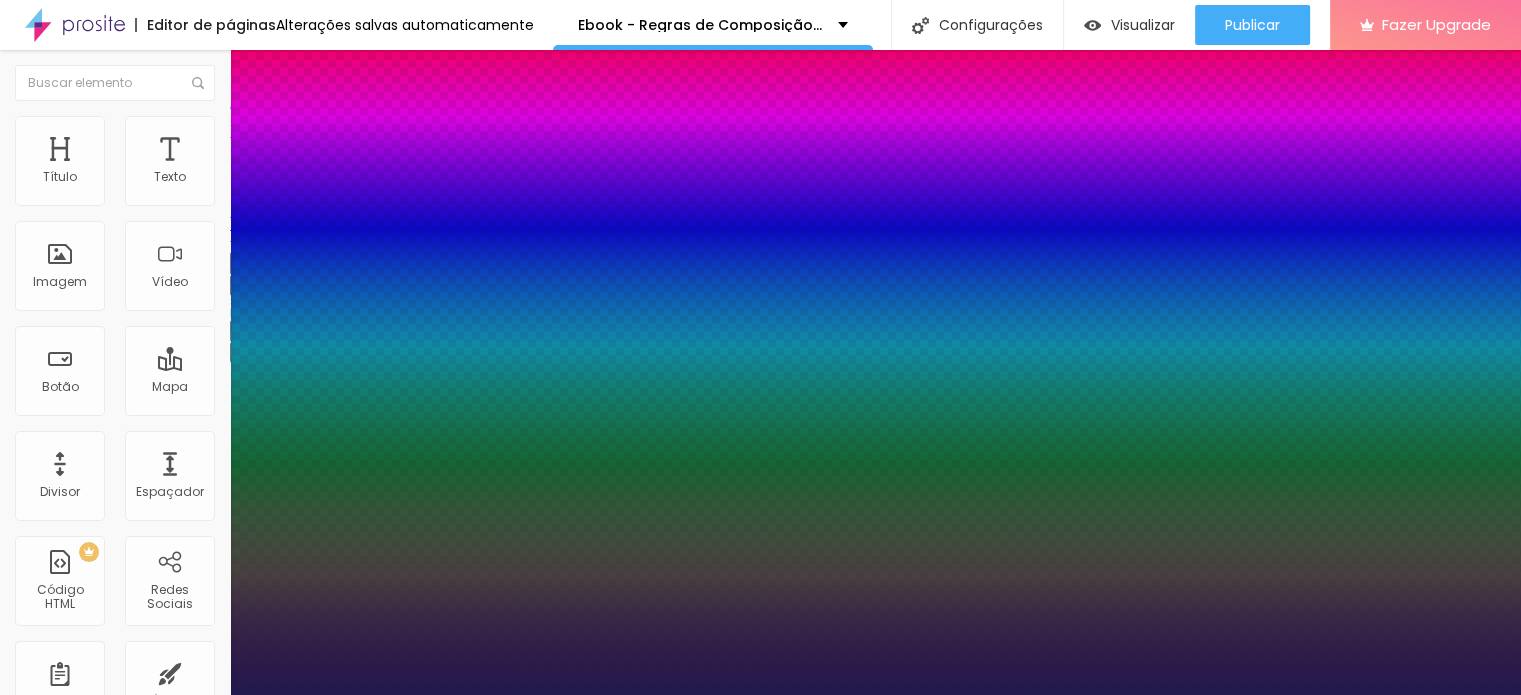 type on "30" 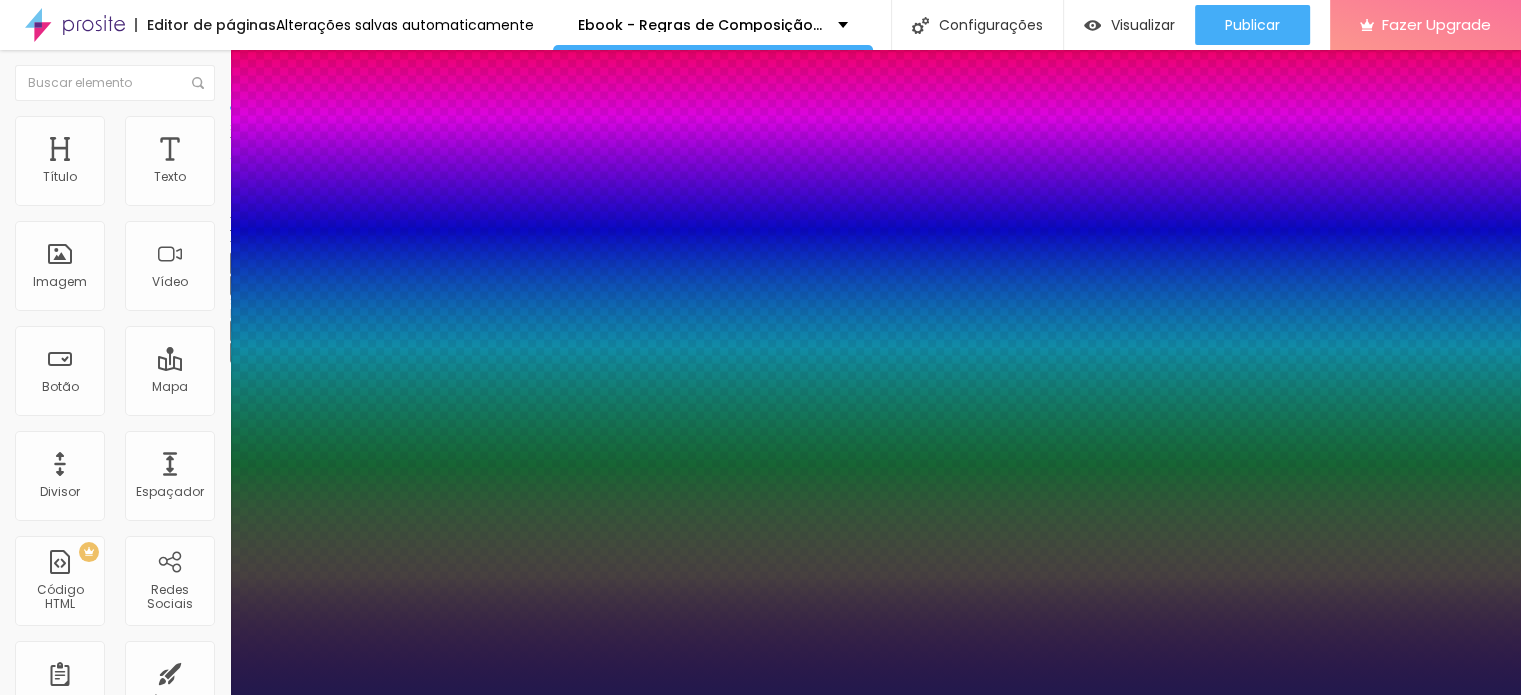 type on "35" 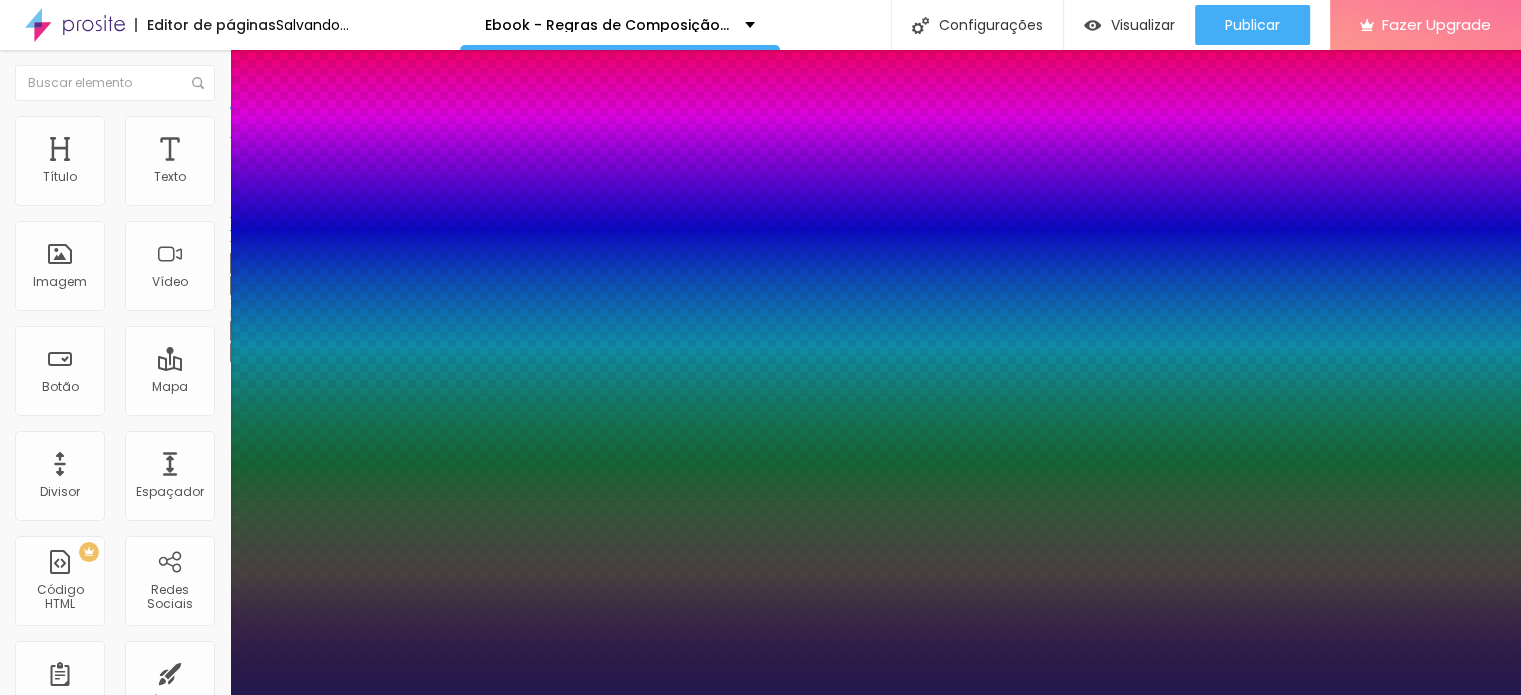type on "1" 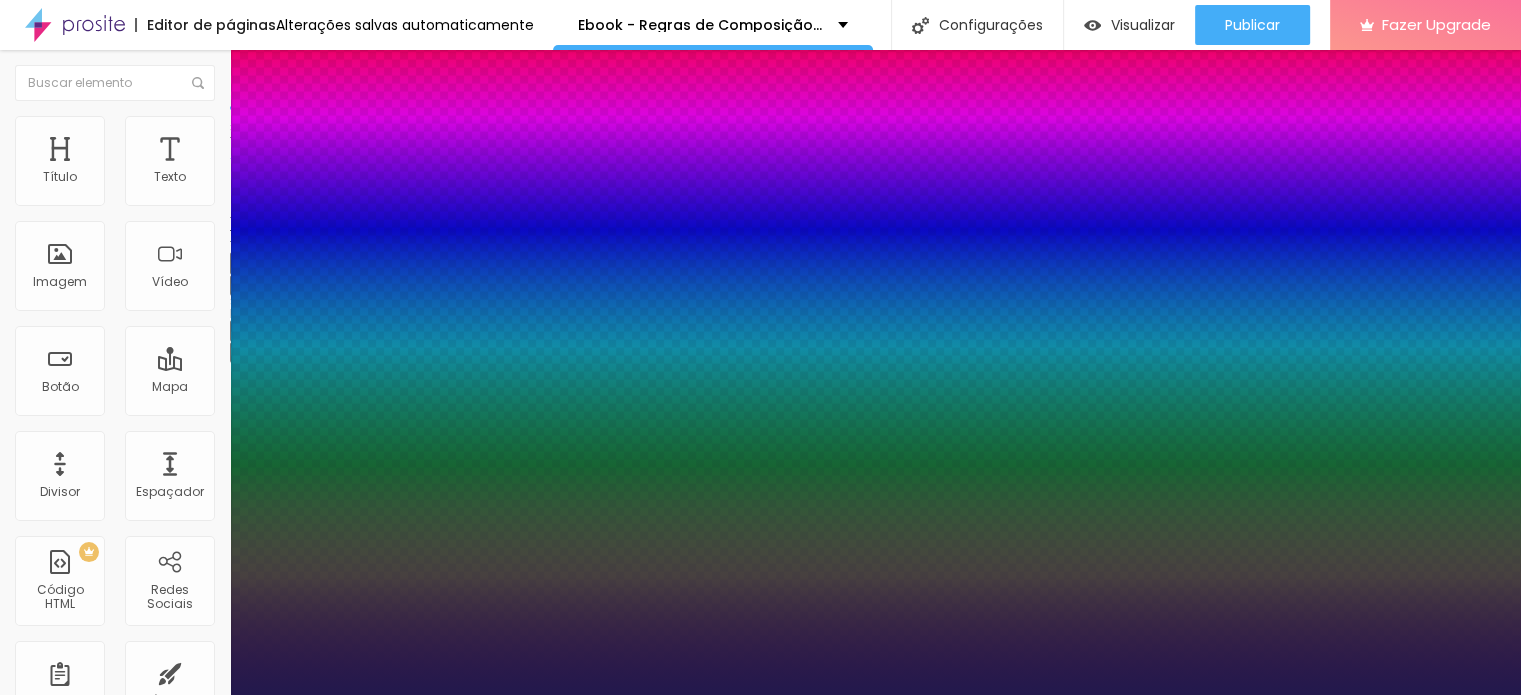 click at bounding box center (760, 695) 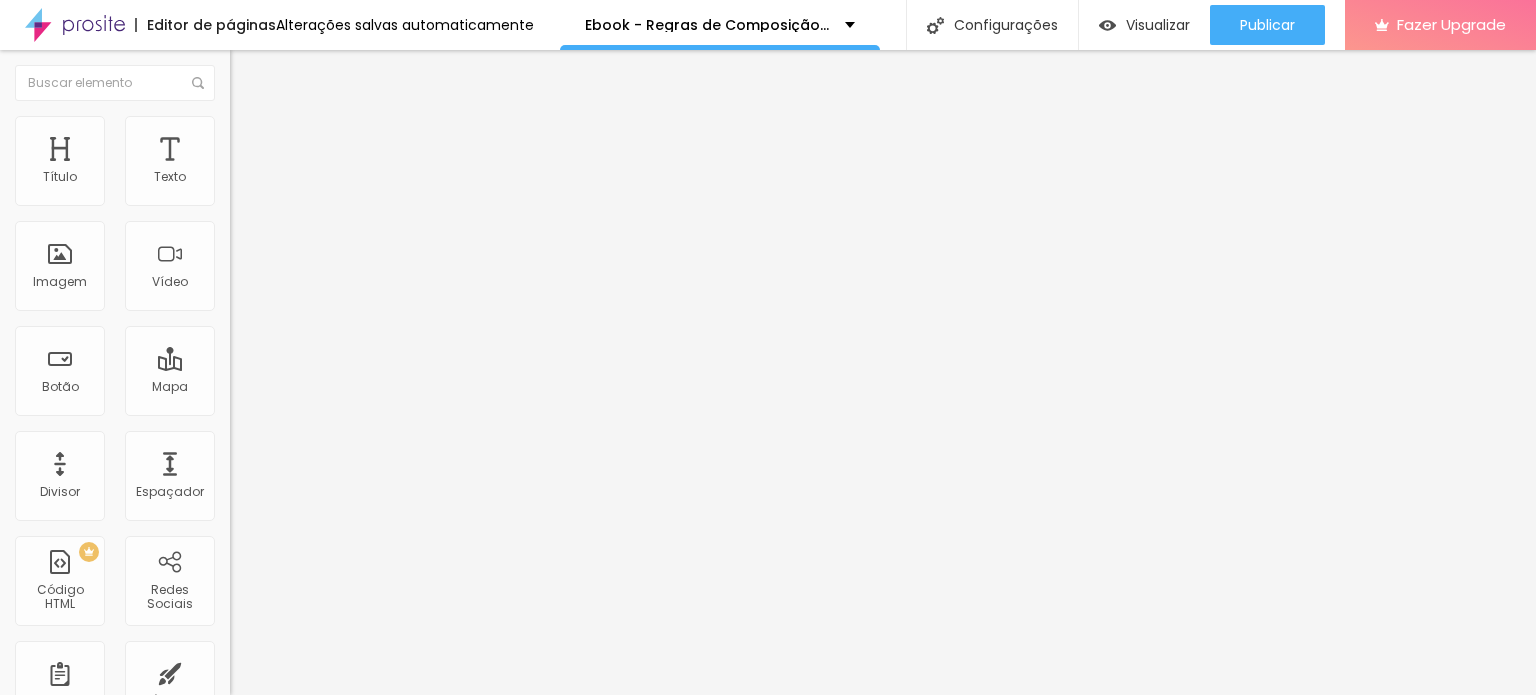 click at bounding box center (244, 181) 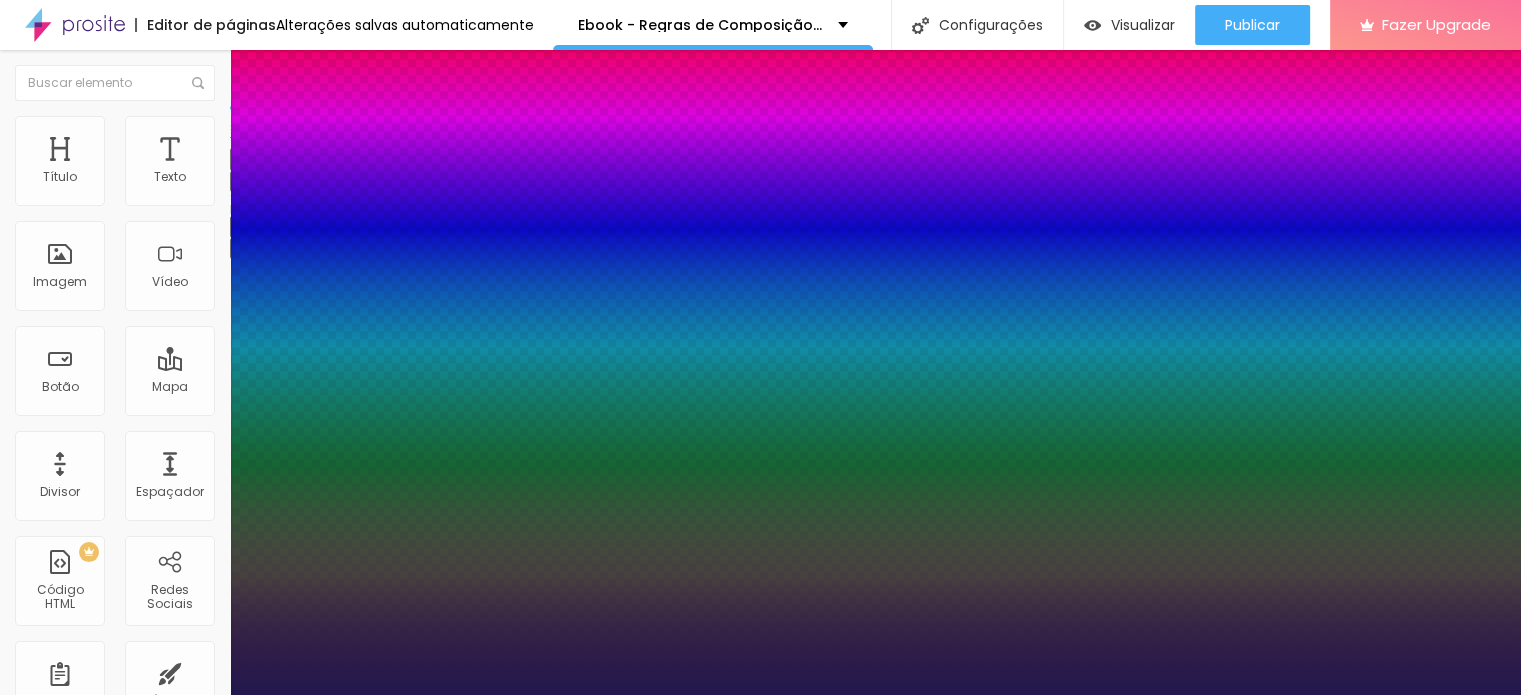 type on "1" 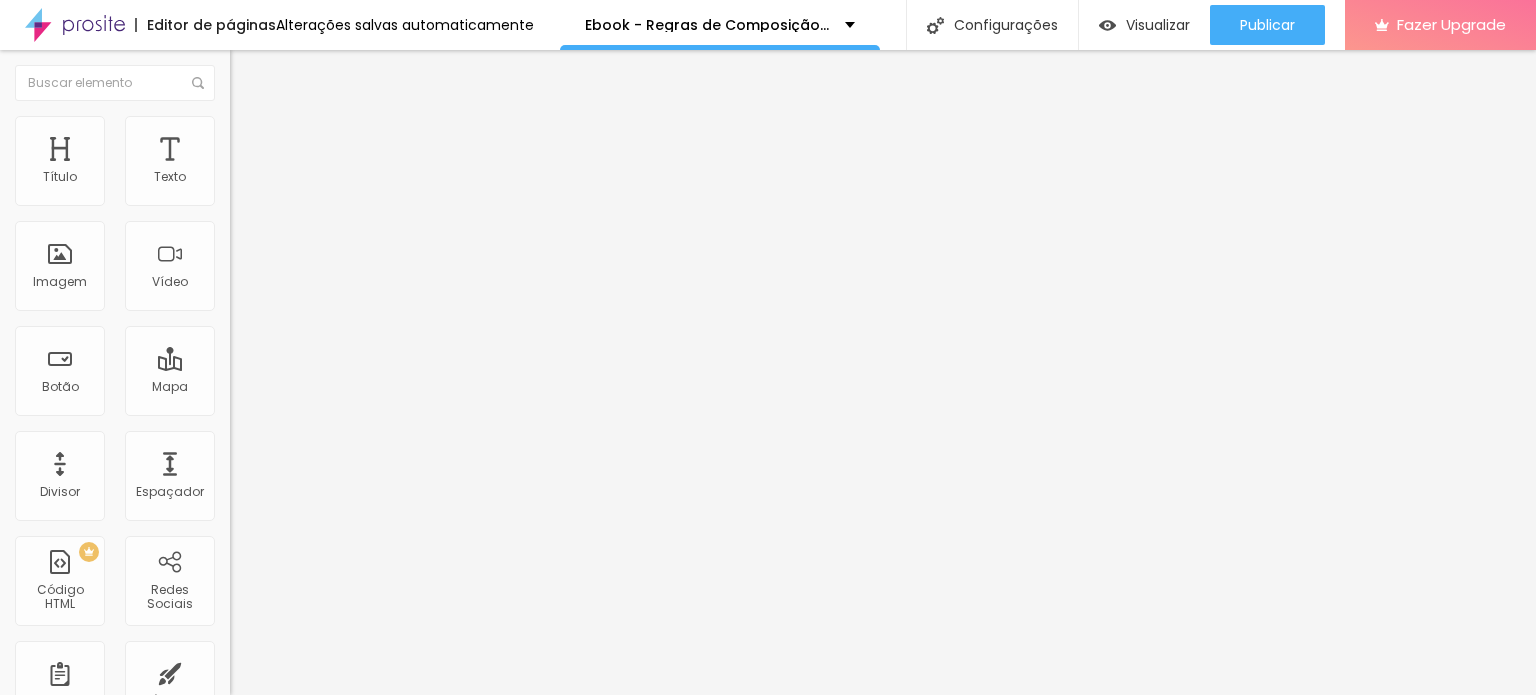 click at bounding box center (244, 285) 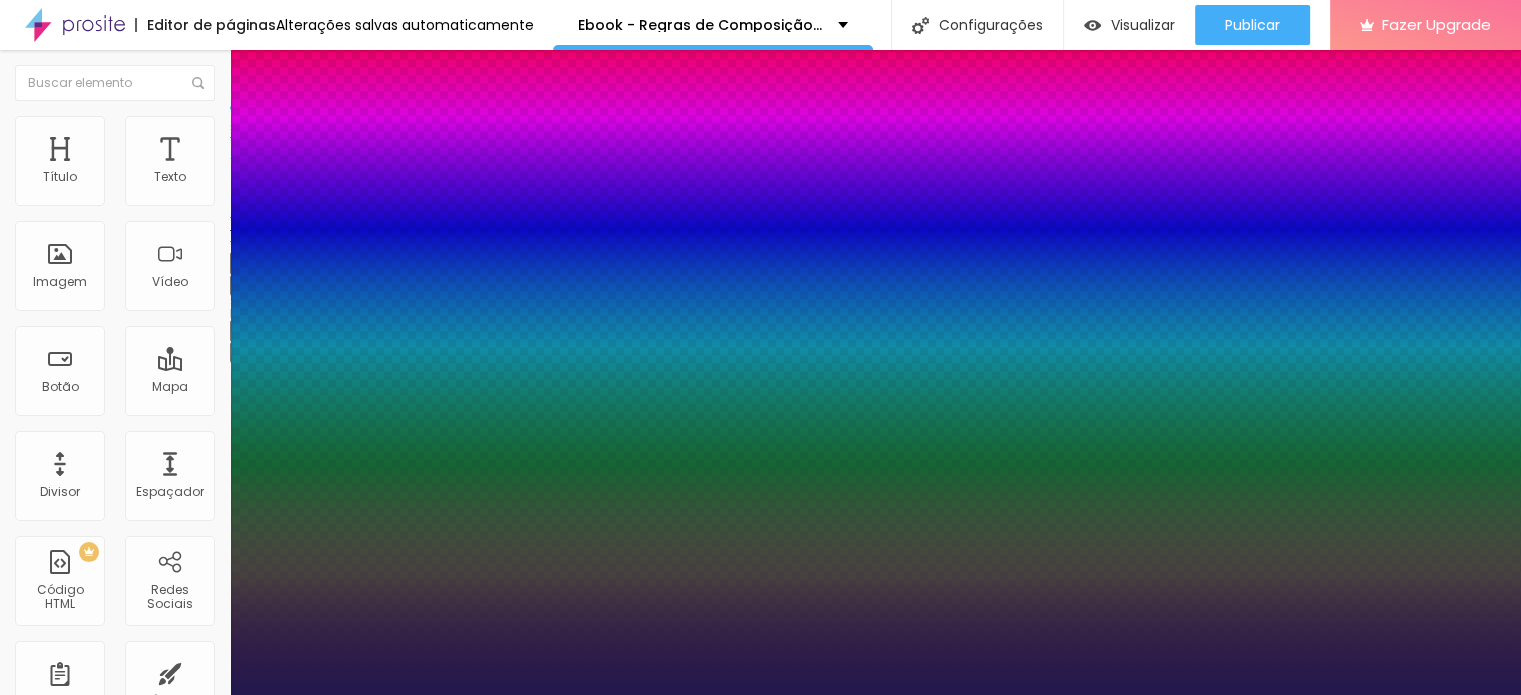 type on "1" 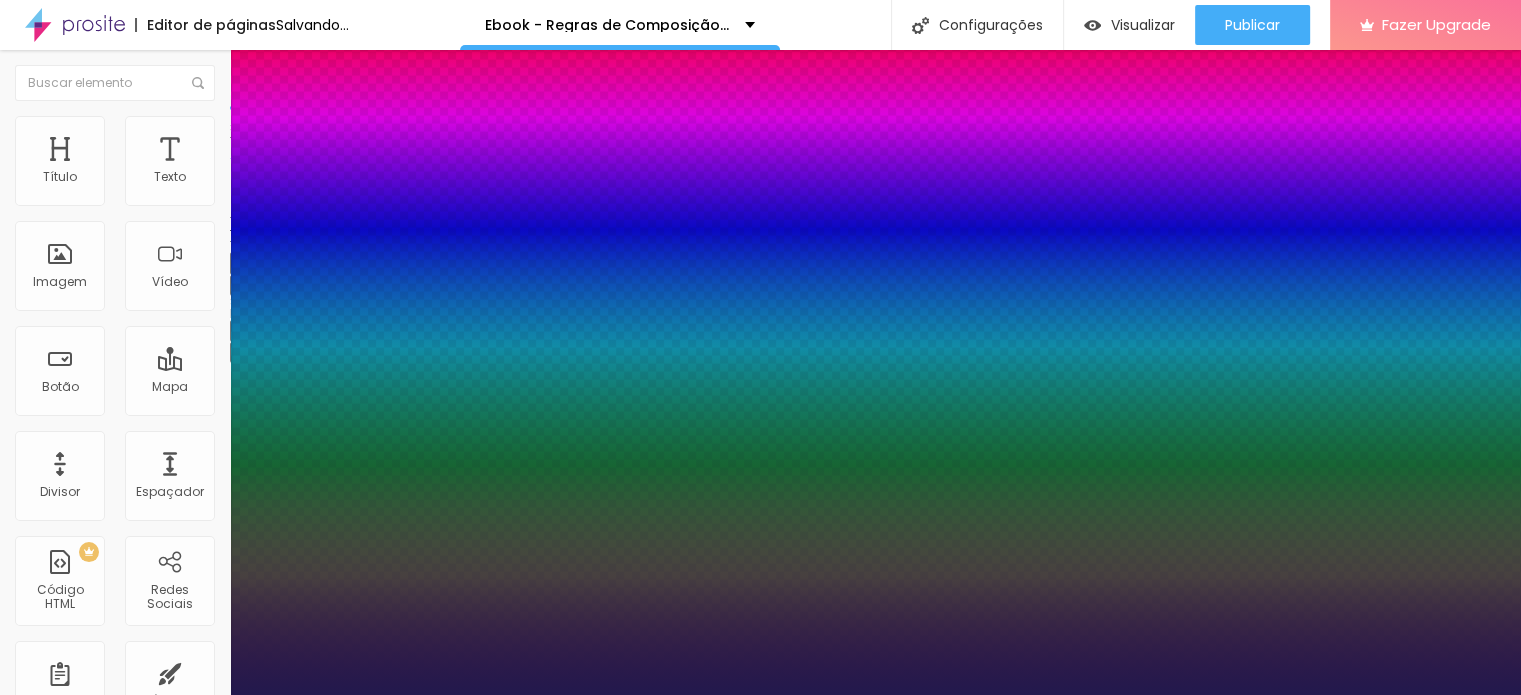 click at bounding box center (64, 2259) 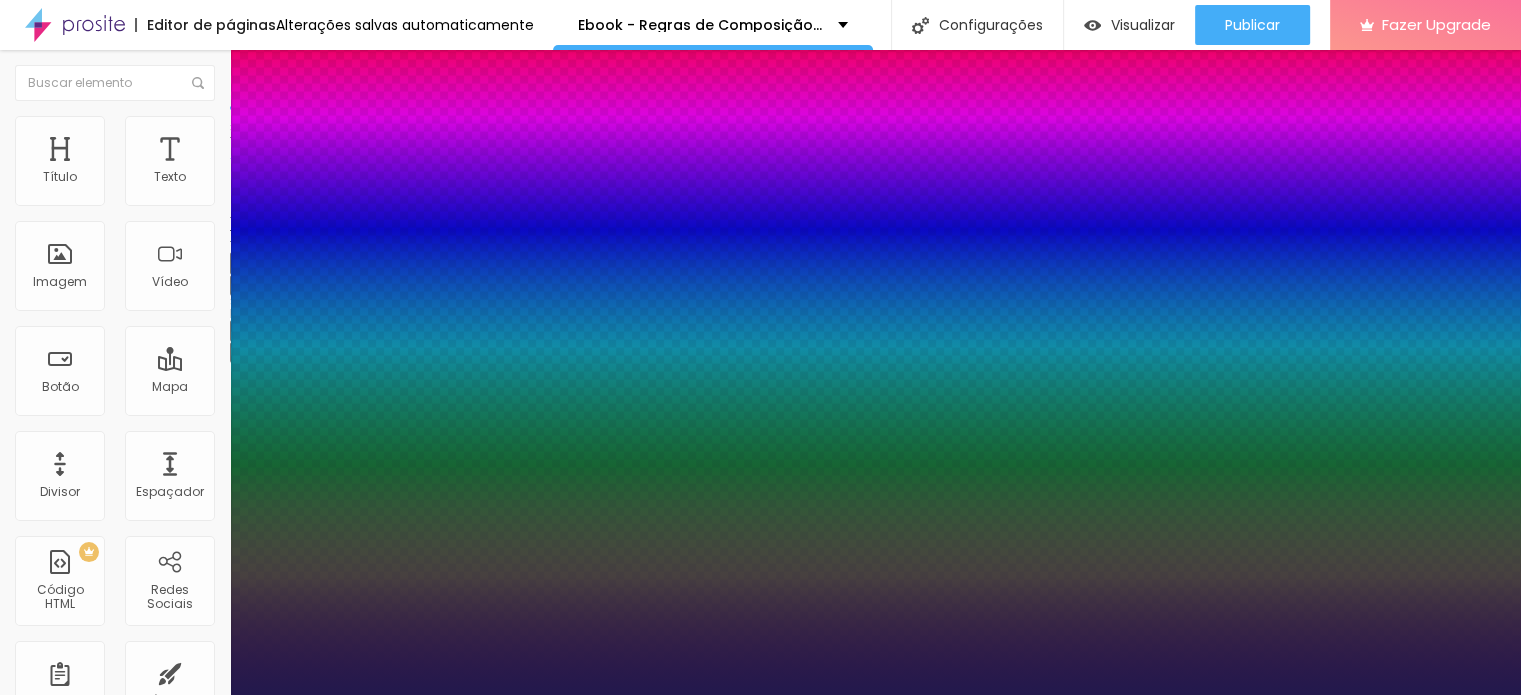 click on "[FONT_NAMES]" at bounding box center (107, 717) 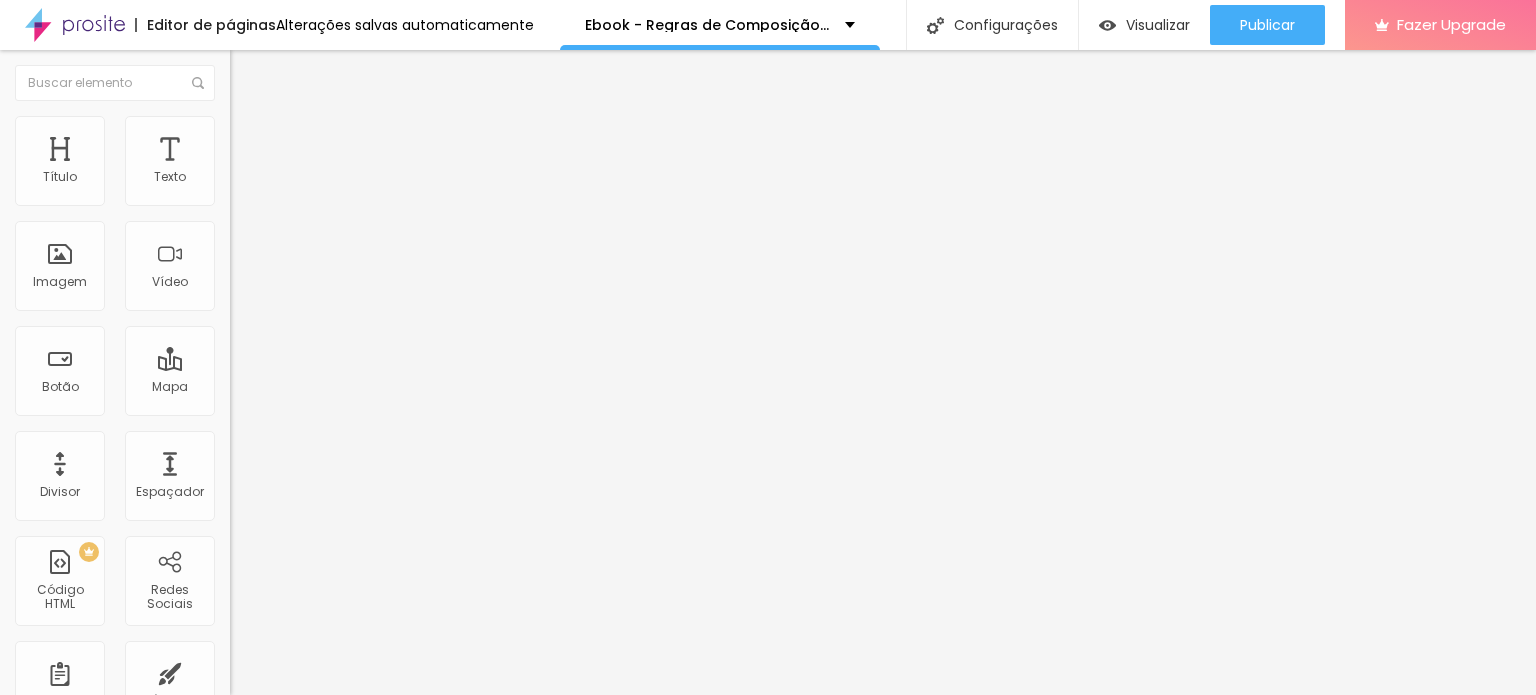 click at bounding box center (244, 181) 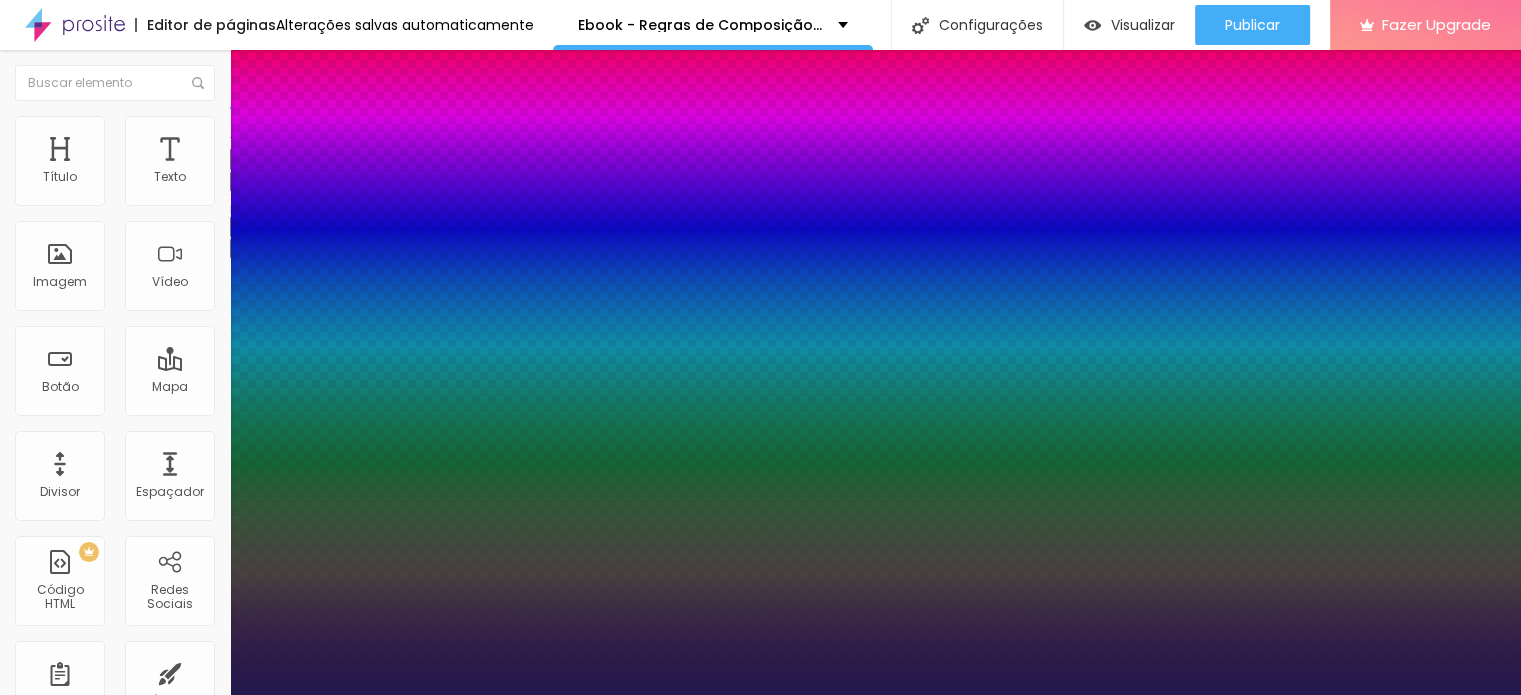 click on "[FONT_NAMES]" at bounding box center [107, 717] 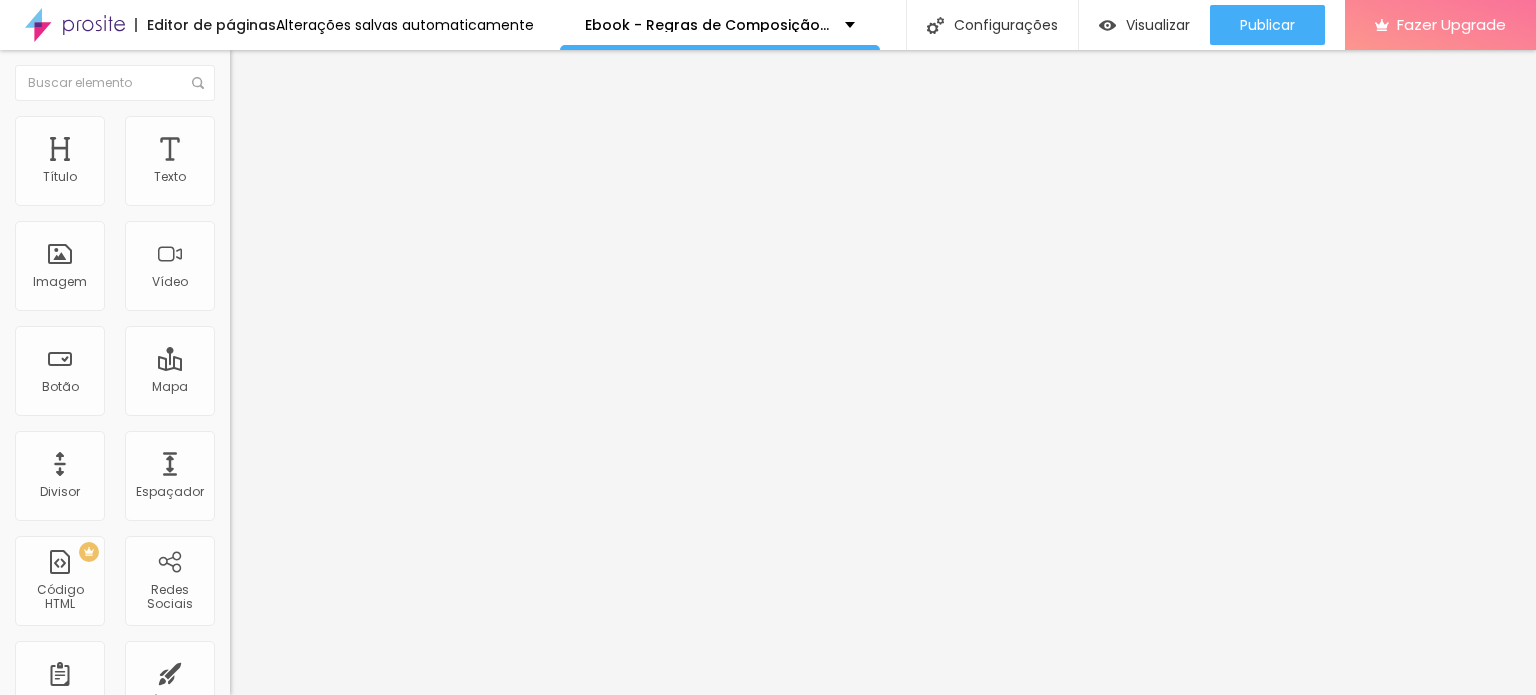 click on "Editar Coluna" at bounding box center (345, 73) 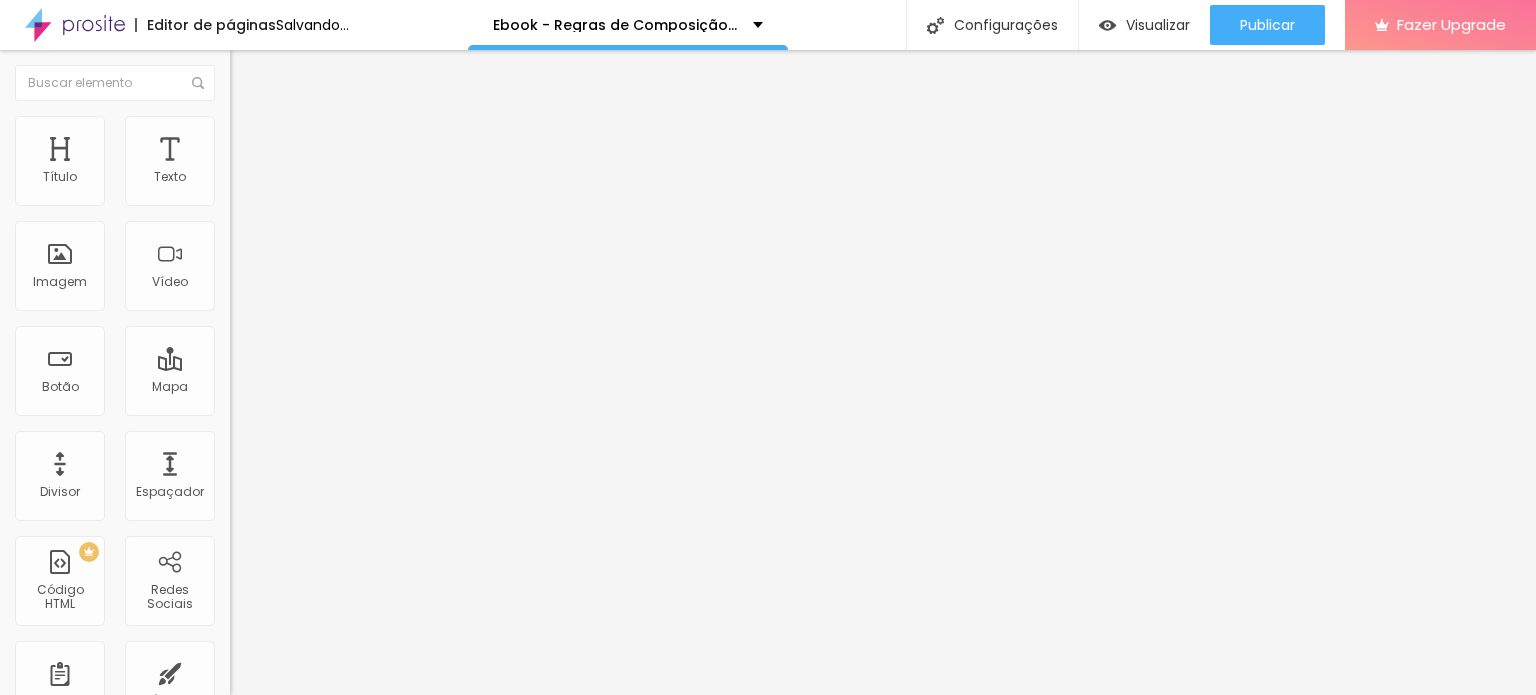 click on "Adicionar imagem" at bounding box center [294, 163] 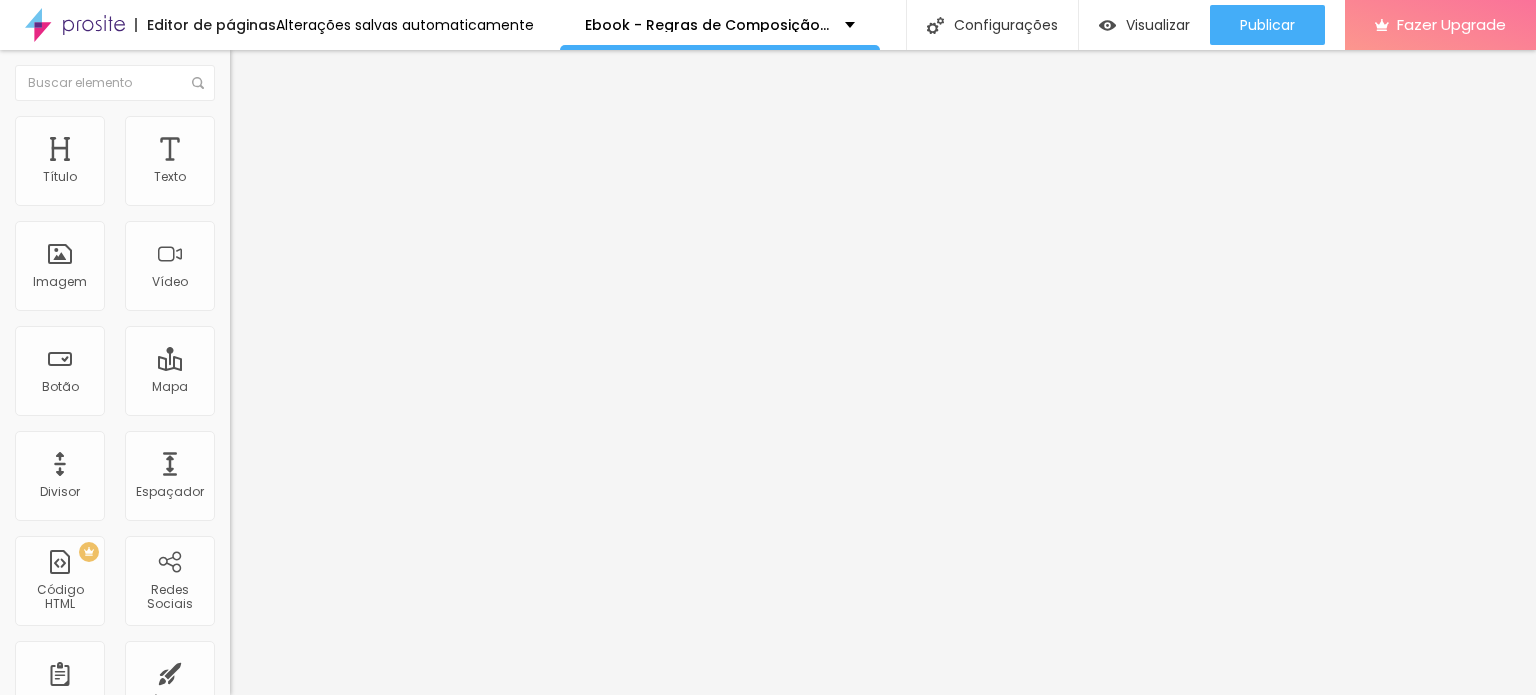 click at bounding box center [768, 954] 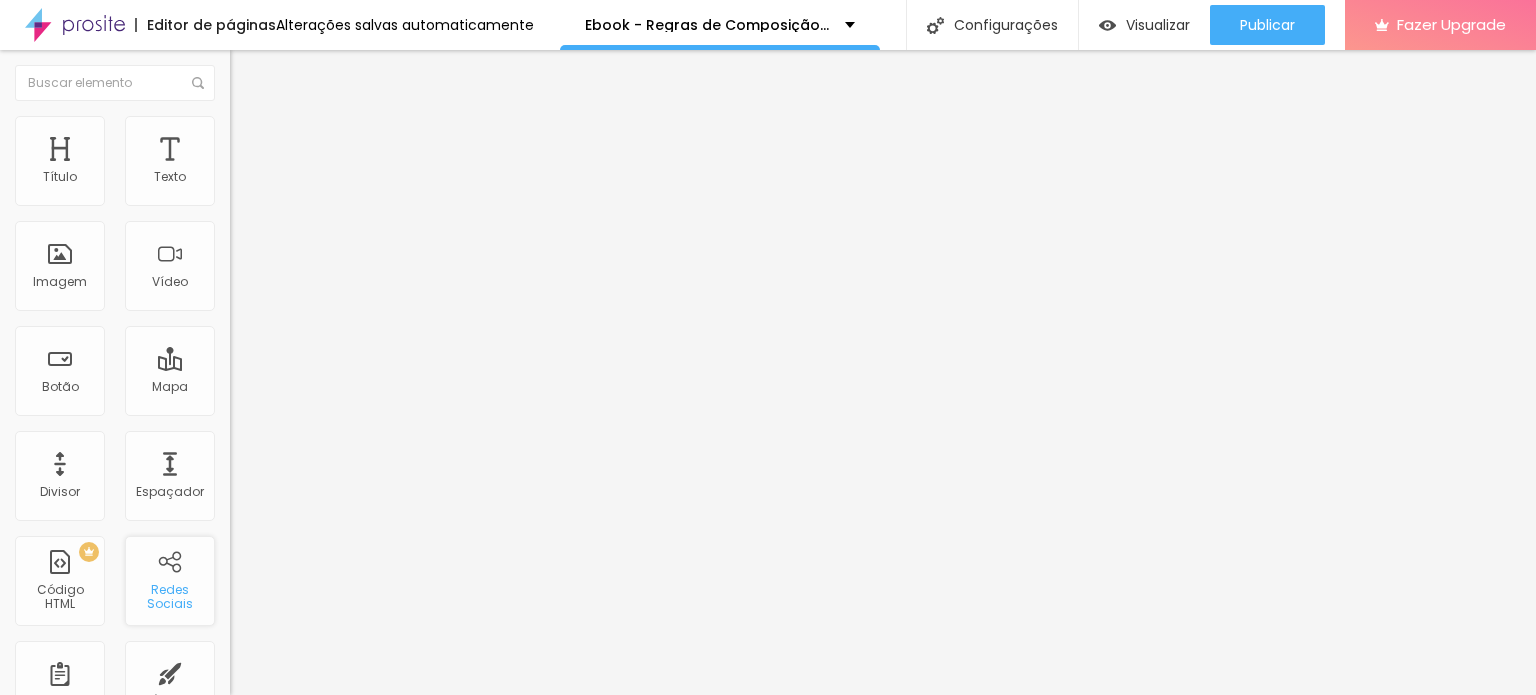scroll, scrollTop: 200, scrollLeft: 0, axis: vertical 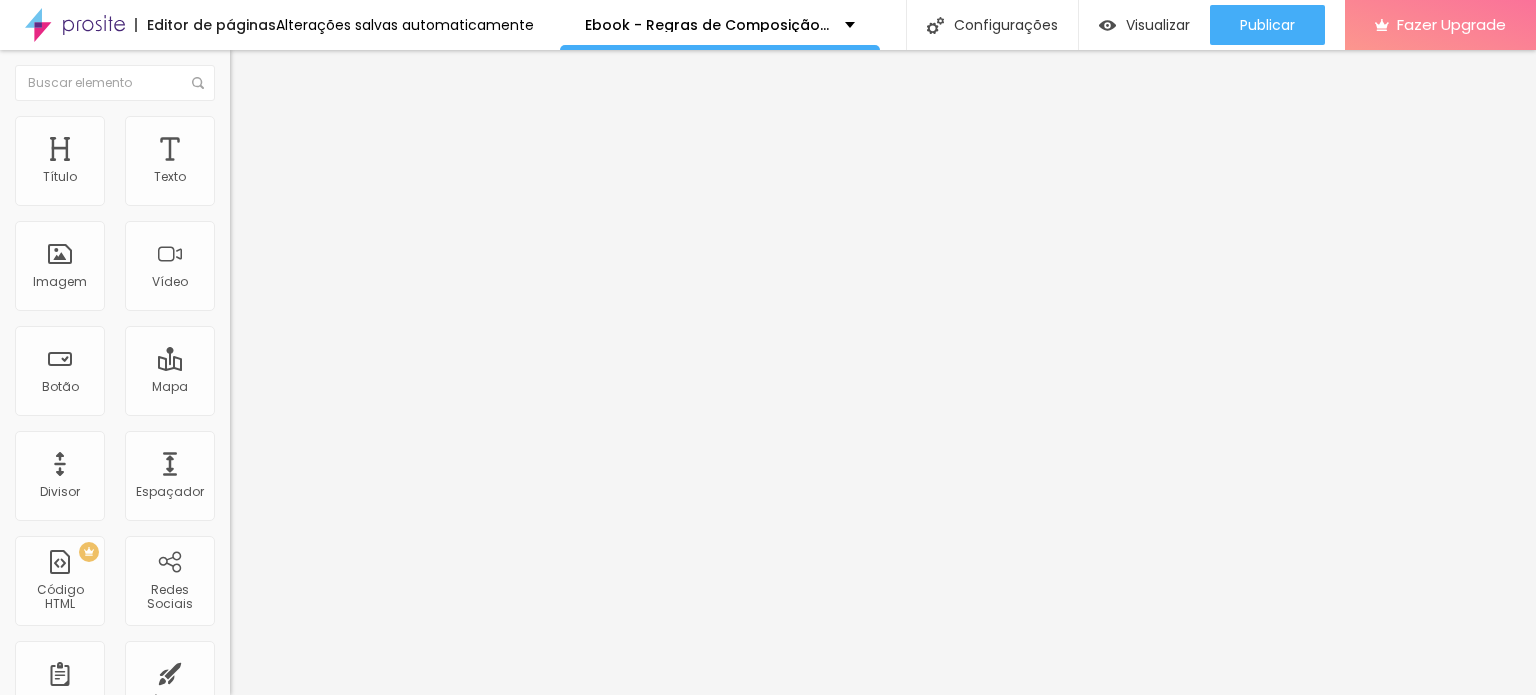 click on "Estilo" at bounding box center (263, 129) 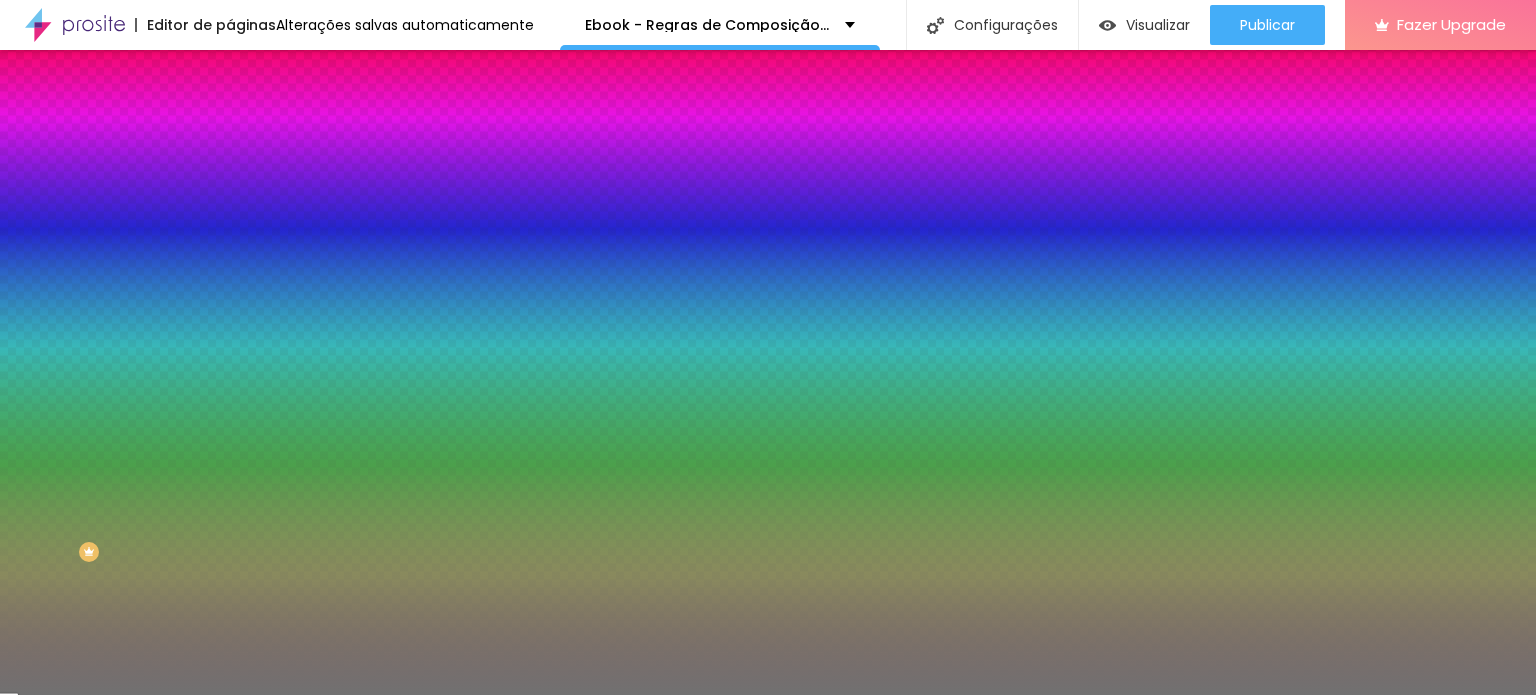 drag, startPoint x: 79, startPoint y: 312, endPoint x: 24, endPoint y: 309, distance: 55.081757 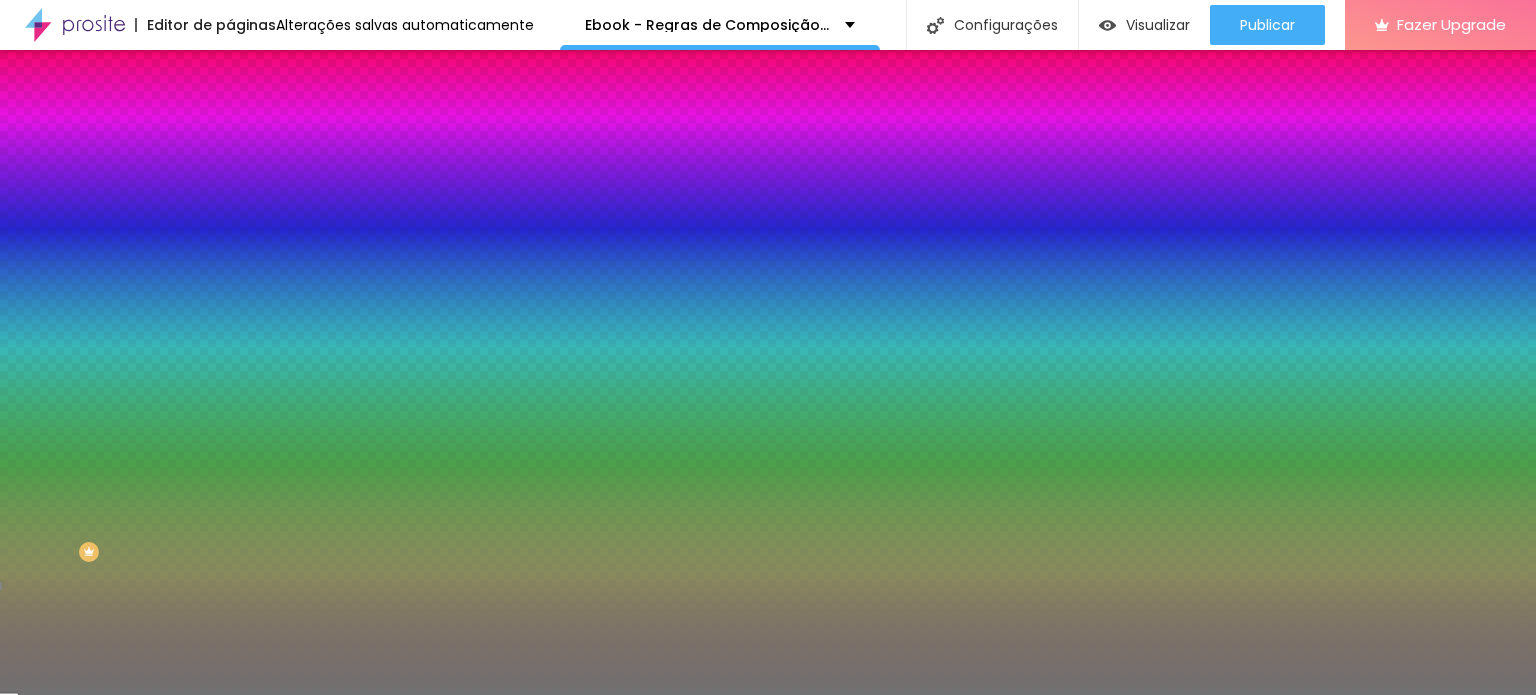 click at bounding box center [768, 347] 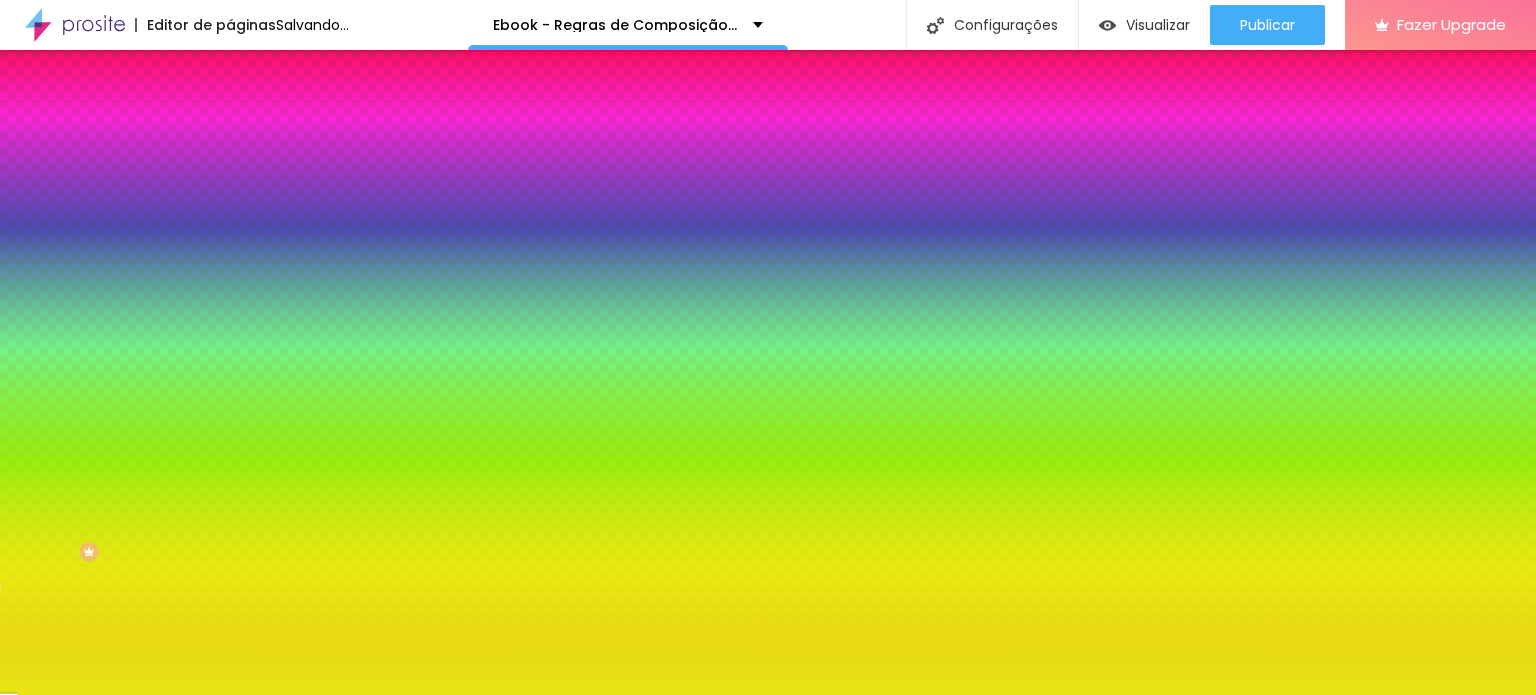 drag, startPoint x: 141, startPoint y: 255, endPoint x: 158, endPoint y: 216, distance: 42.544094 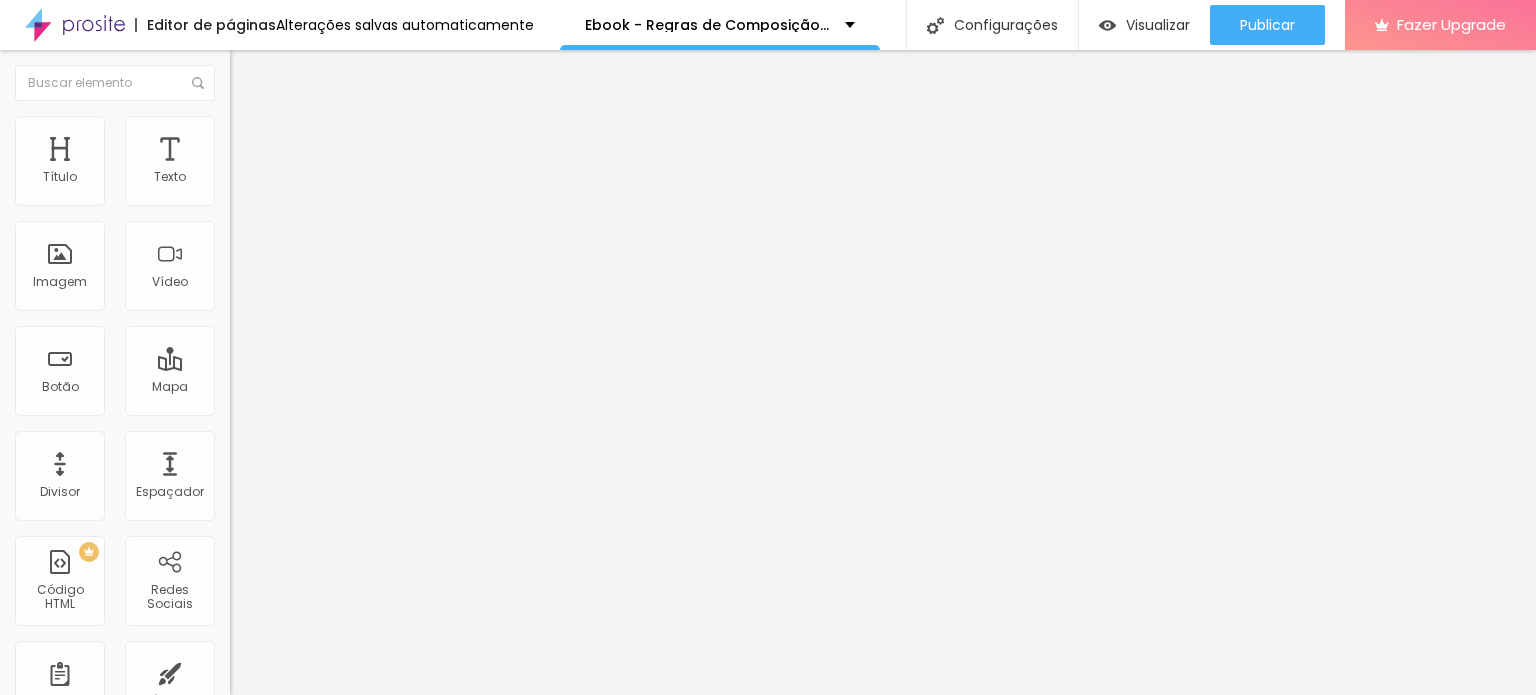 click on "Estilo" at bounding box center (263, 129) 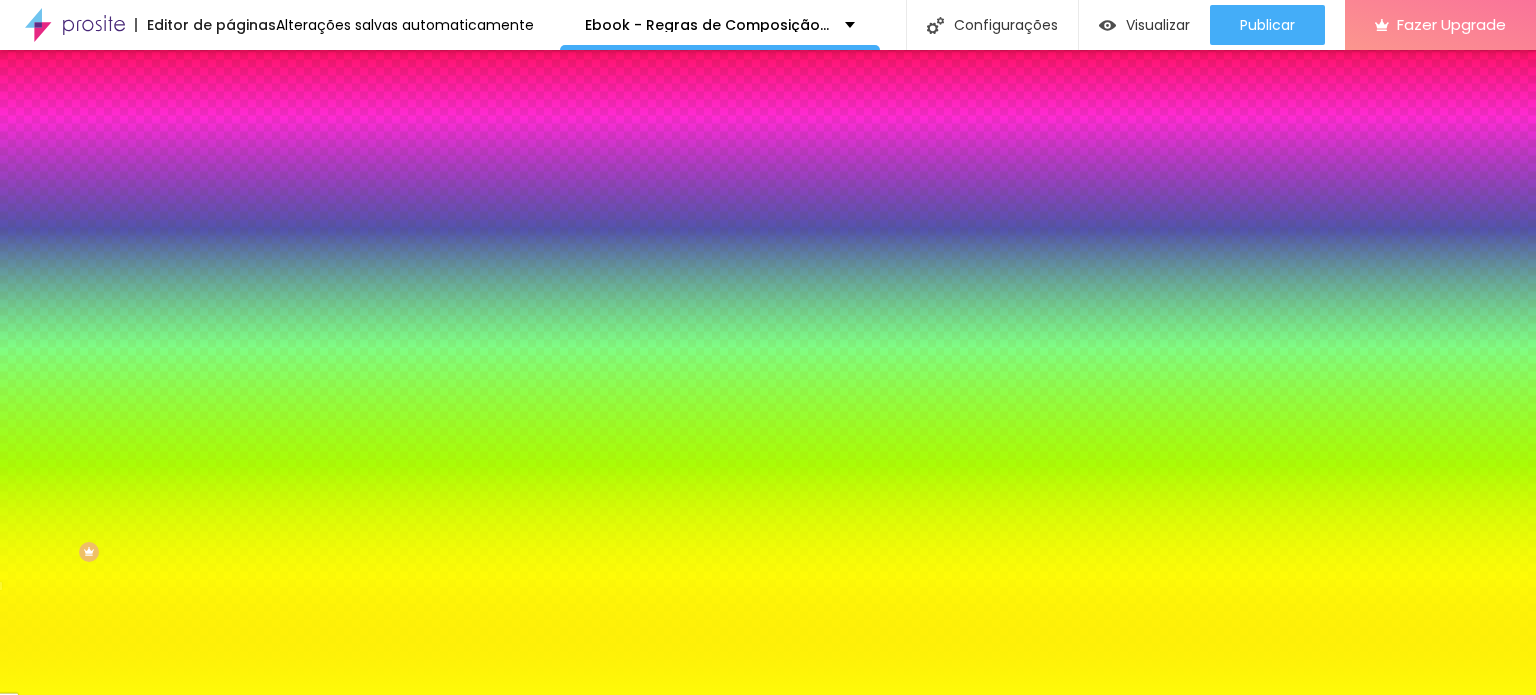 drag, startPoint x: 143, startPoint y: 265, endPoint x: 228, endPoint y: 265, distance: 85 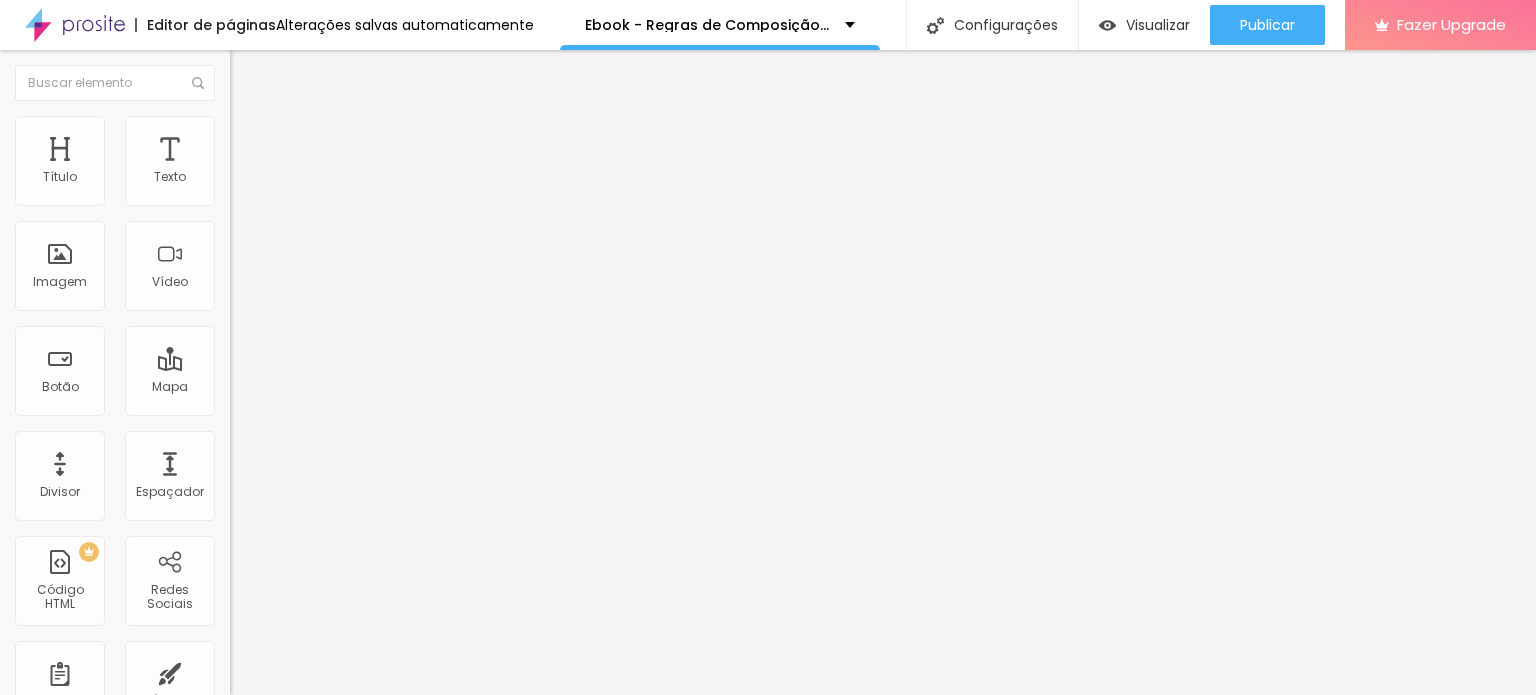 click 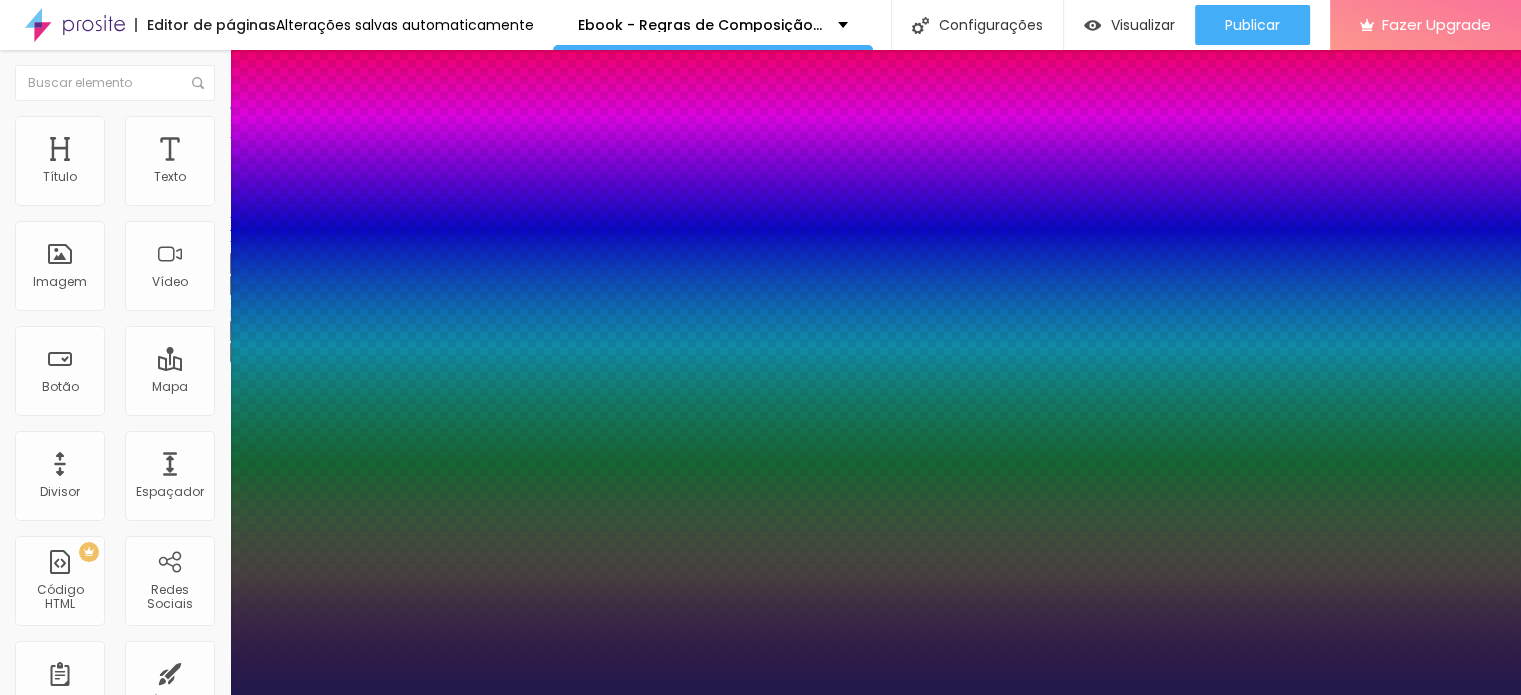 drag, startPoint x: 274, startPoint y: 566, endPoint x: 299, endPoint y: 566, distance: 25 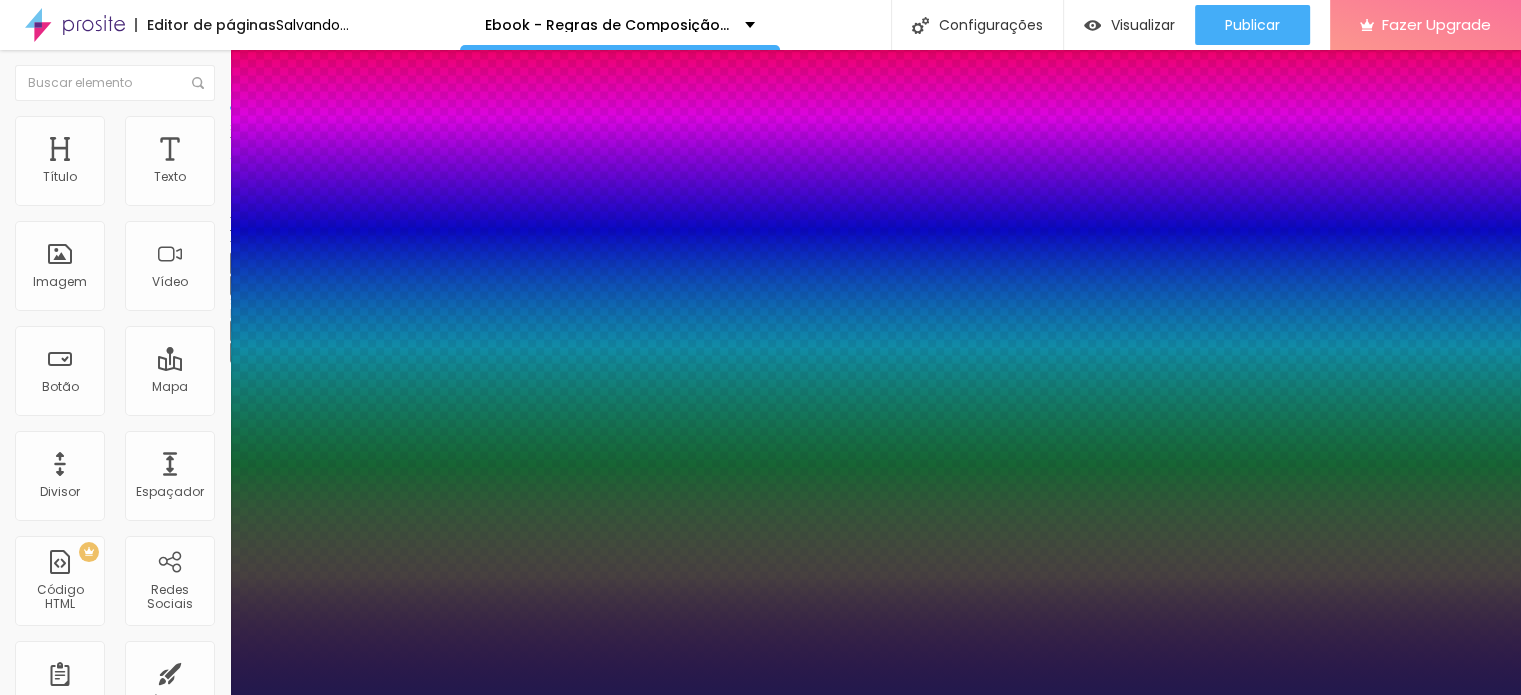 click on "[FONT_NAMES]" at bounding box center (107, 717) 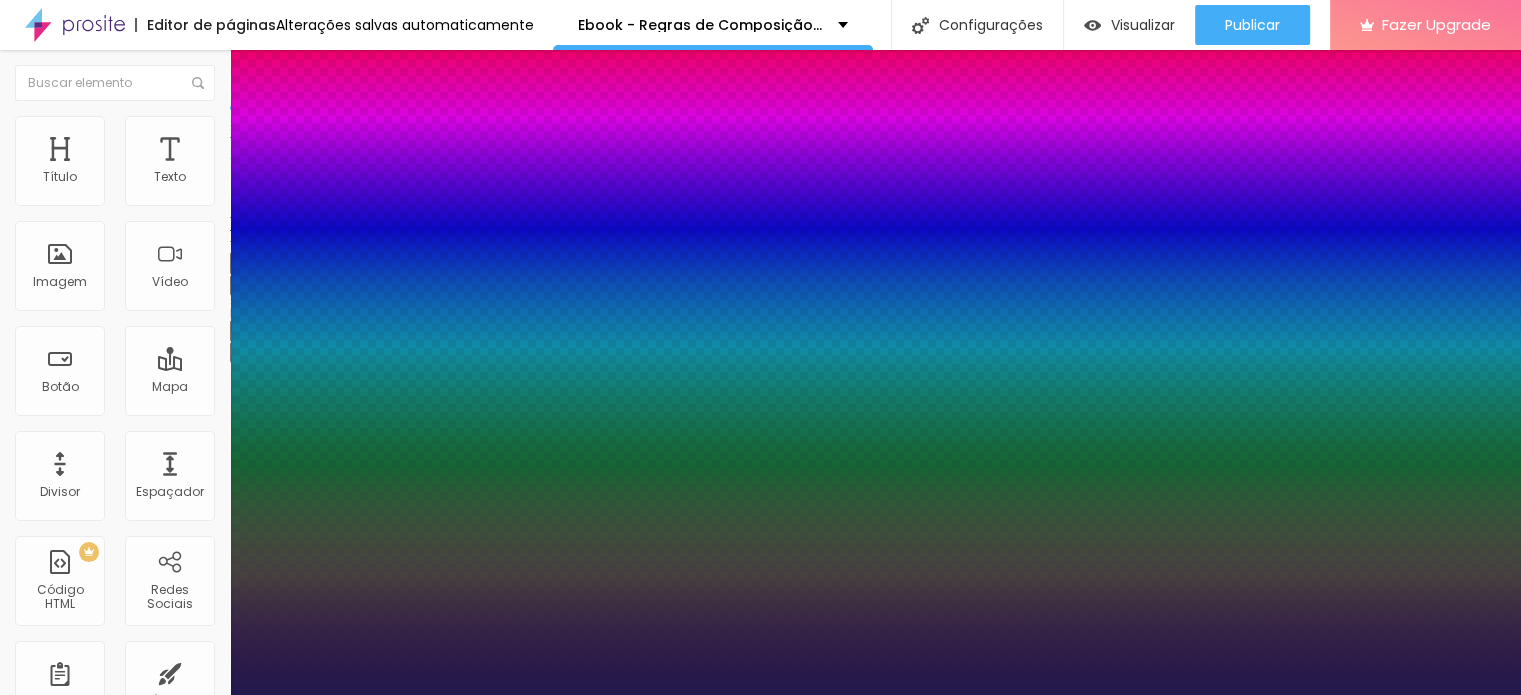 click on "[FONT_NAMES]" at bounding box center (107, 717) 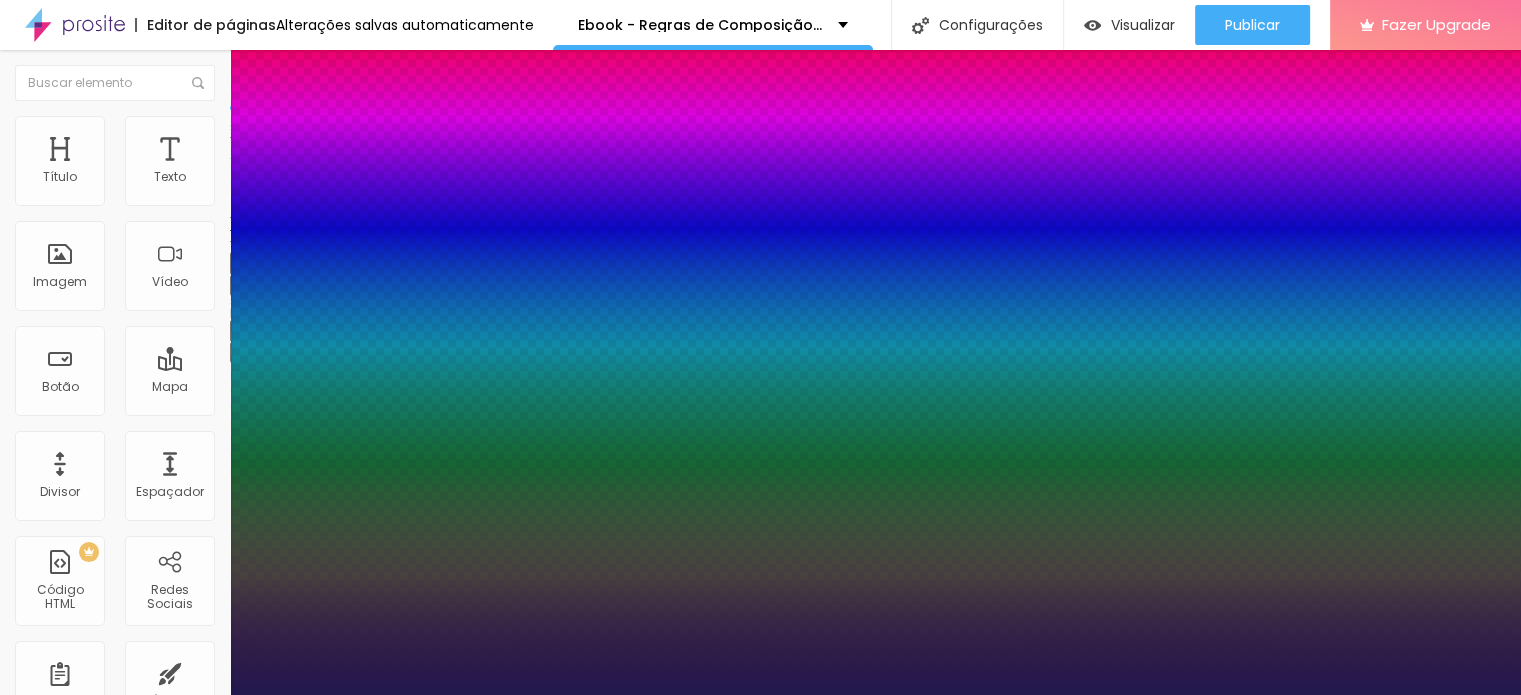 click at bounding box center (760, 695) 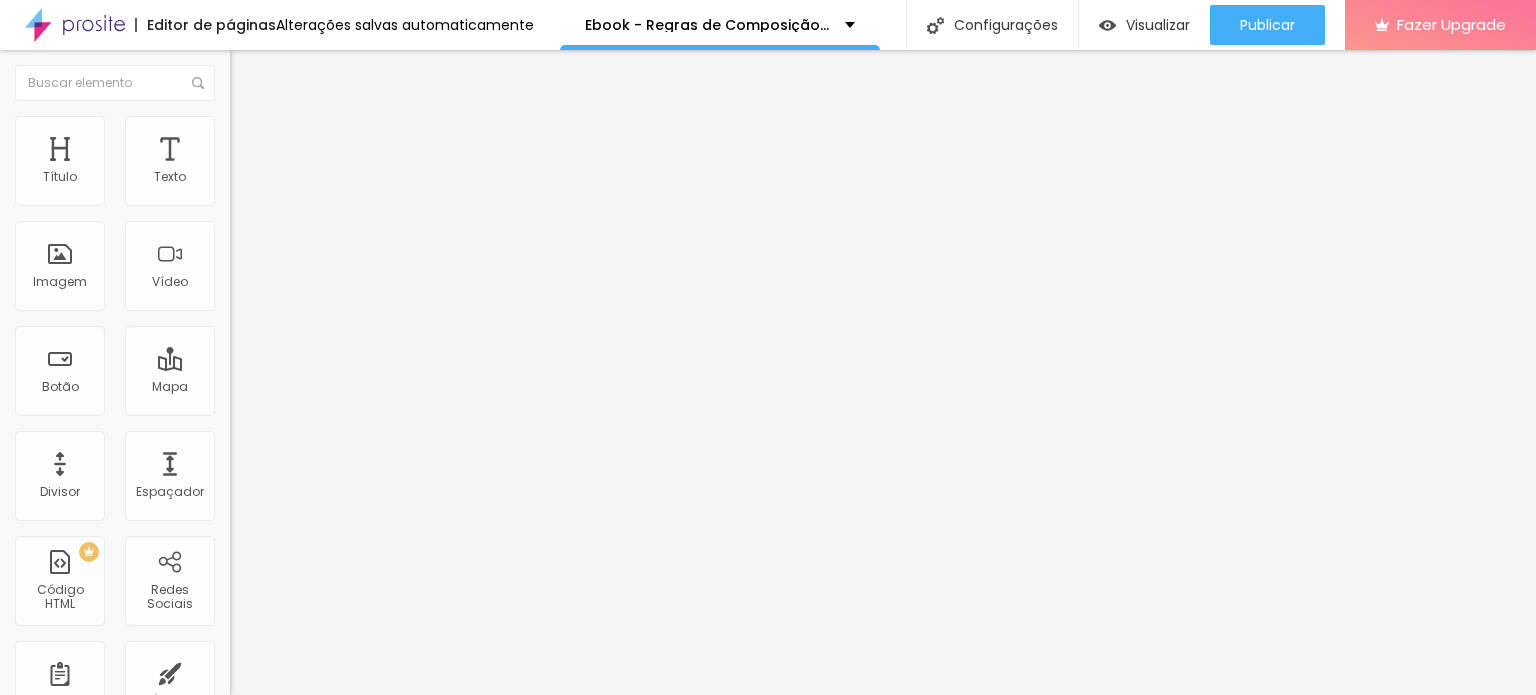 click 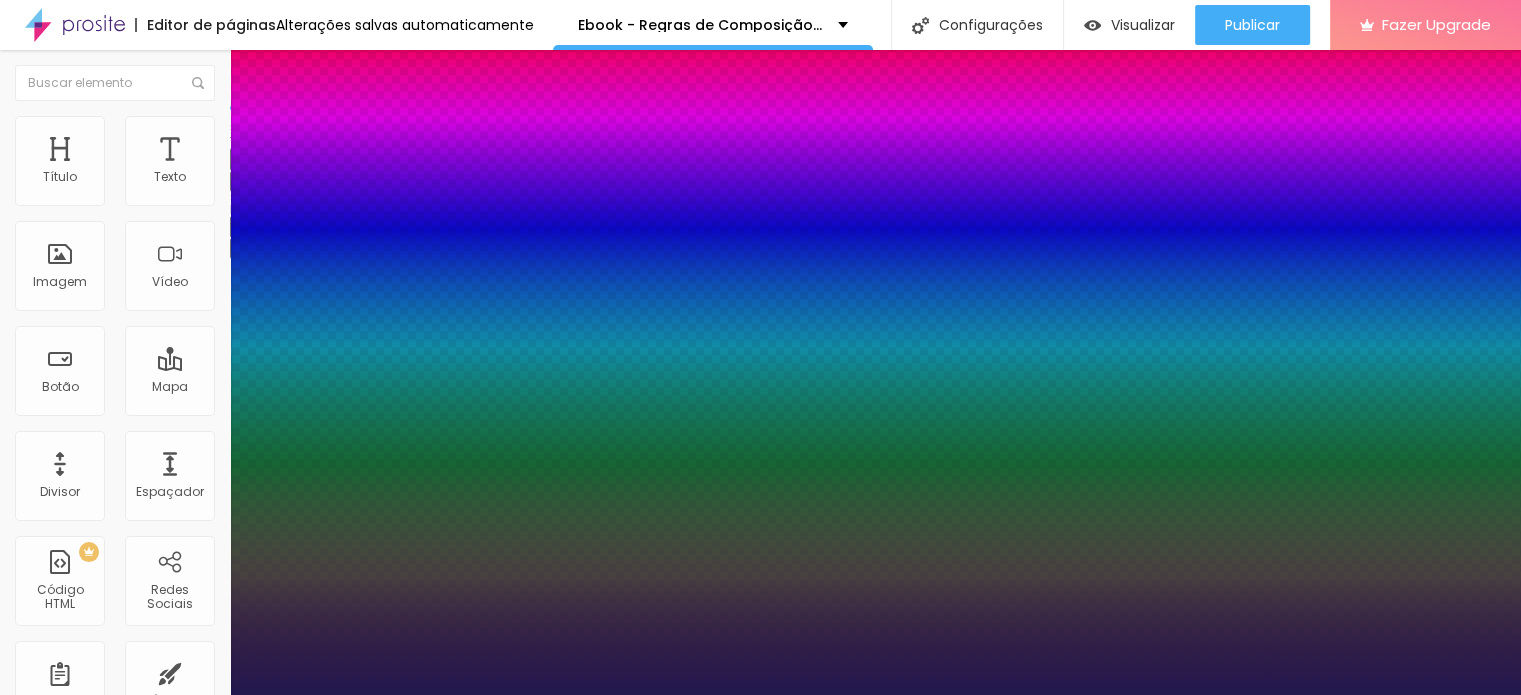 drag, startPoint x: 272, startPoint y: 332, endPoint x: 282, endPoint y: 333, distance: 10.049875 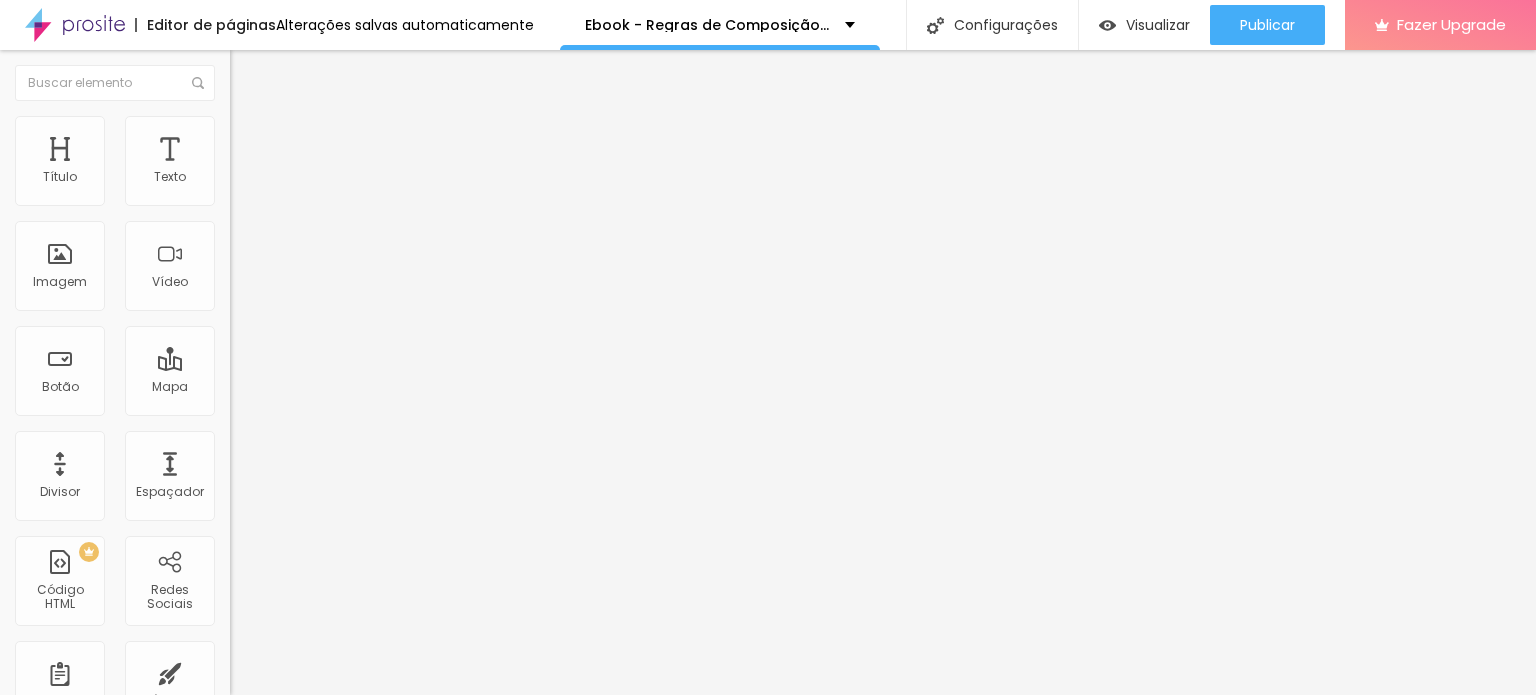 click at bounding box center (244, 181) 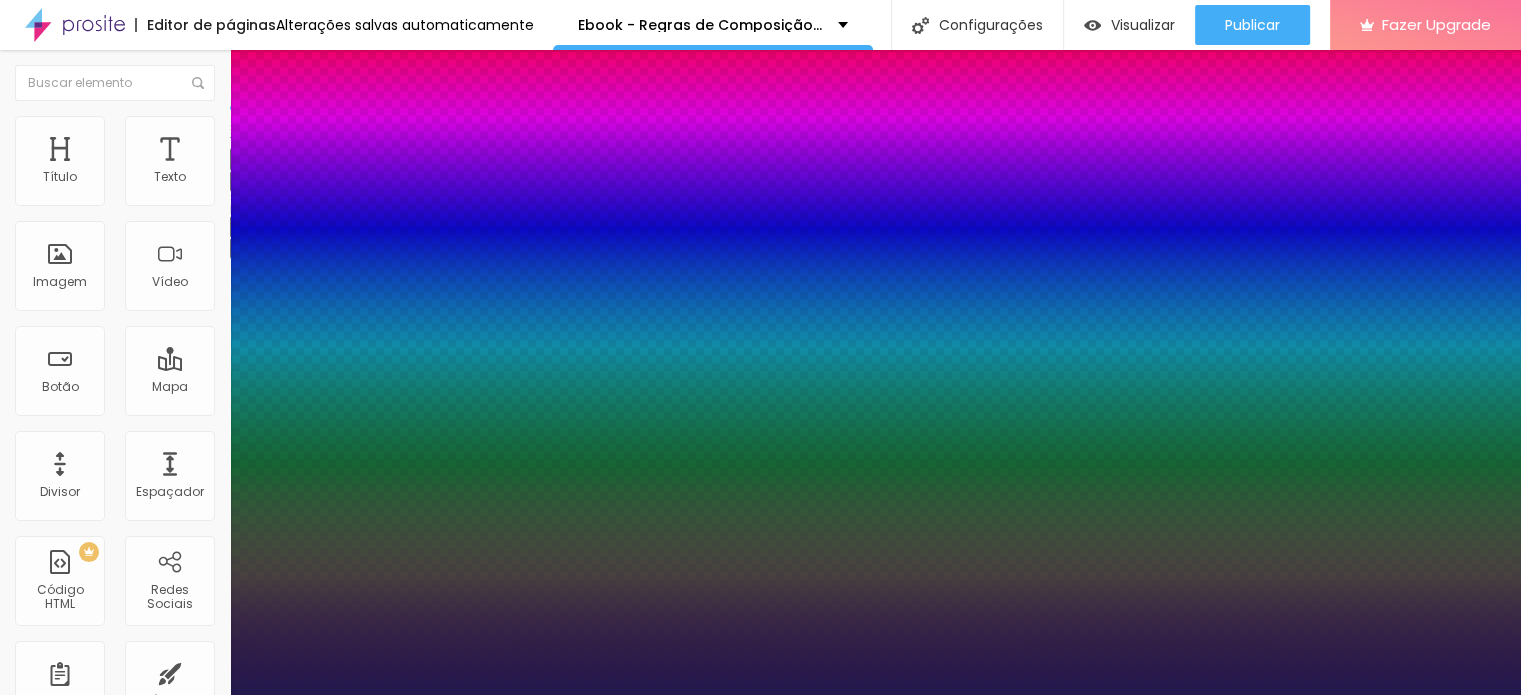 click at bounding box center [64, 2259] 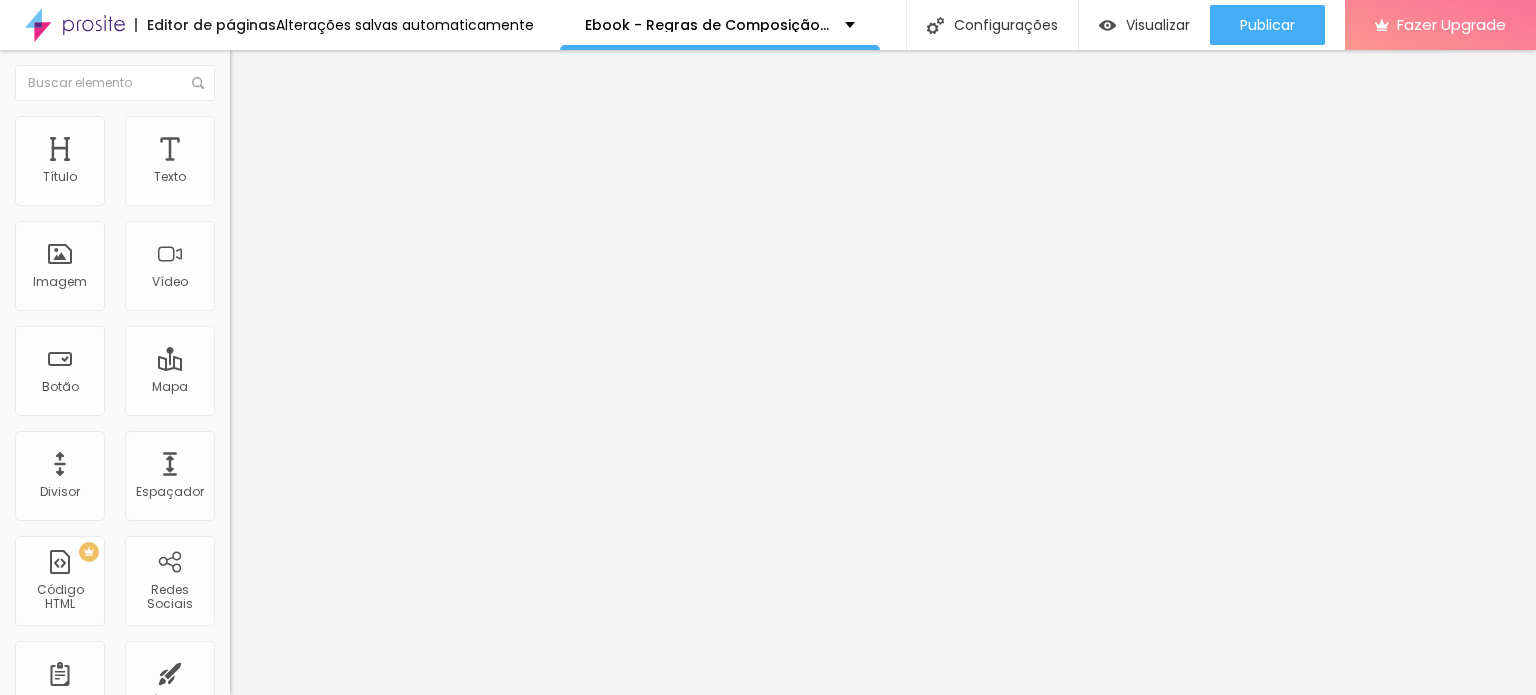 click at bounding box center [253, 73] 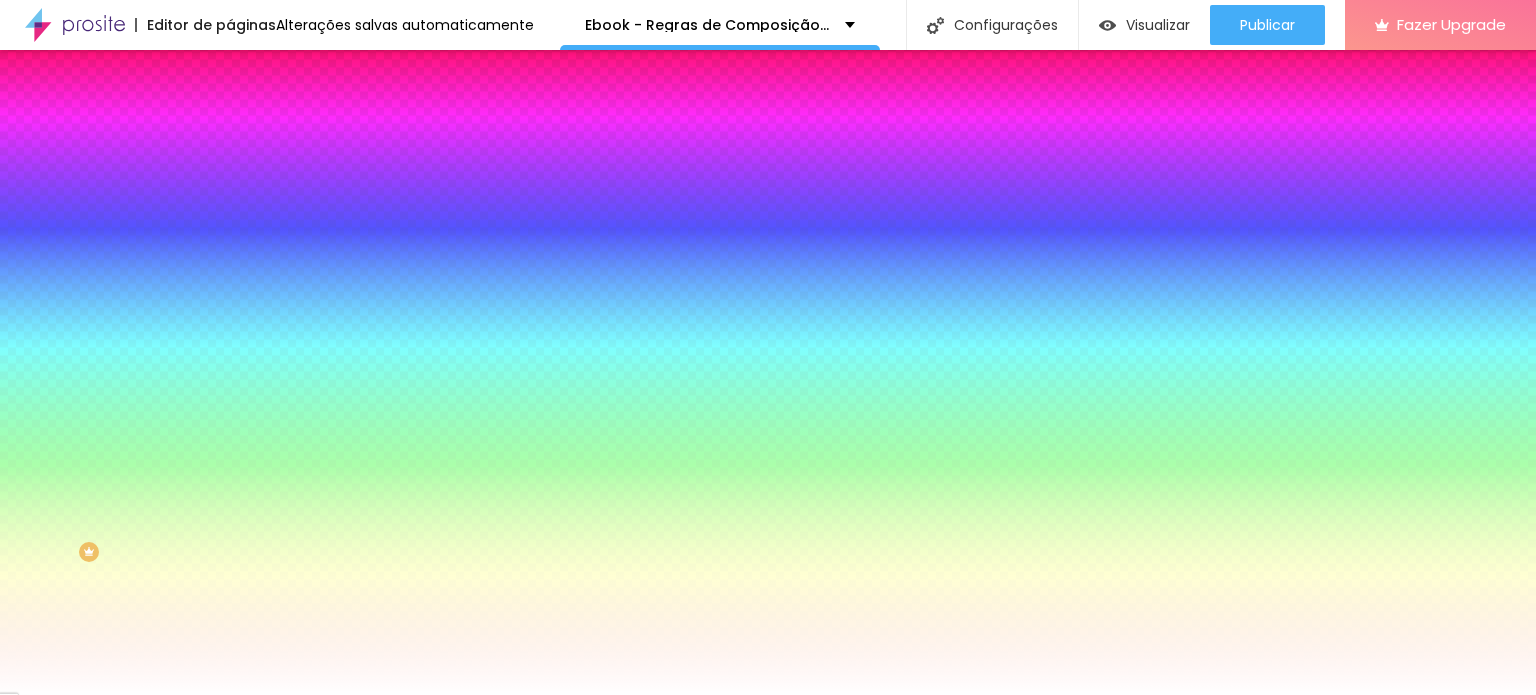 click at bounding box center [345, 272] 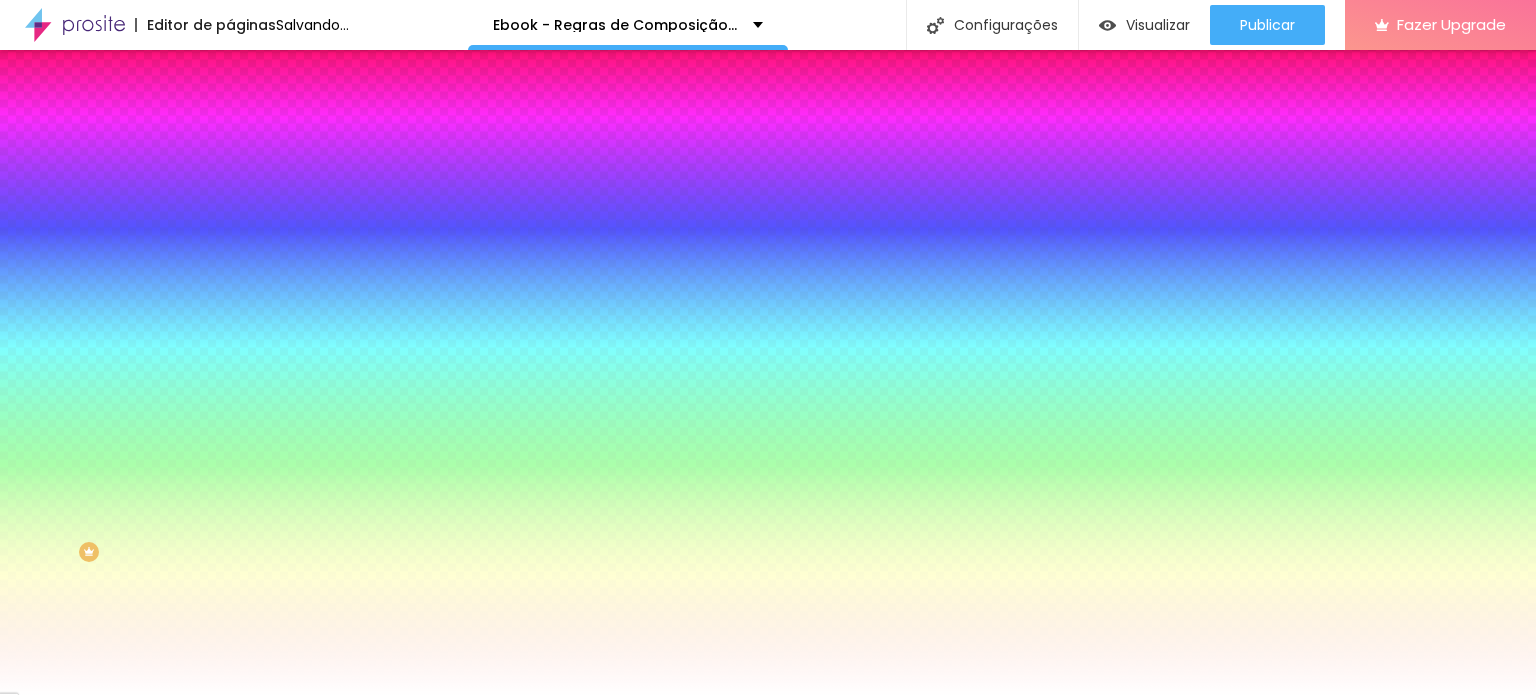 drag, startPoint x: 107, startPoint y: 407, endPoint x: 0, endPoint y: 387, distance: 108.85311 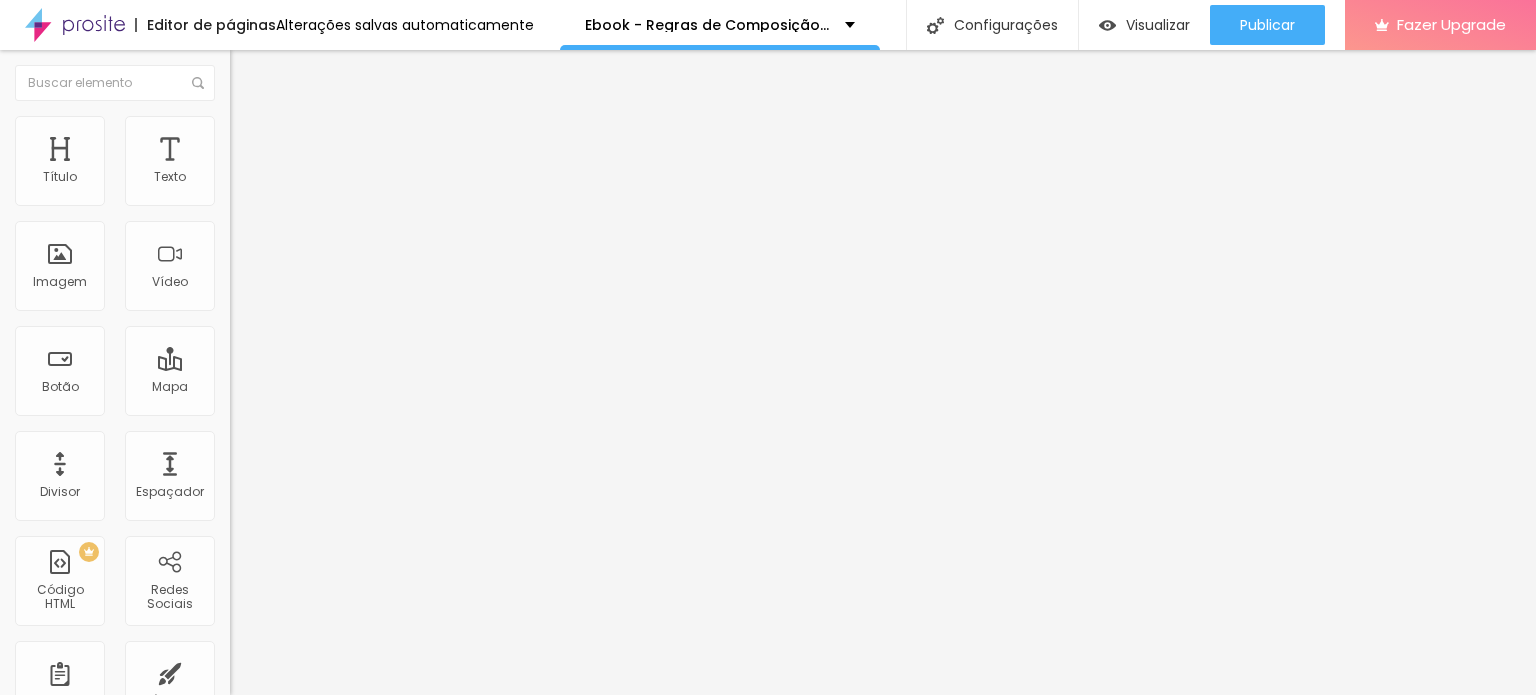 click 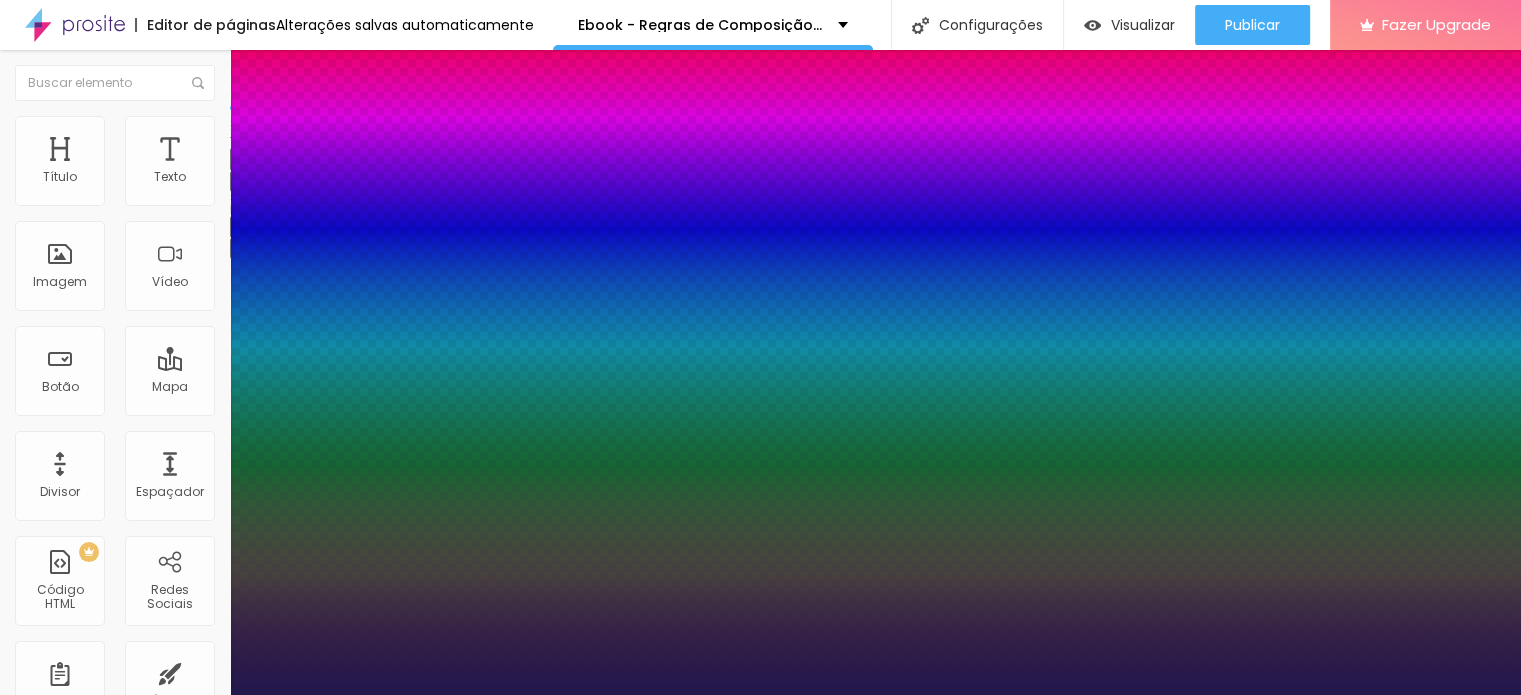 click on "[FONT_NAMES]" at bounding box center (107, 717) 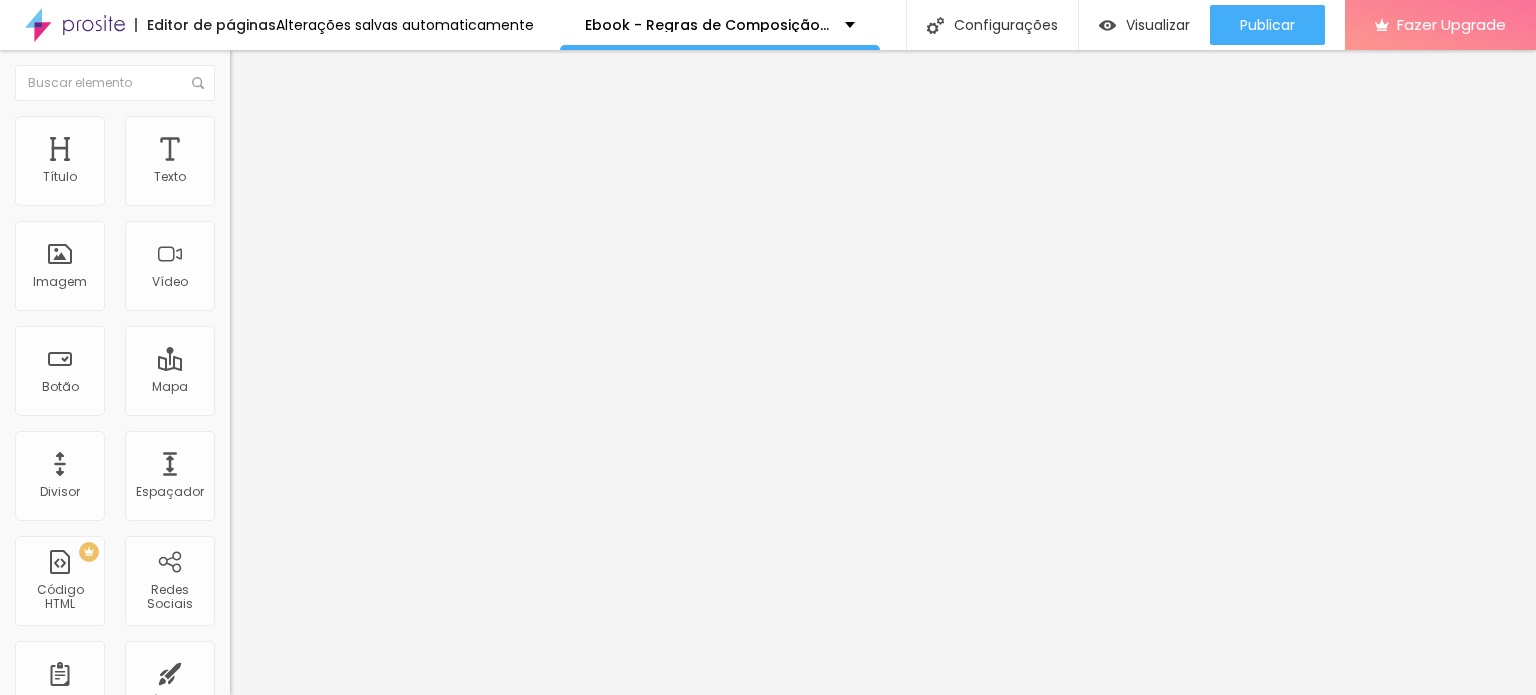 drag, startPoint x: 94, startPoint y: 217, endPoint x: 0, endPoint y: 217, distance: 94 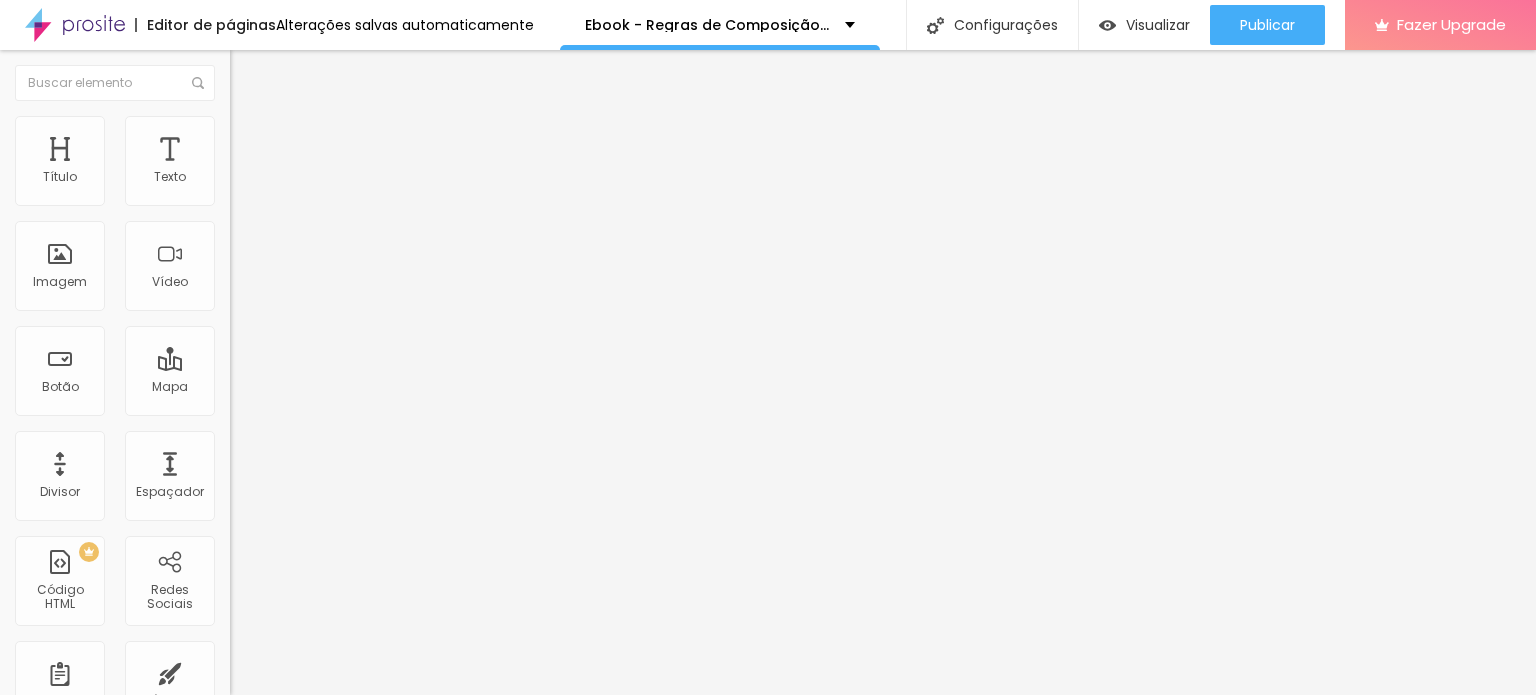 click on "Texto Click me Alinhamento Tamanho Normal Pequeno Normal Grande Link URL https:// Abrir em uma nova aba" at bounding box center [345, 301] 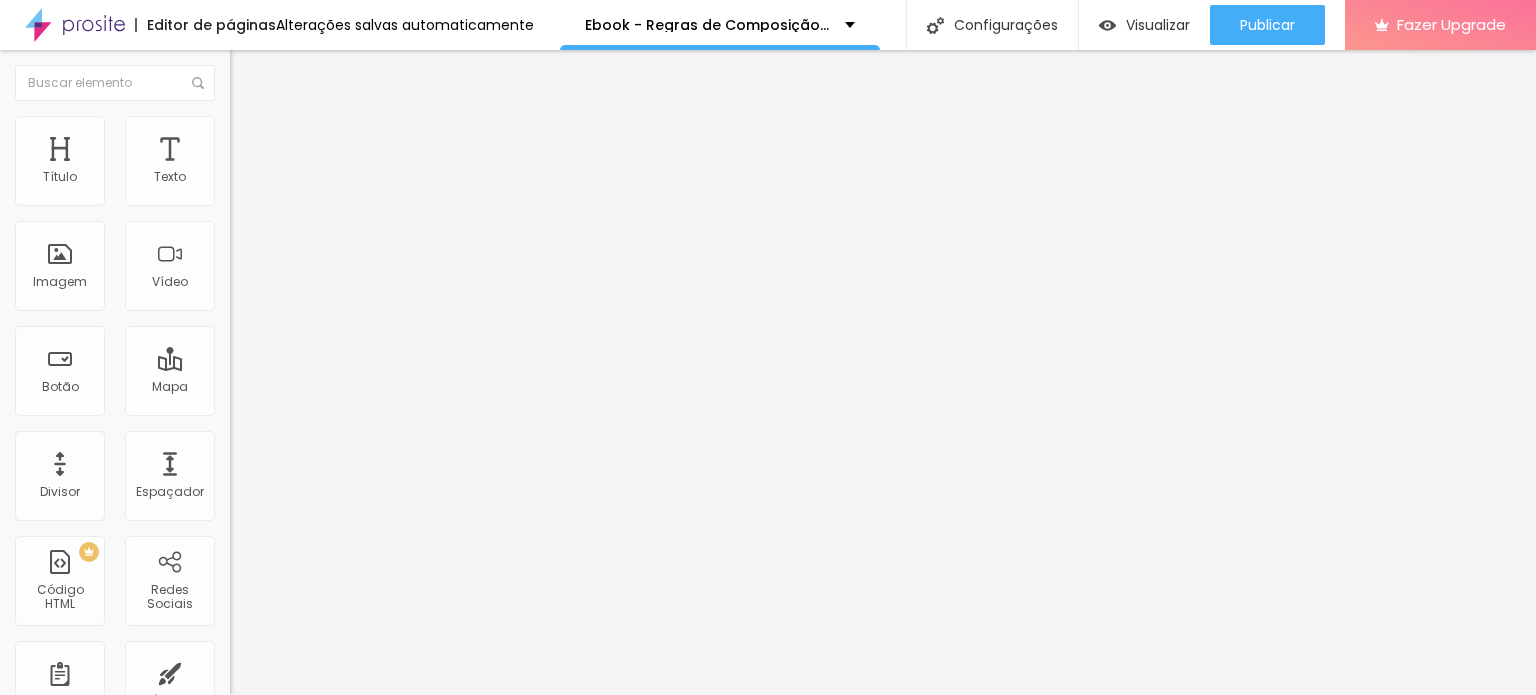 click on "Estilo" at bounding box center (345, 126) 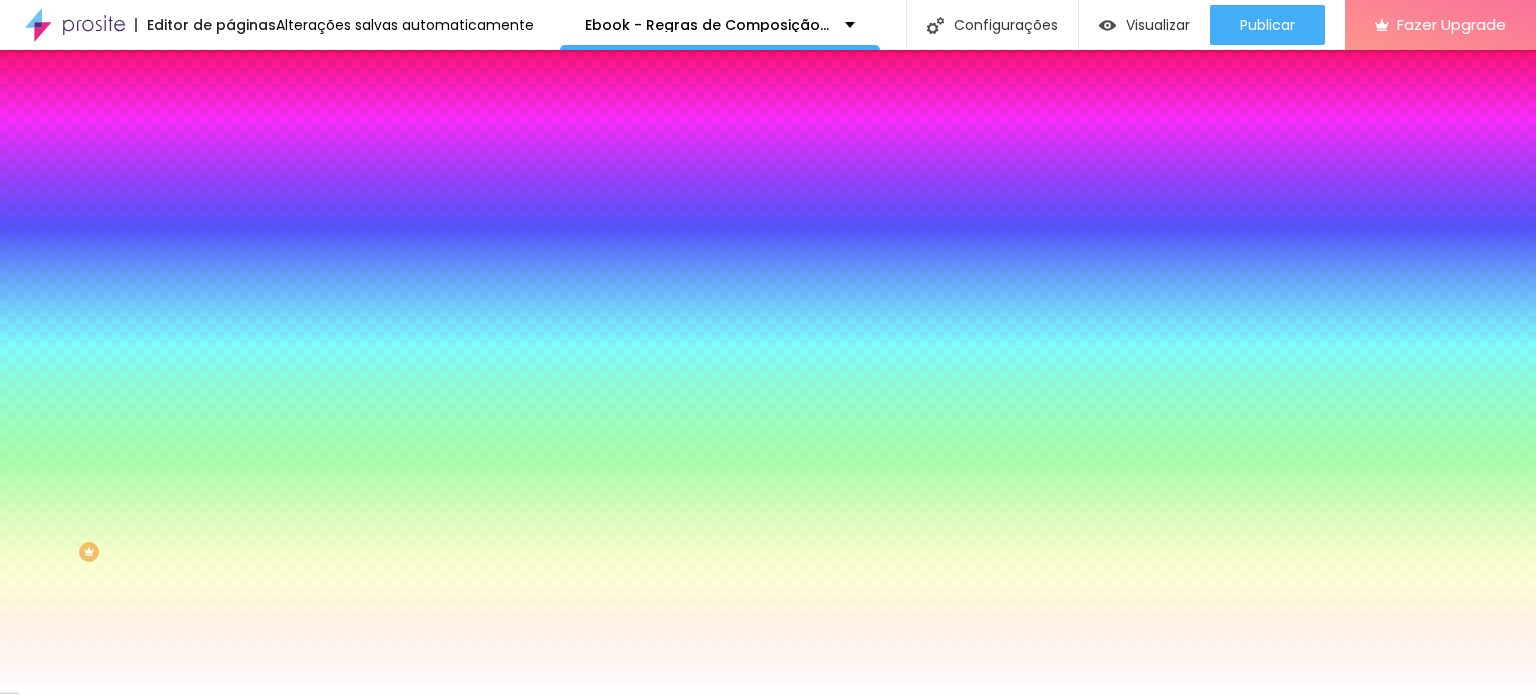 click at bounding box center (345, 191) 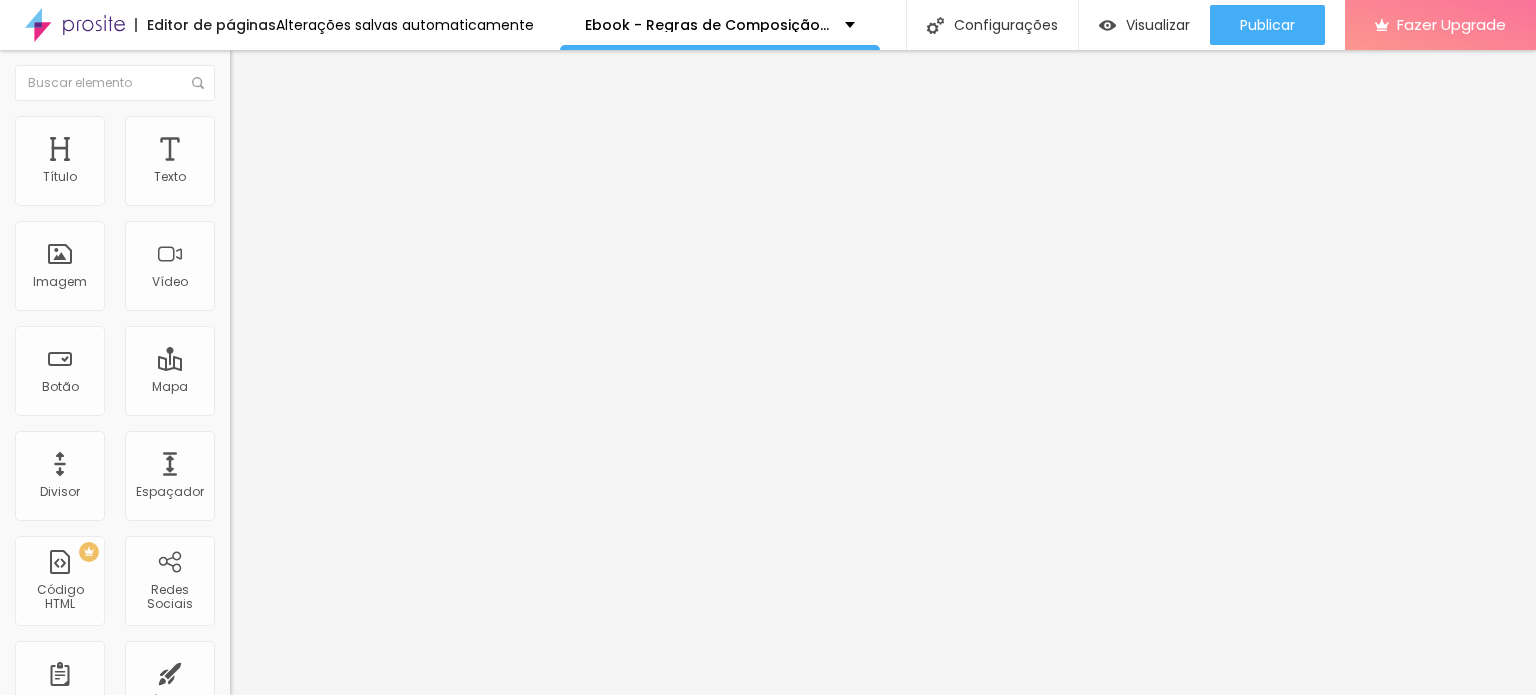 click at bounding box center (239, 125) 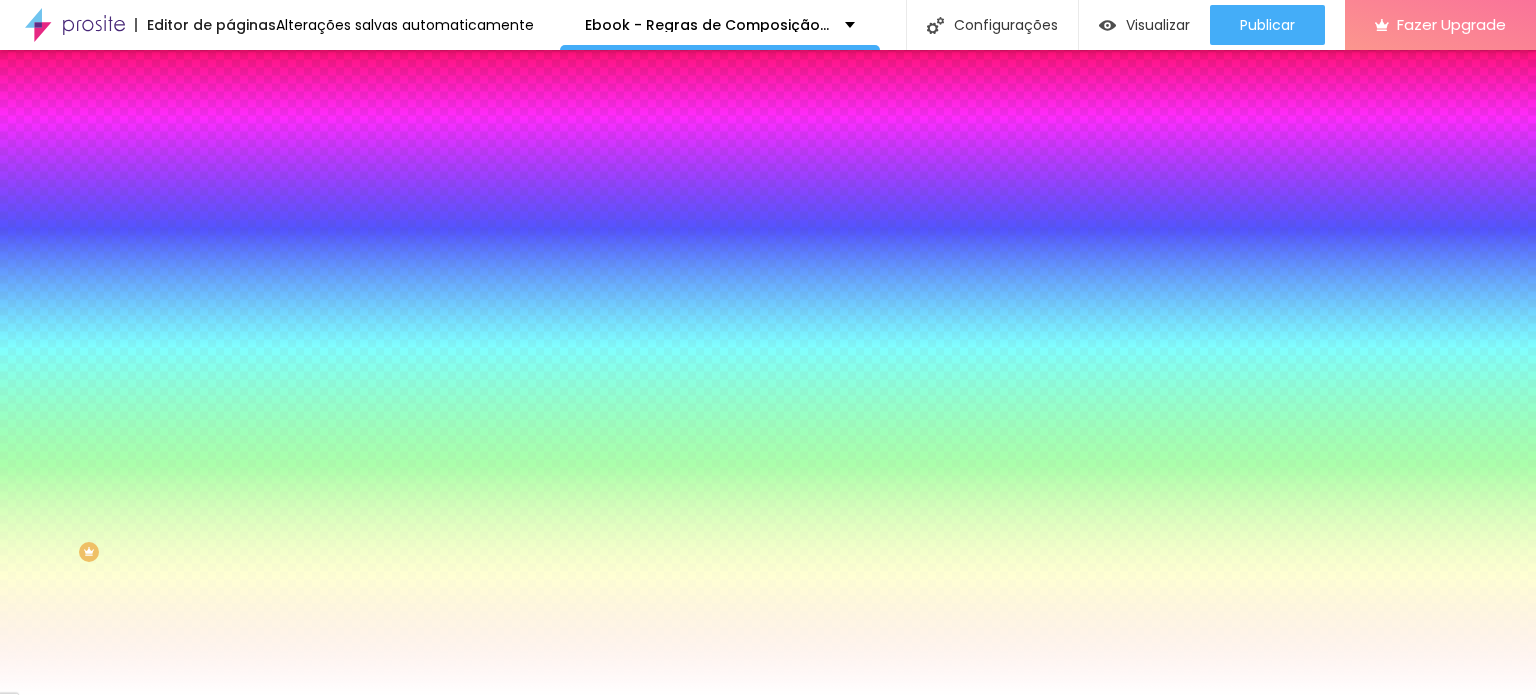 click on "#FFFFFF" at bounding box center (350, 201) 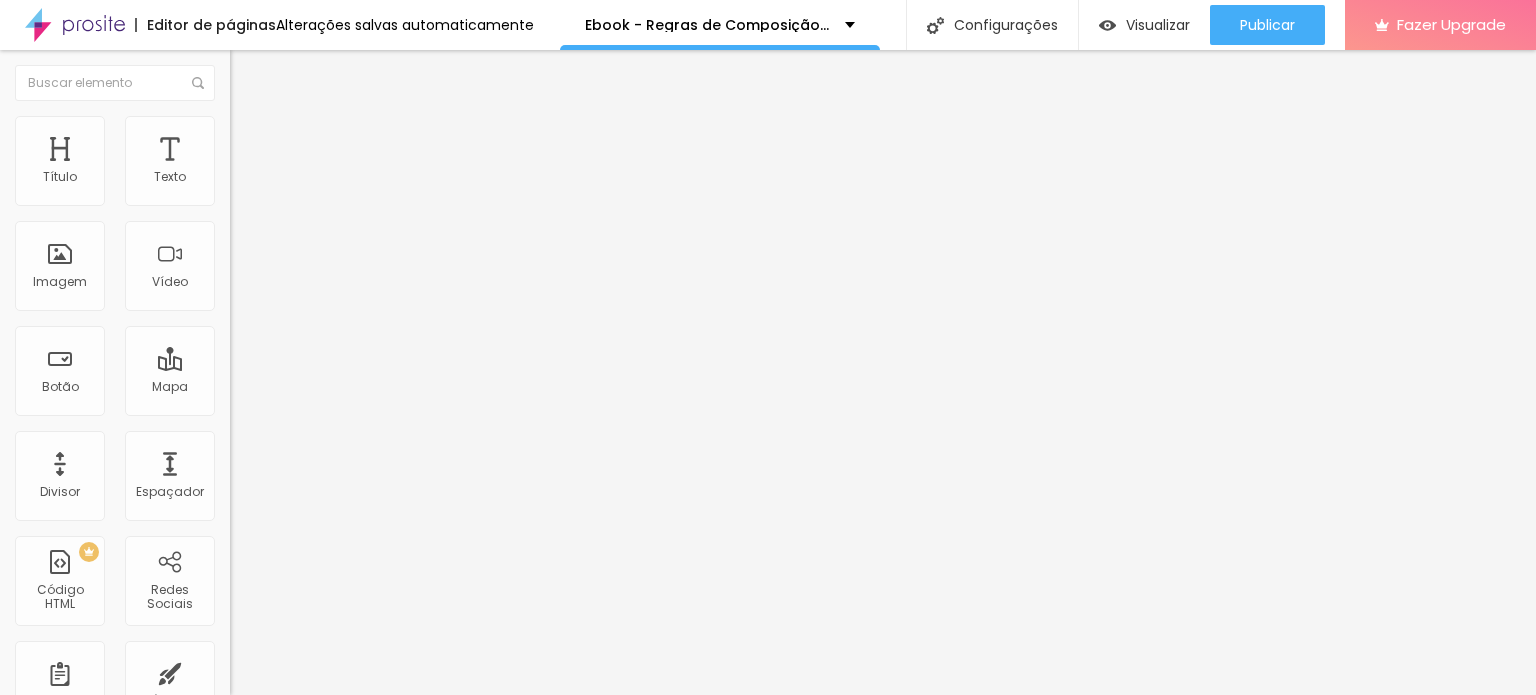 click 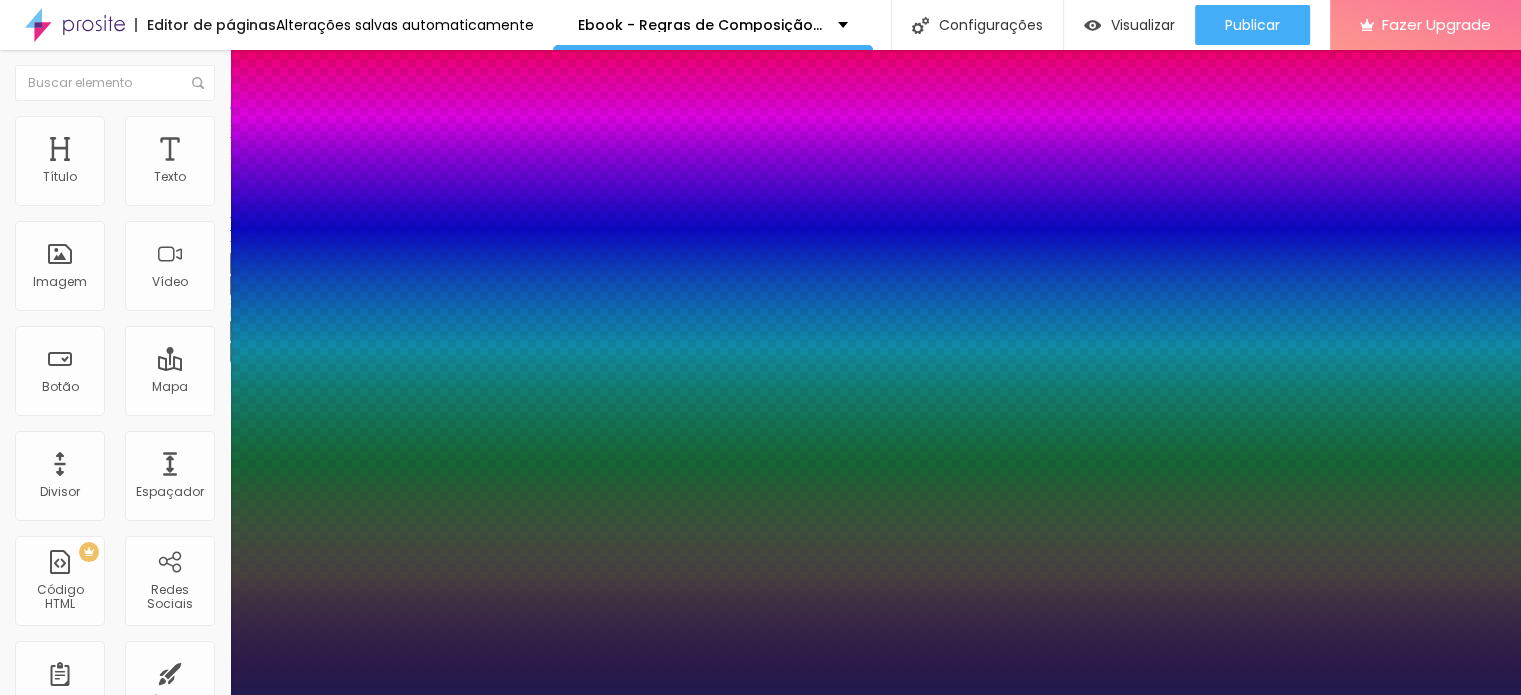 click at bounding box center (64, 2259) 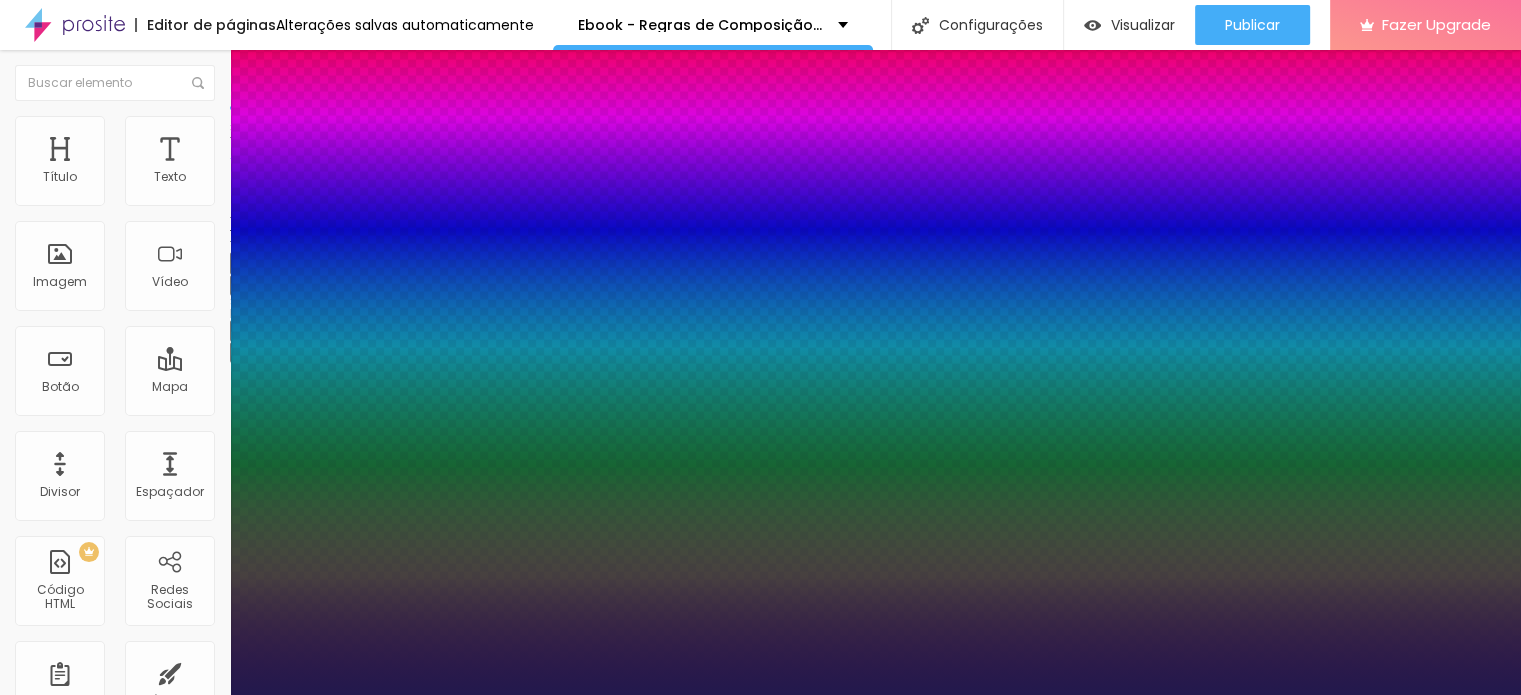click on "[FONT_NAMES]" at bounding box center (107, 717) 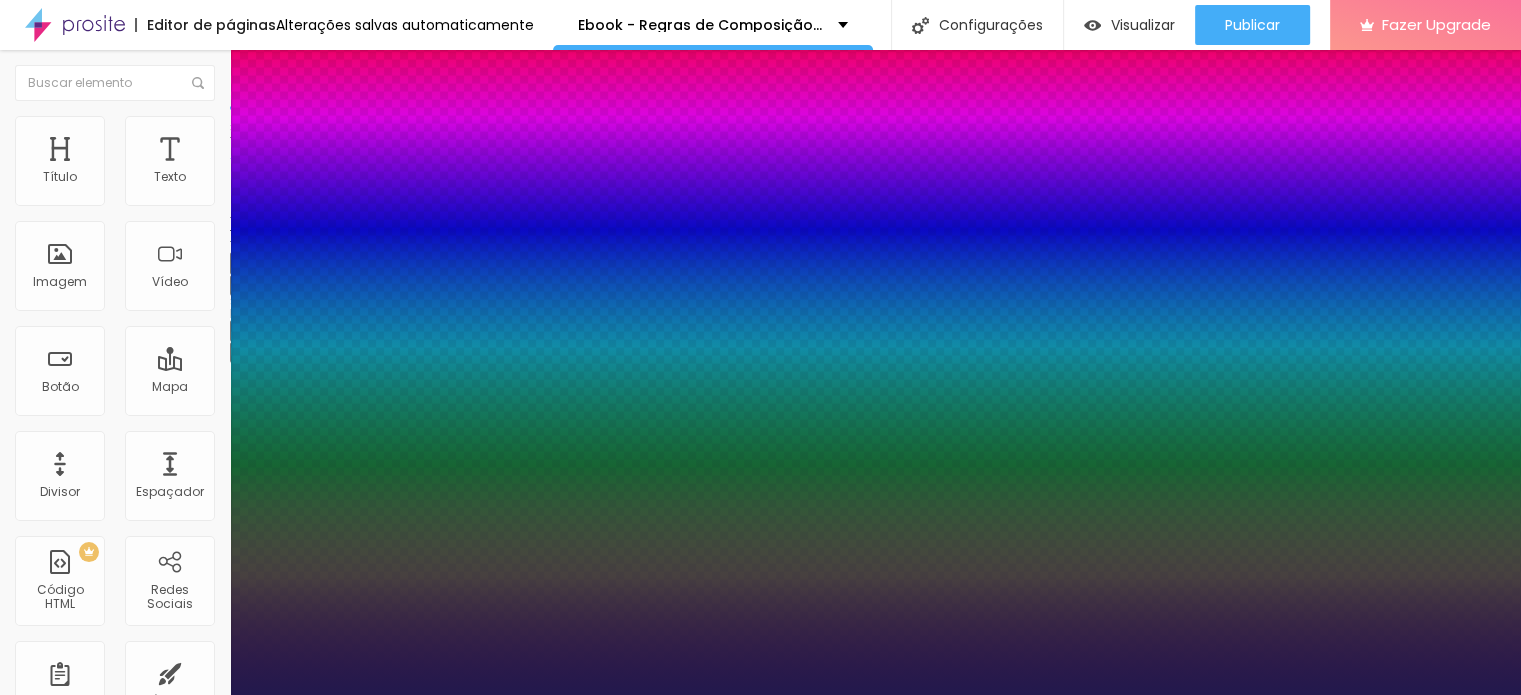 click on "[FONT_NAMES]" at bounding box center [107, 717] 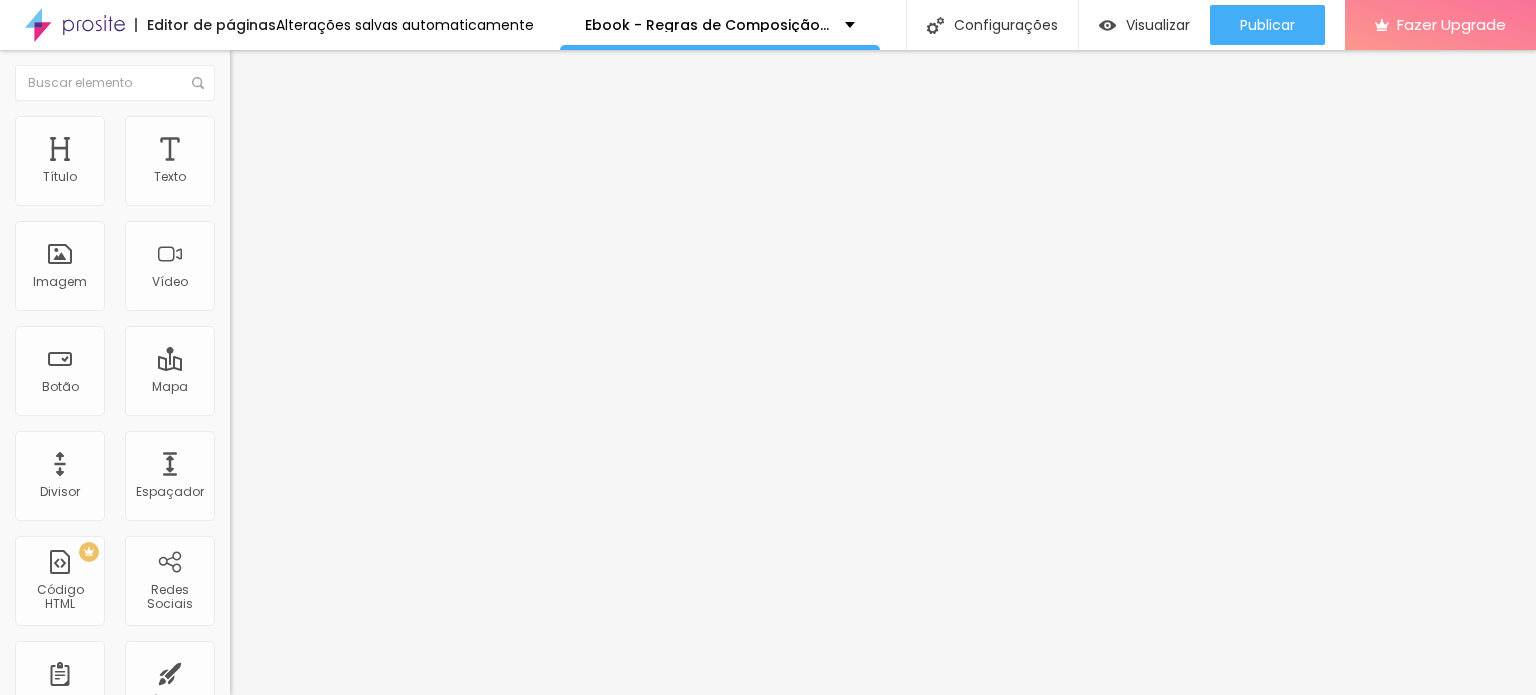click on "Estilo" at bounding box center (263, 129) 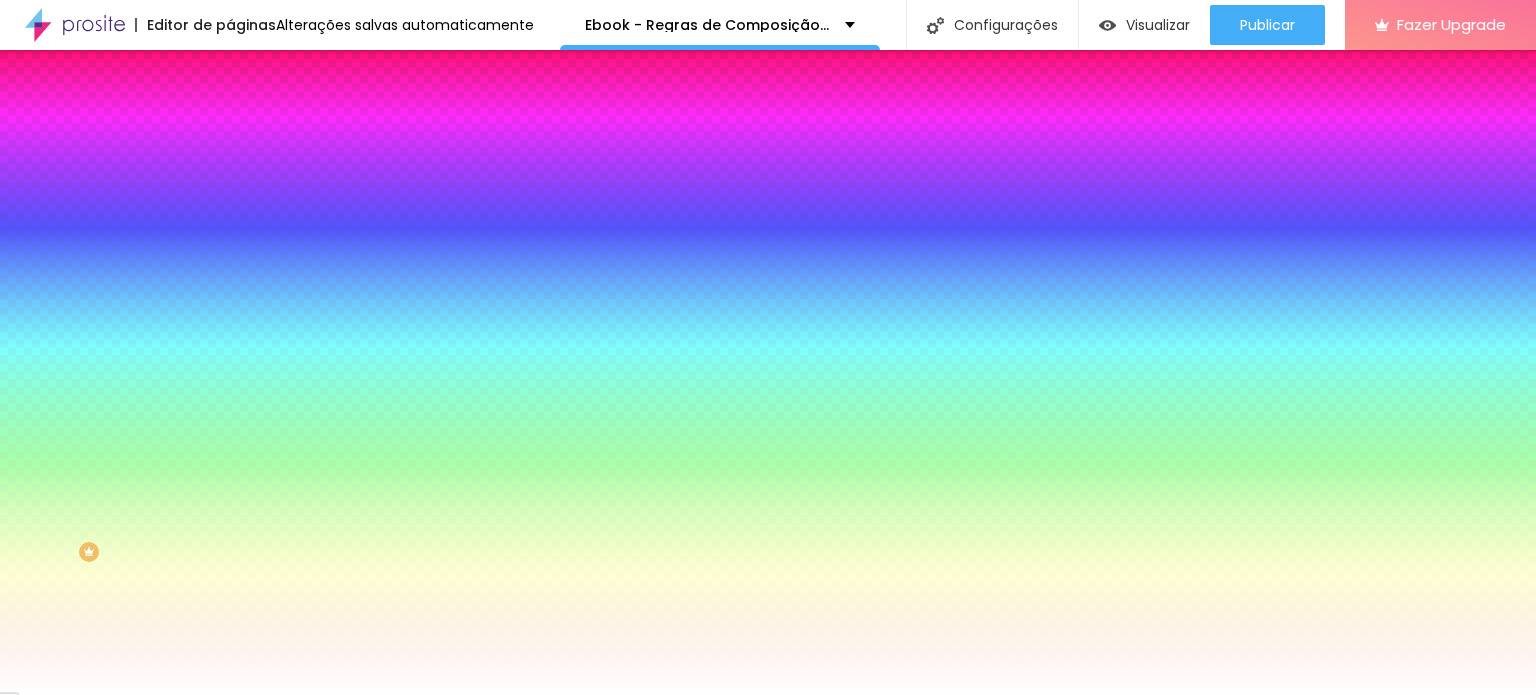 click on "#FFFFFF" at bounding box center [345, 282] 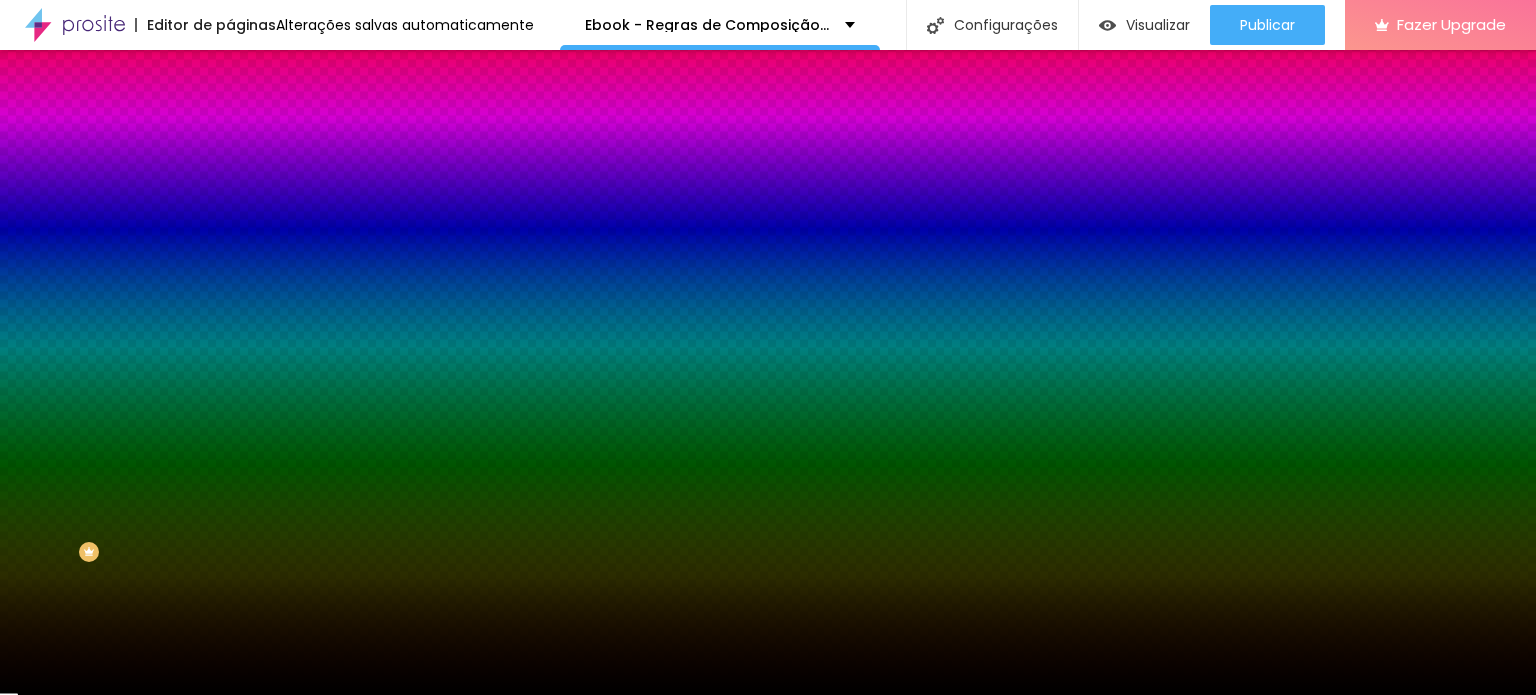 drag, startPoint x: 68, startPoint y: 484, endPoint x: 36, endPoint y: 570, distance: 91.76056 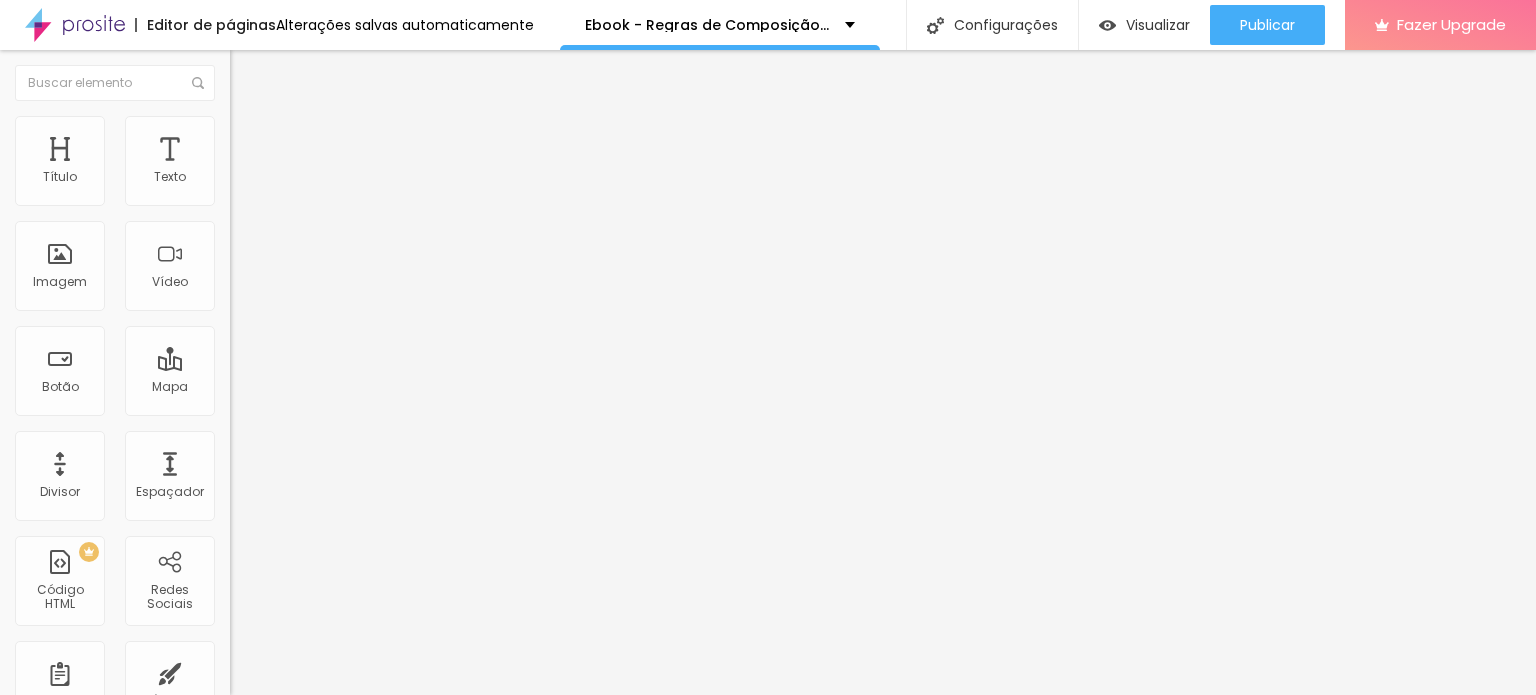 click on "Estilo" at bounding box center (263, 129) 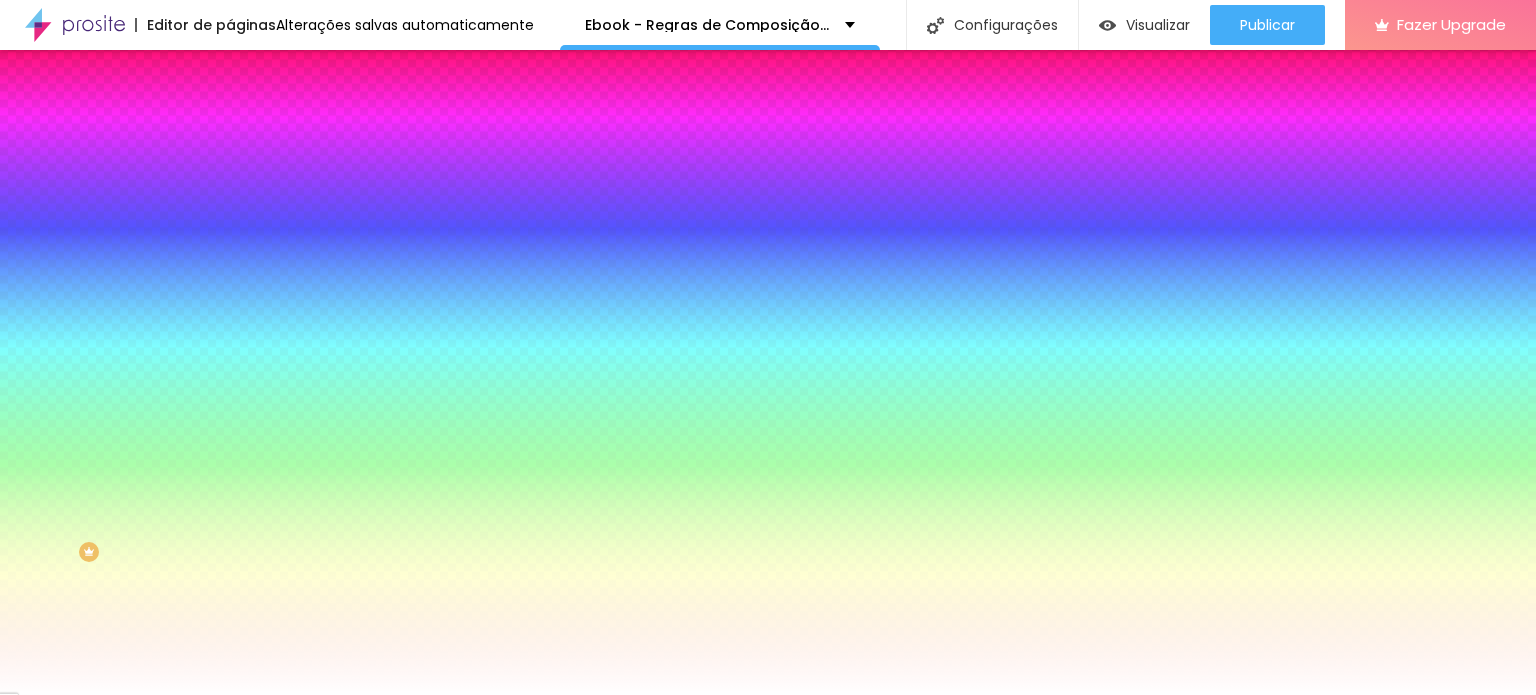 click at bounding box center [253, 73] 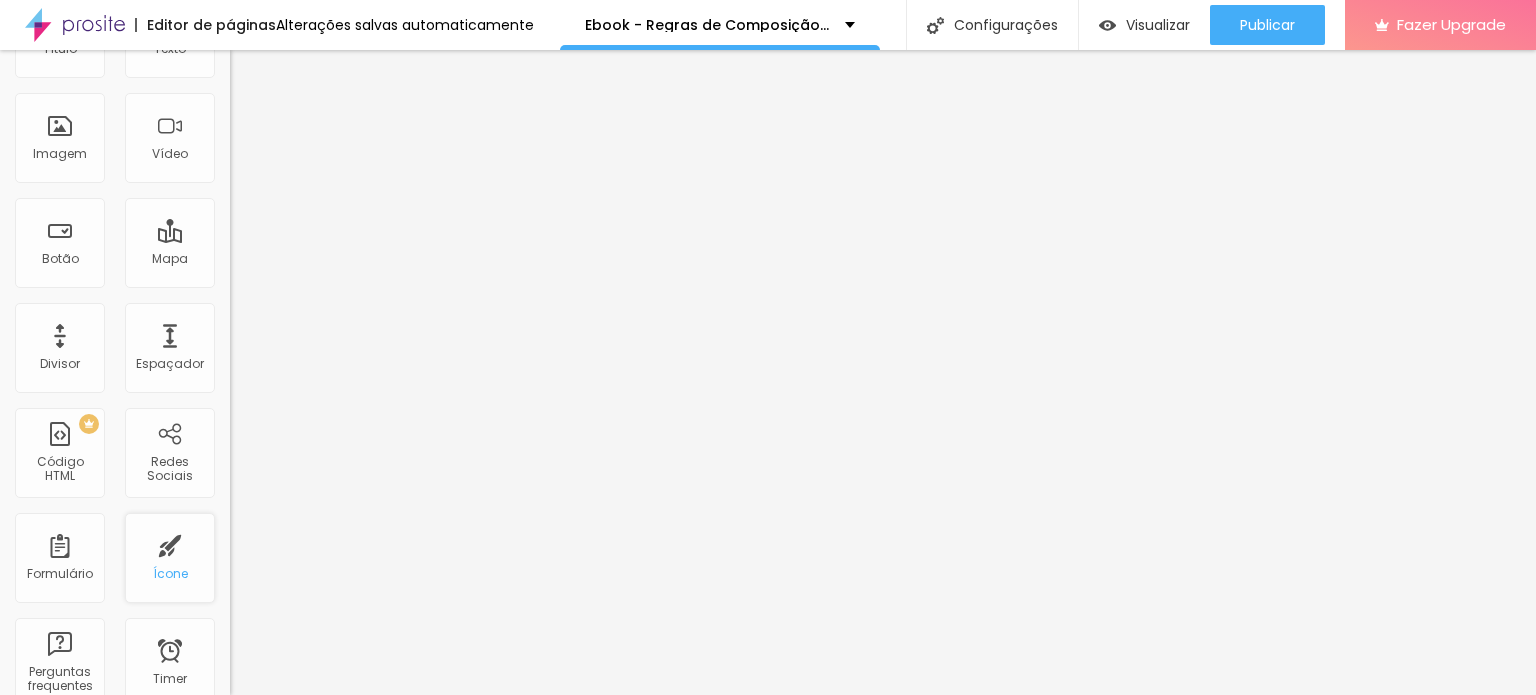 scroll, scrollTop: 0, scrollLeft: 0, axis: both 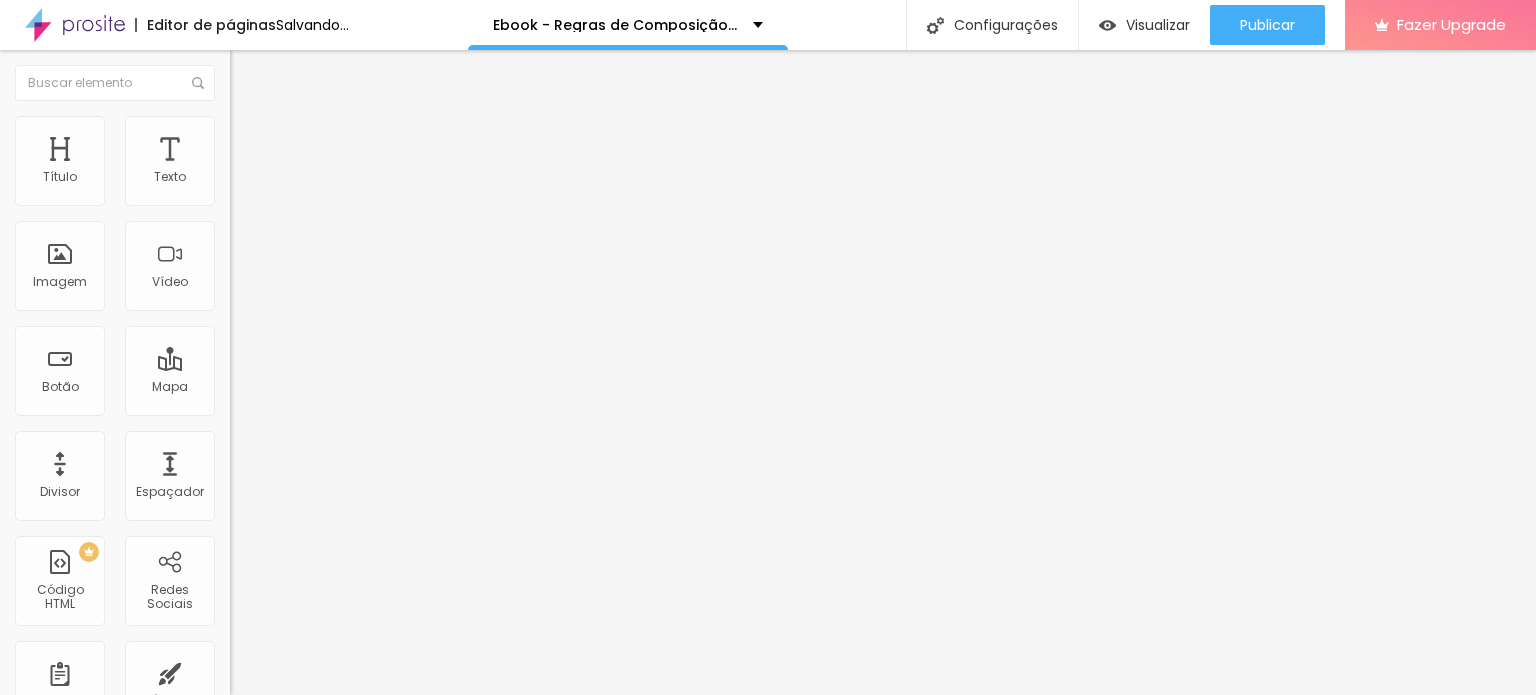 click on "Trocar icone" at bounding box center [286, 175] 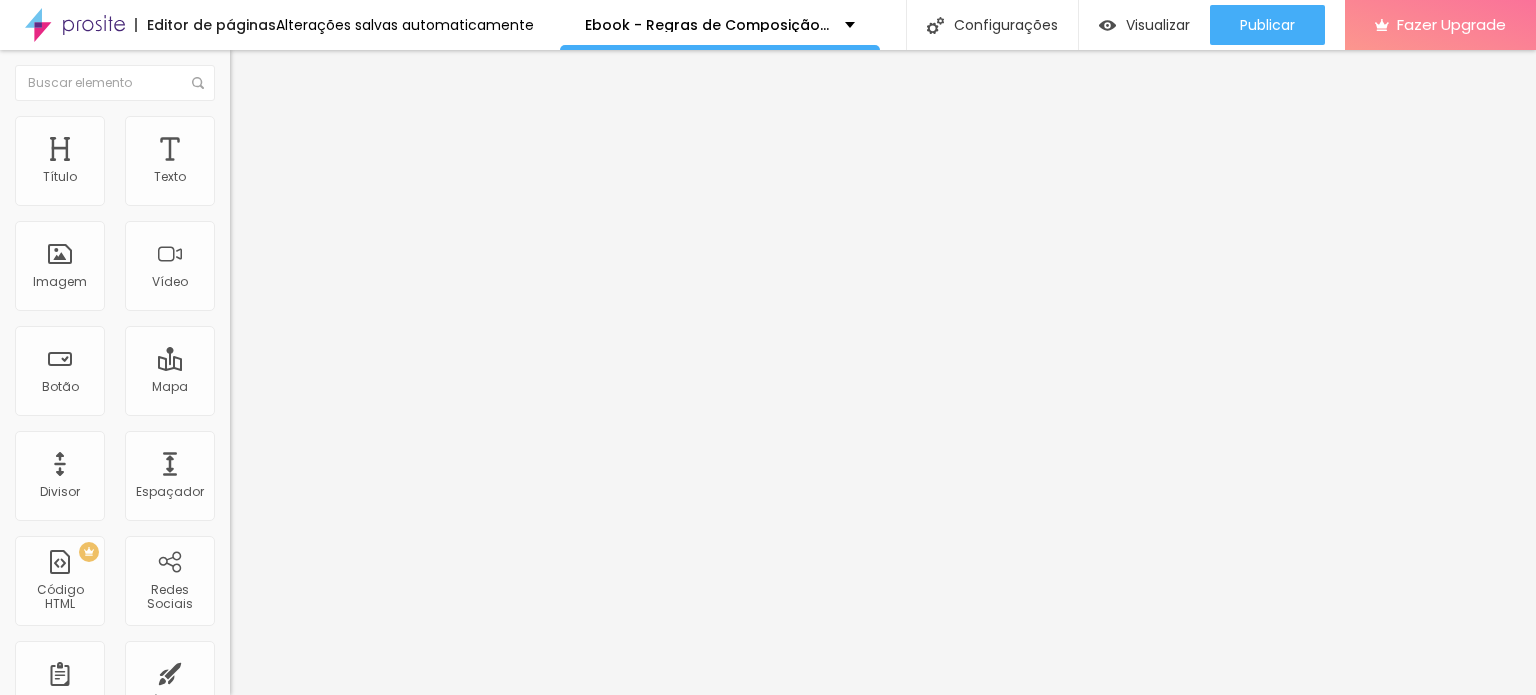 click at bounding box center (776, 742) 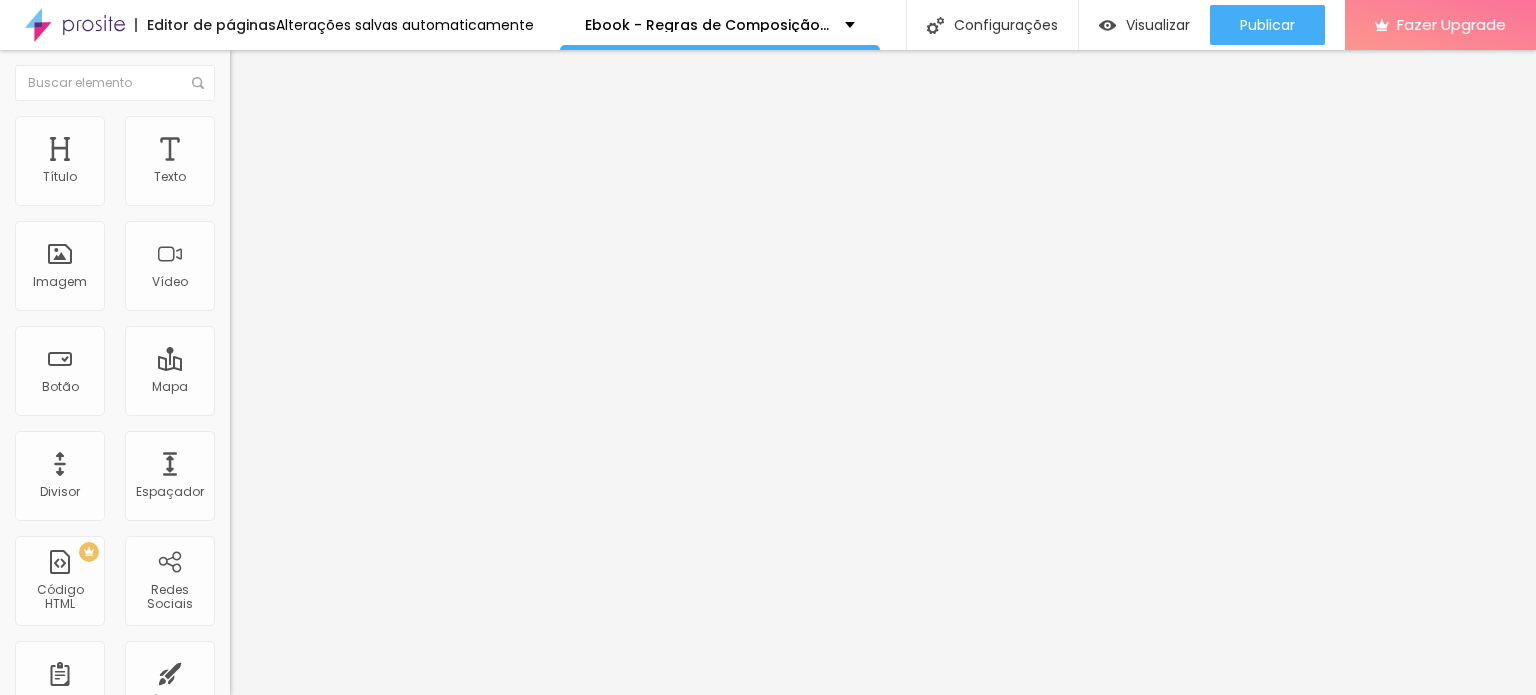 click at bounding box center [294, 197] 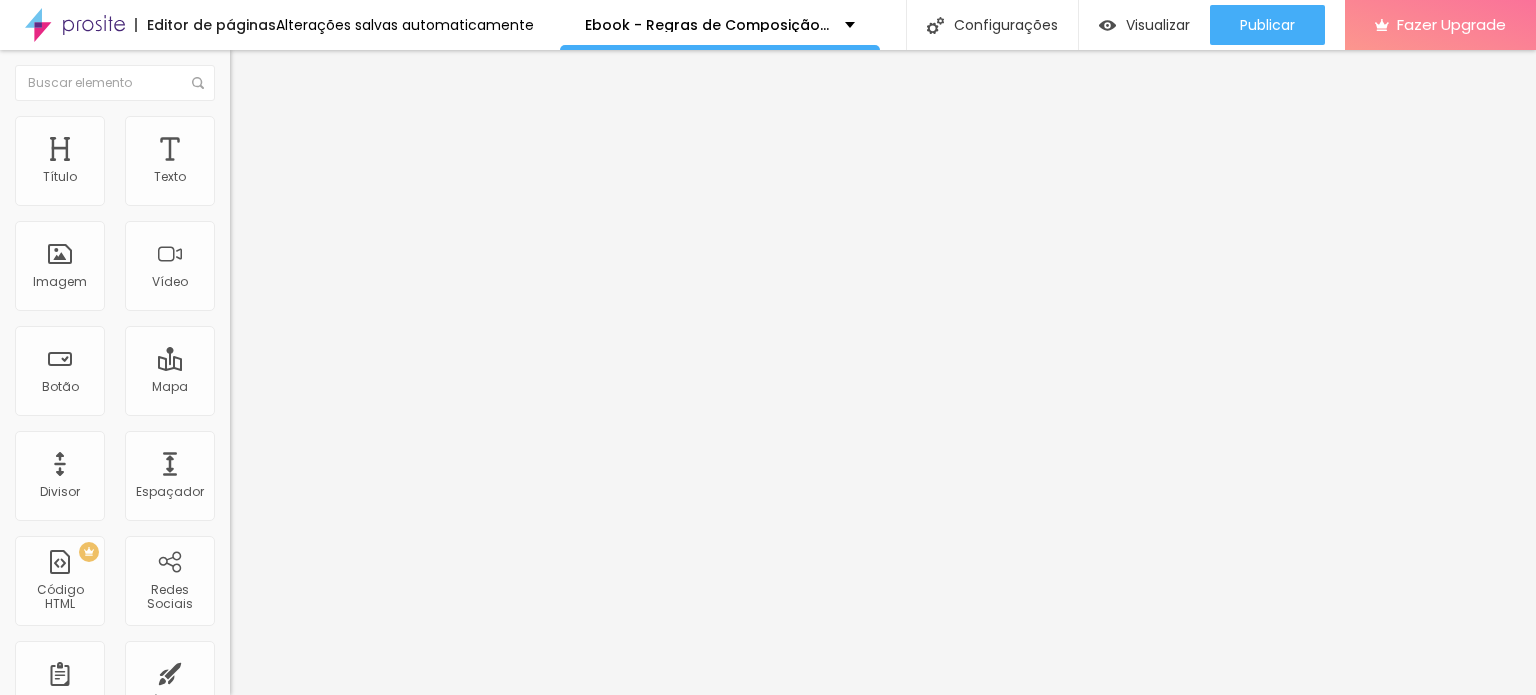 click at bounding box center (239, 125) 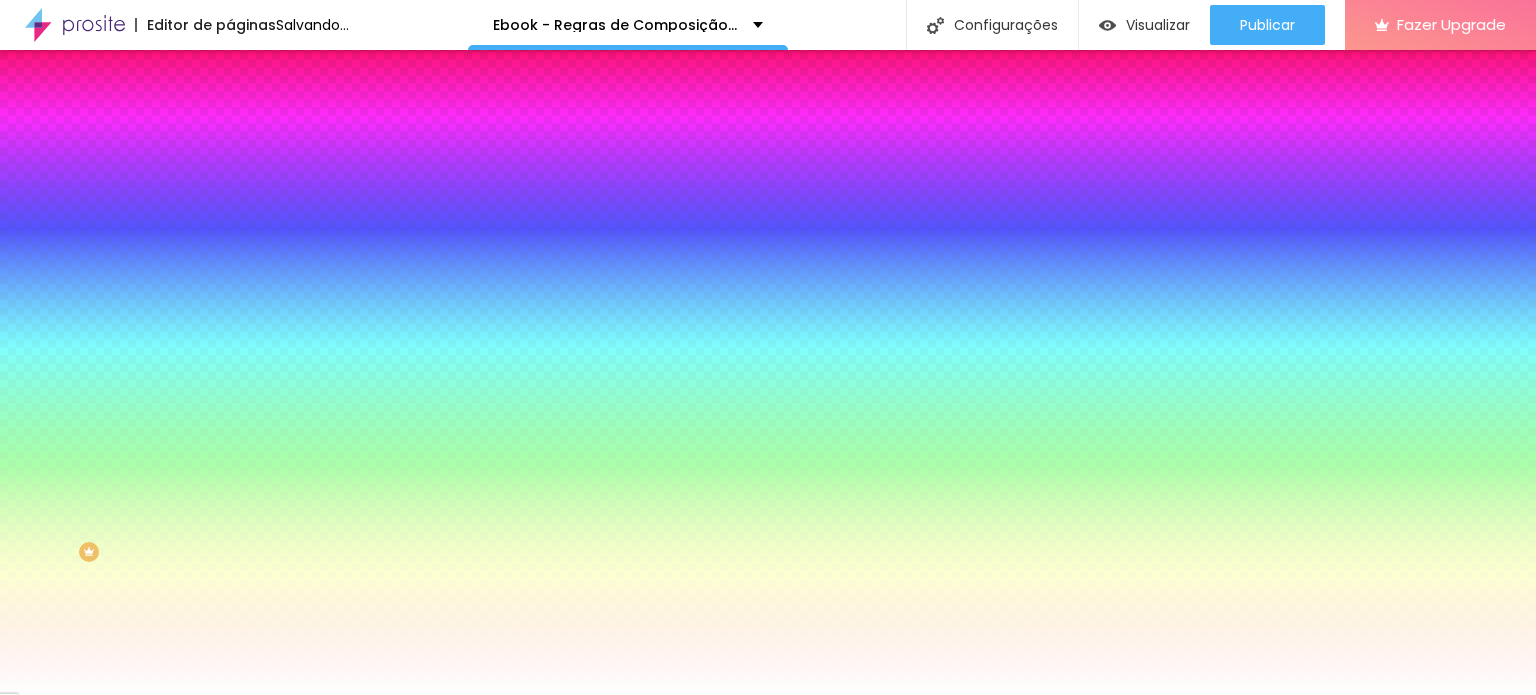 click at bounding box center (345, 272) 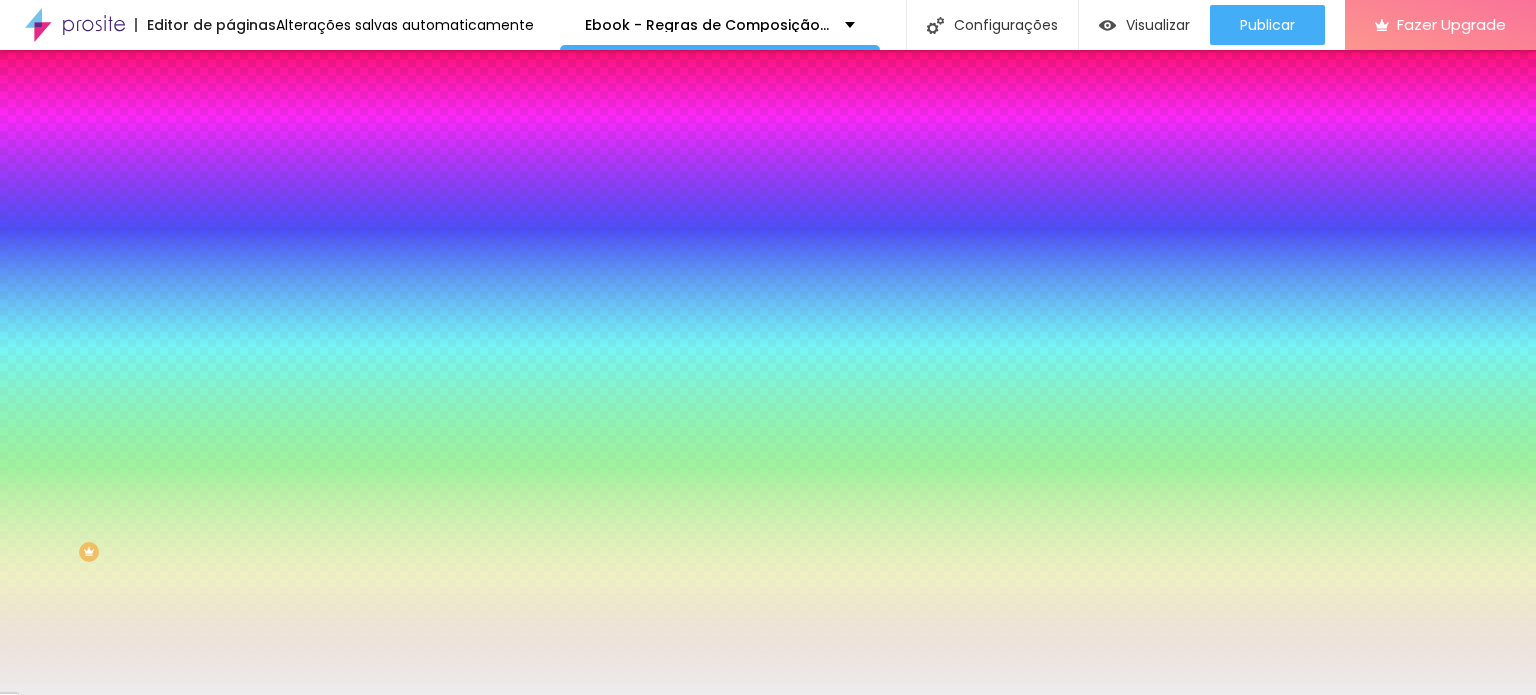 drag, startPoint x: 147, startPoint y: 390, endPoint x: 0, endPoint y: 398, distance: 147.21753 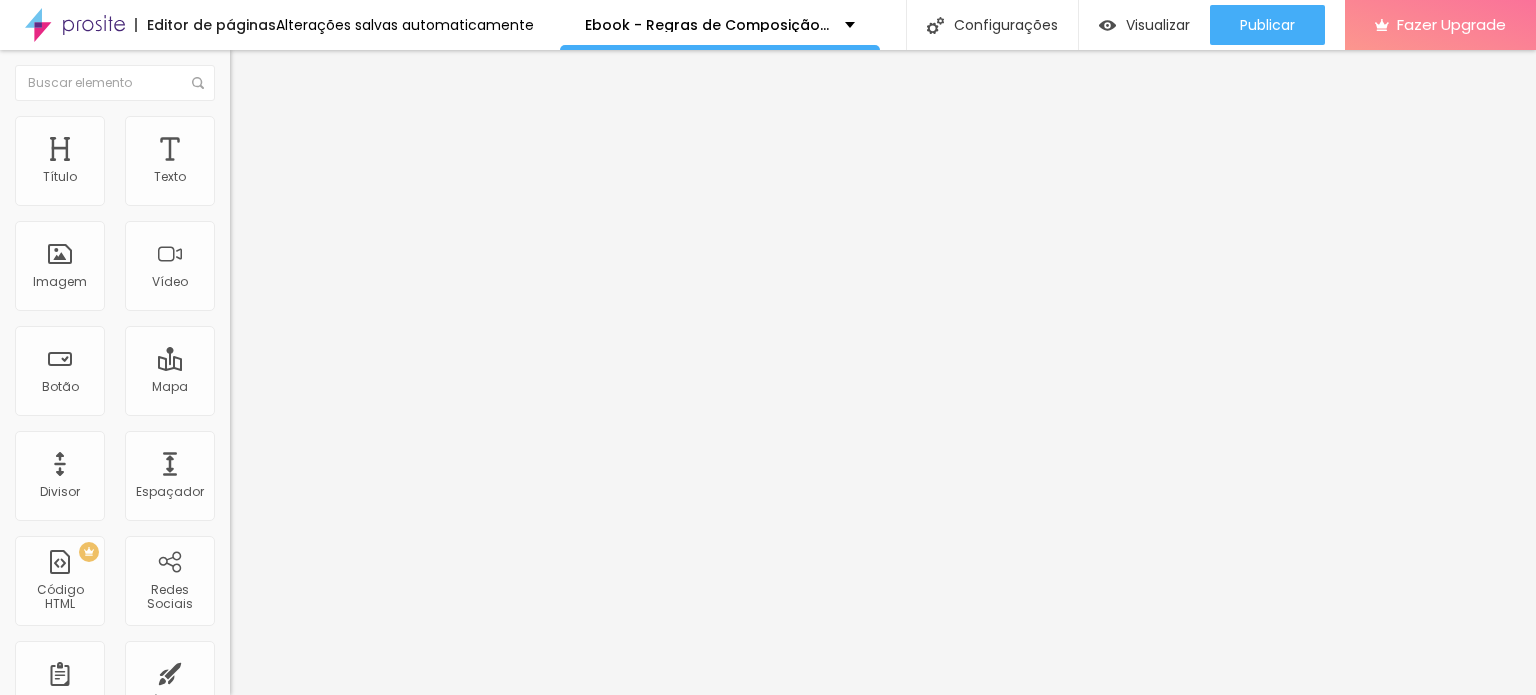 click at bounding box center [244, 285] 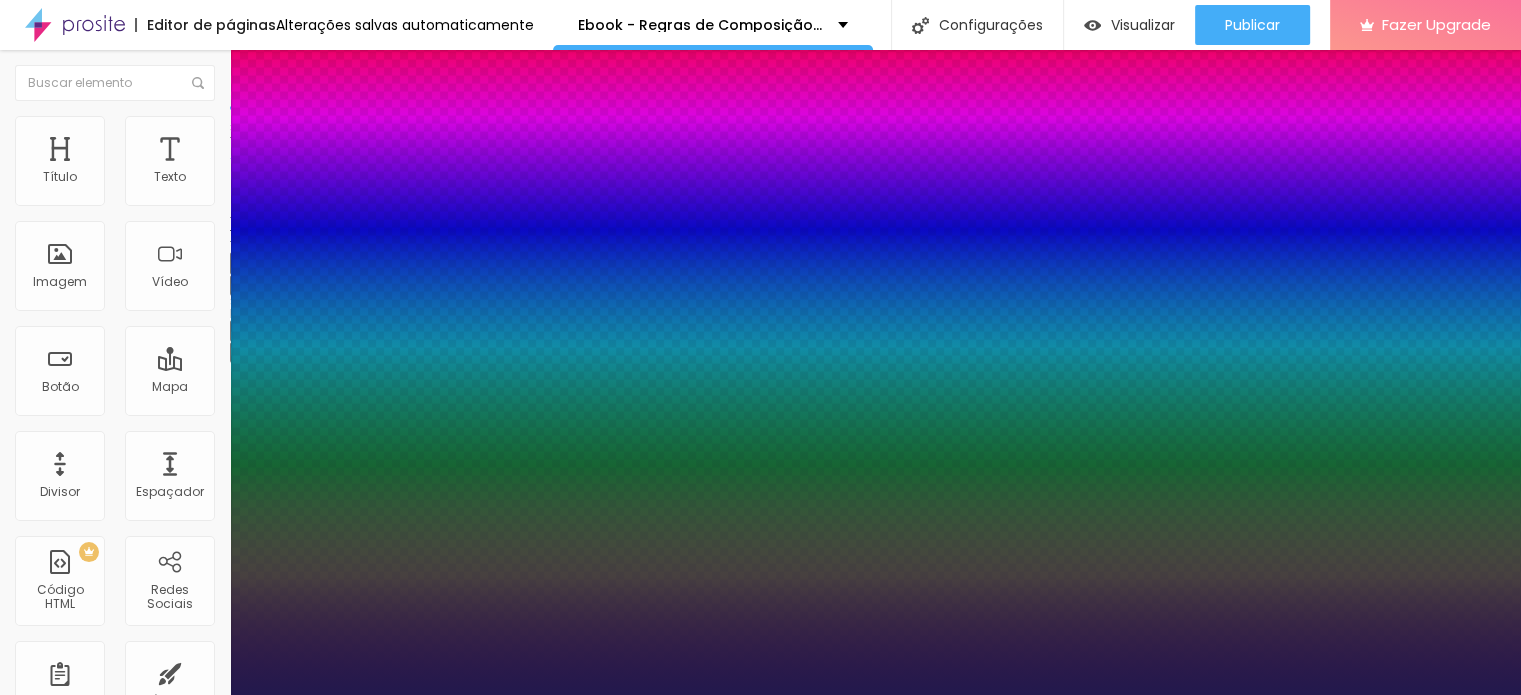click on "[FONT_NAMES]" at bounding box center [107, 717] 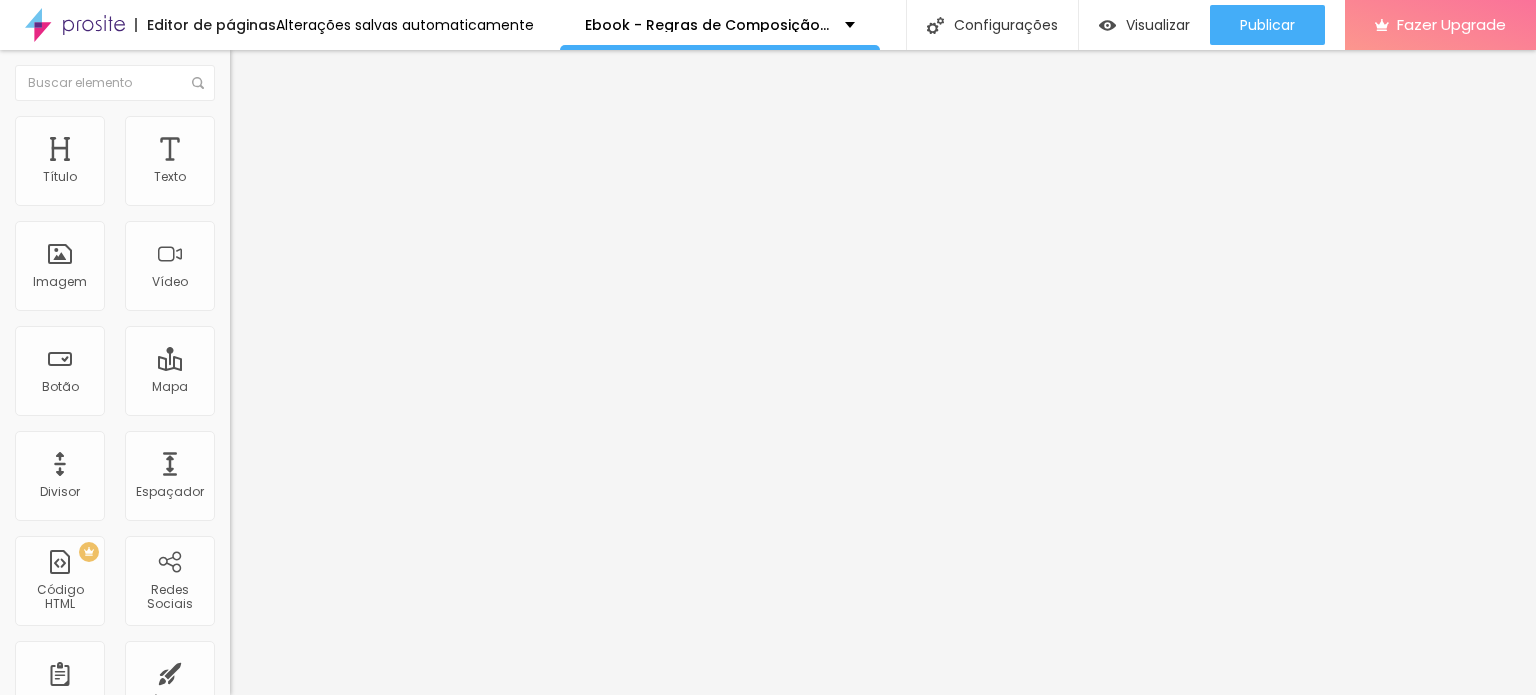 click 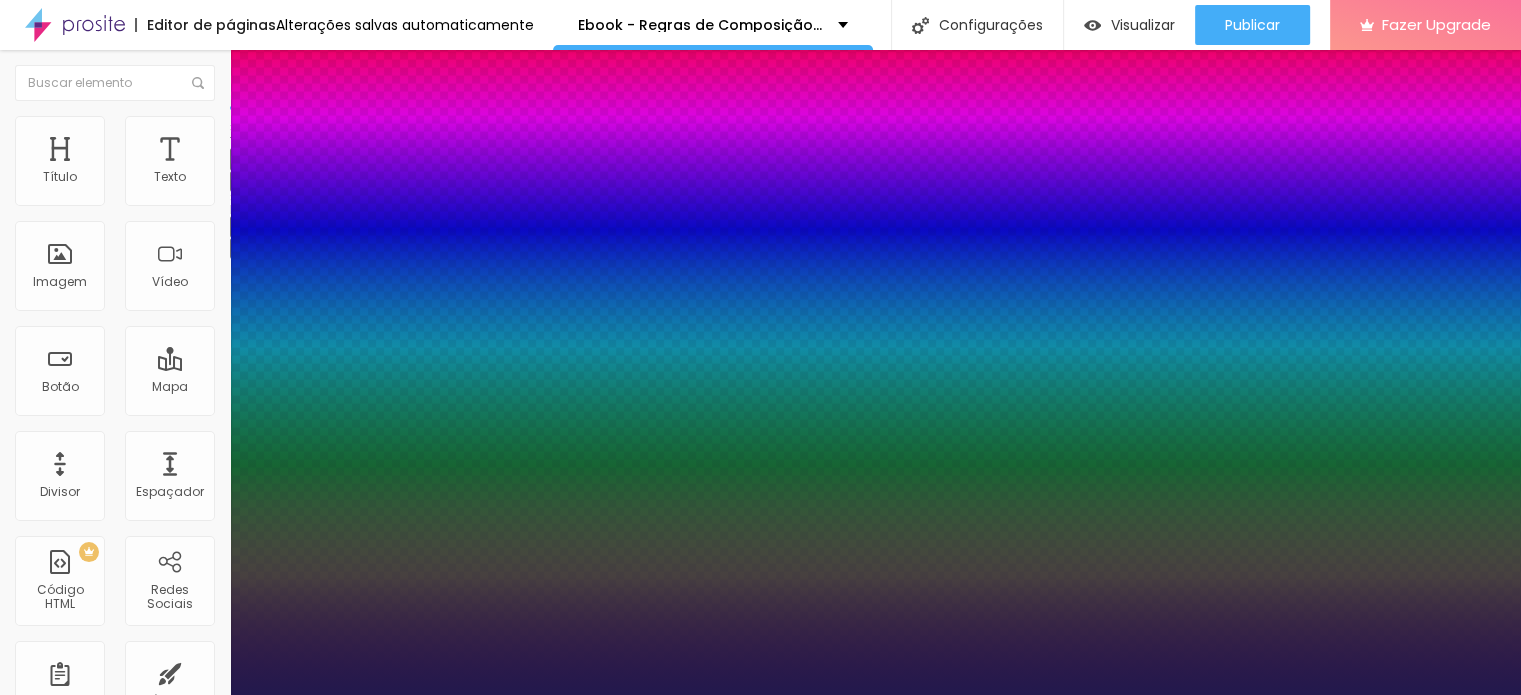 click on "[FONT_NAMES]" at bounding box center (107, 717) 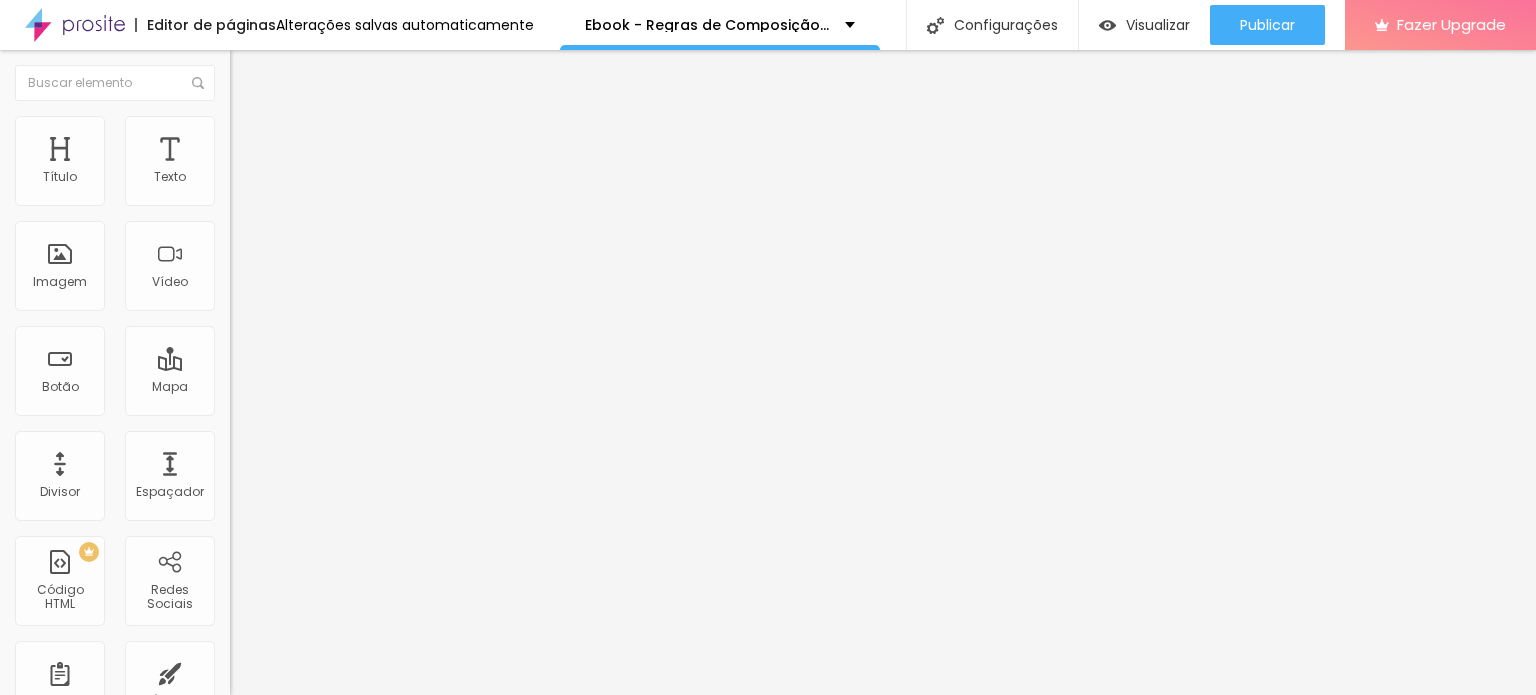click on "Estilo" at bounding box center (263, 129) 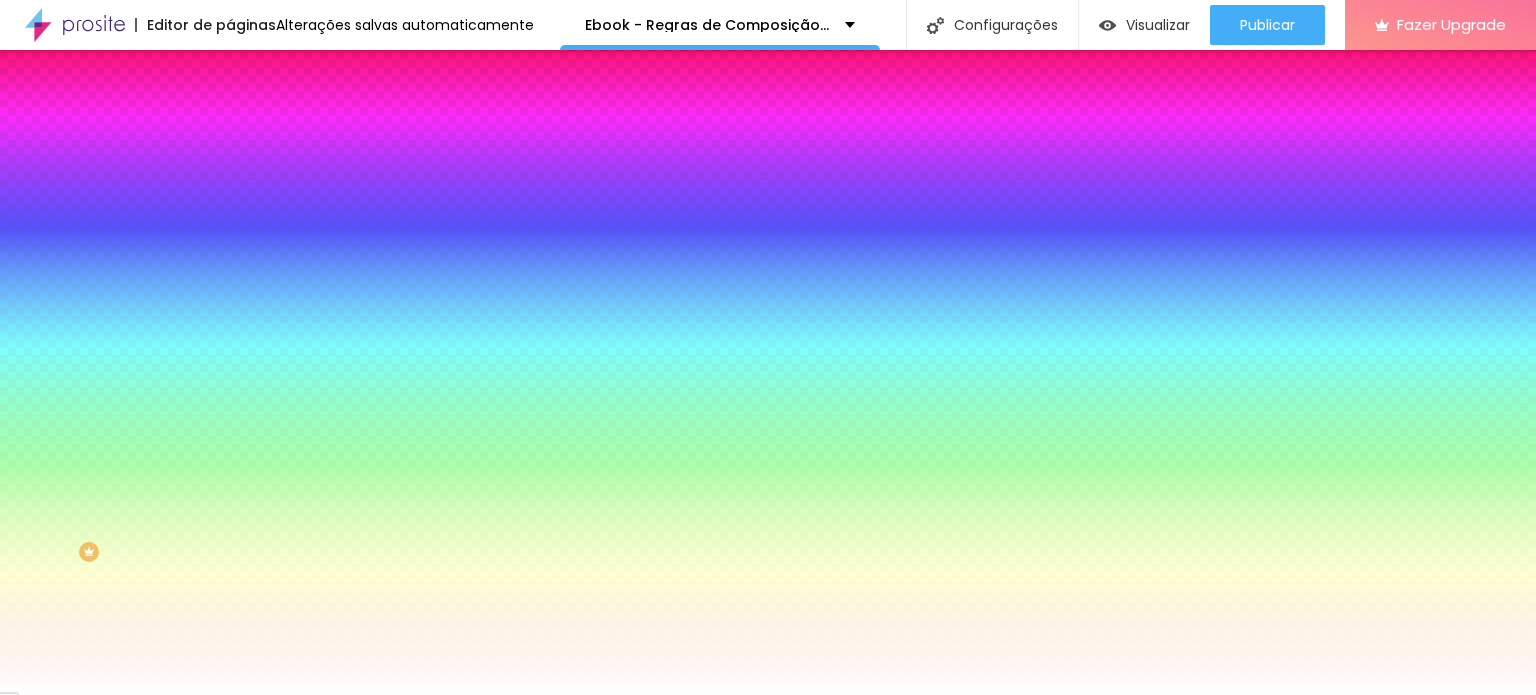 click on "Voltar ao padrão #FFFFFF" at bounding box center (345, 270) 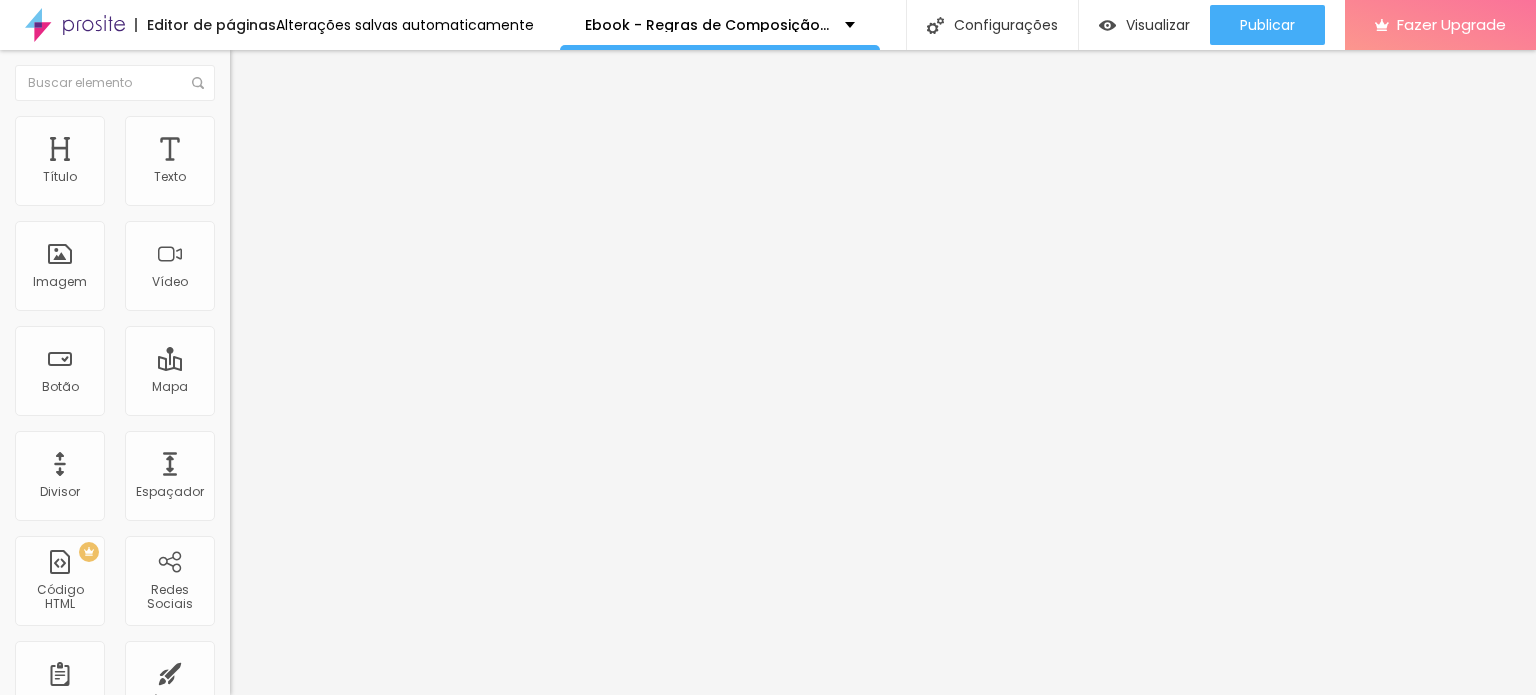click at bounding box center (239, 125) 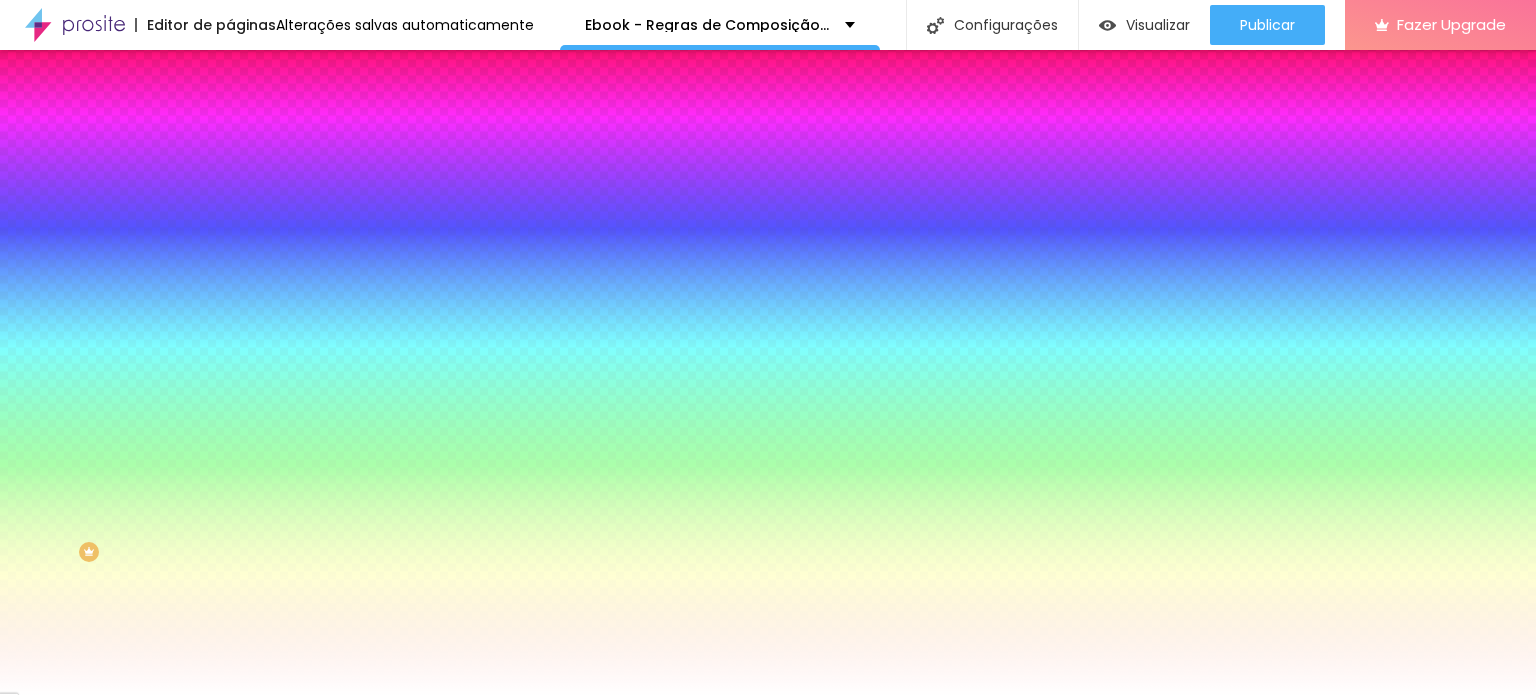 click at bounding box center [345, 272] 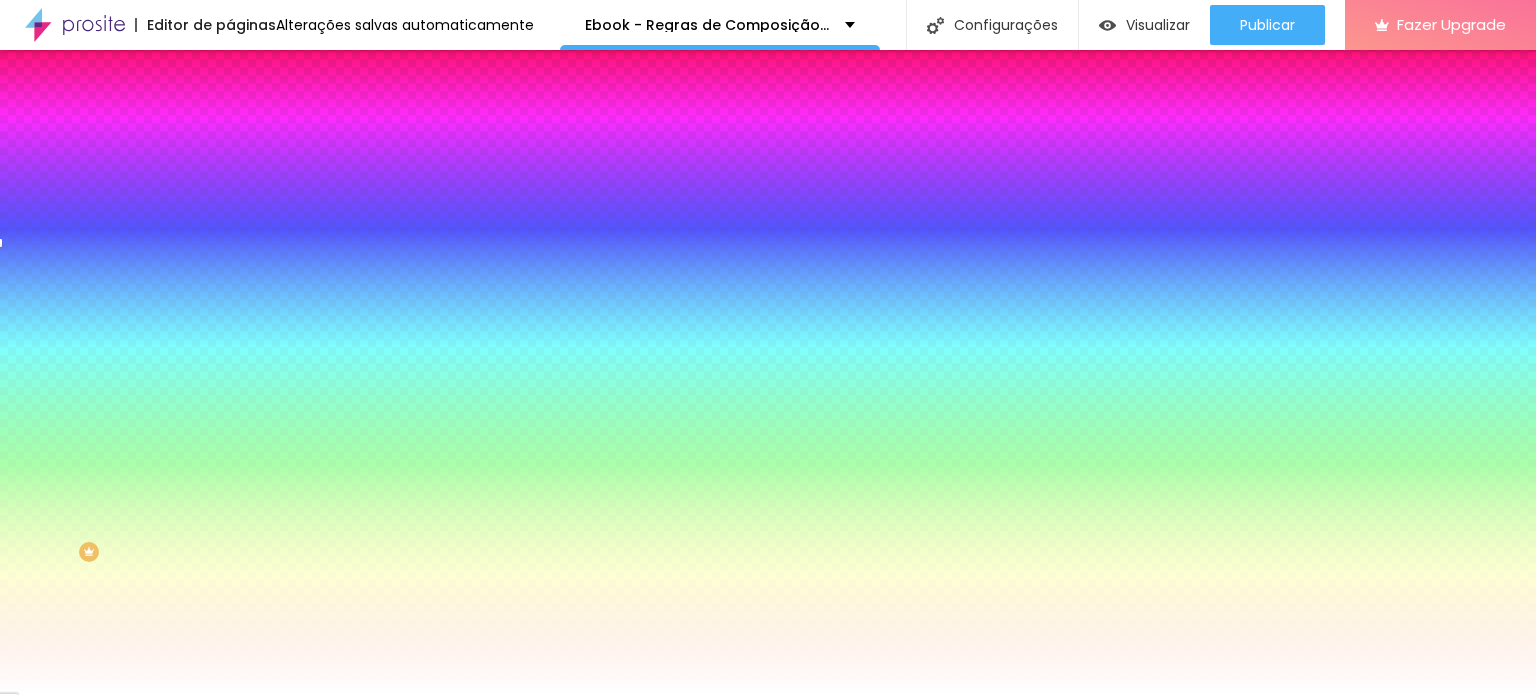 click at bounding box center [768, 347] 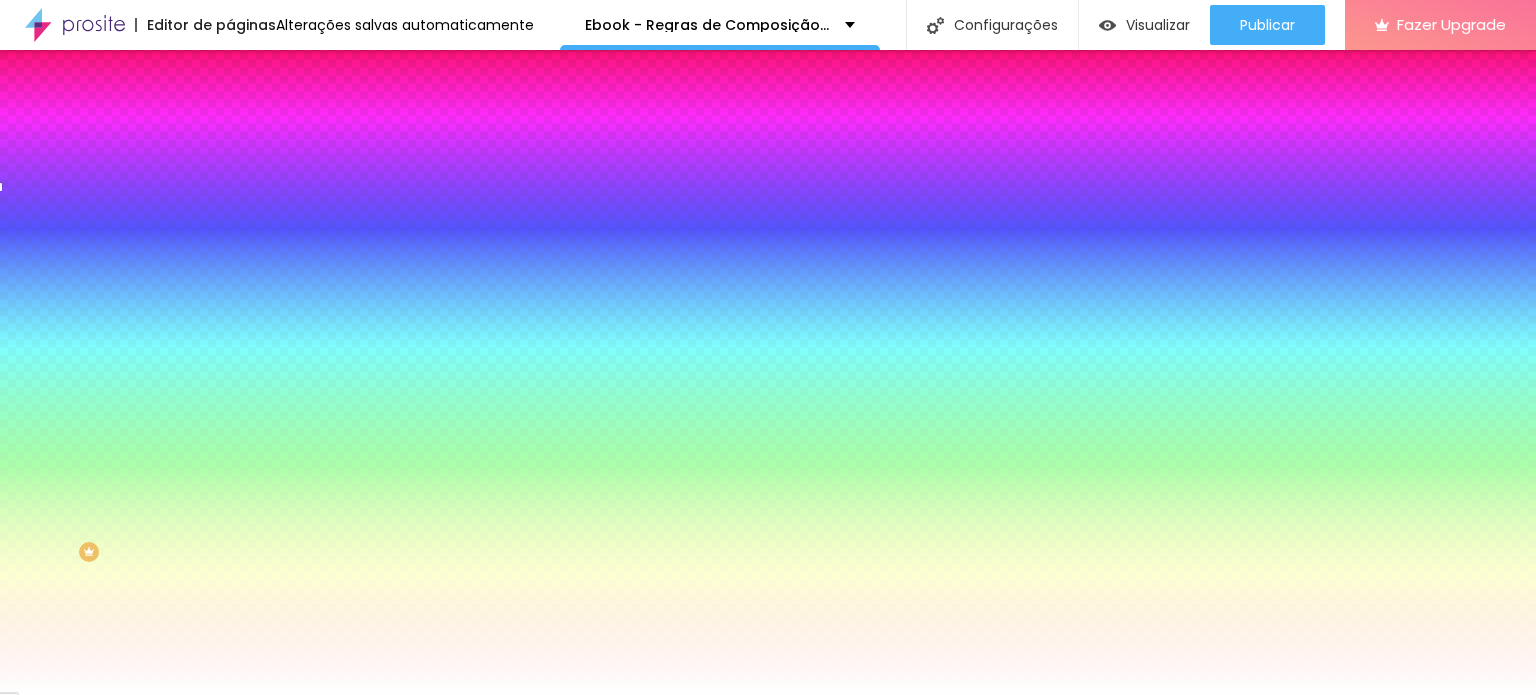 drag, startPoint x: 172, startPoint y: 437, endPoint x: 165, endPoint y: 412, distance: 25.96151 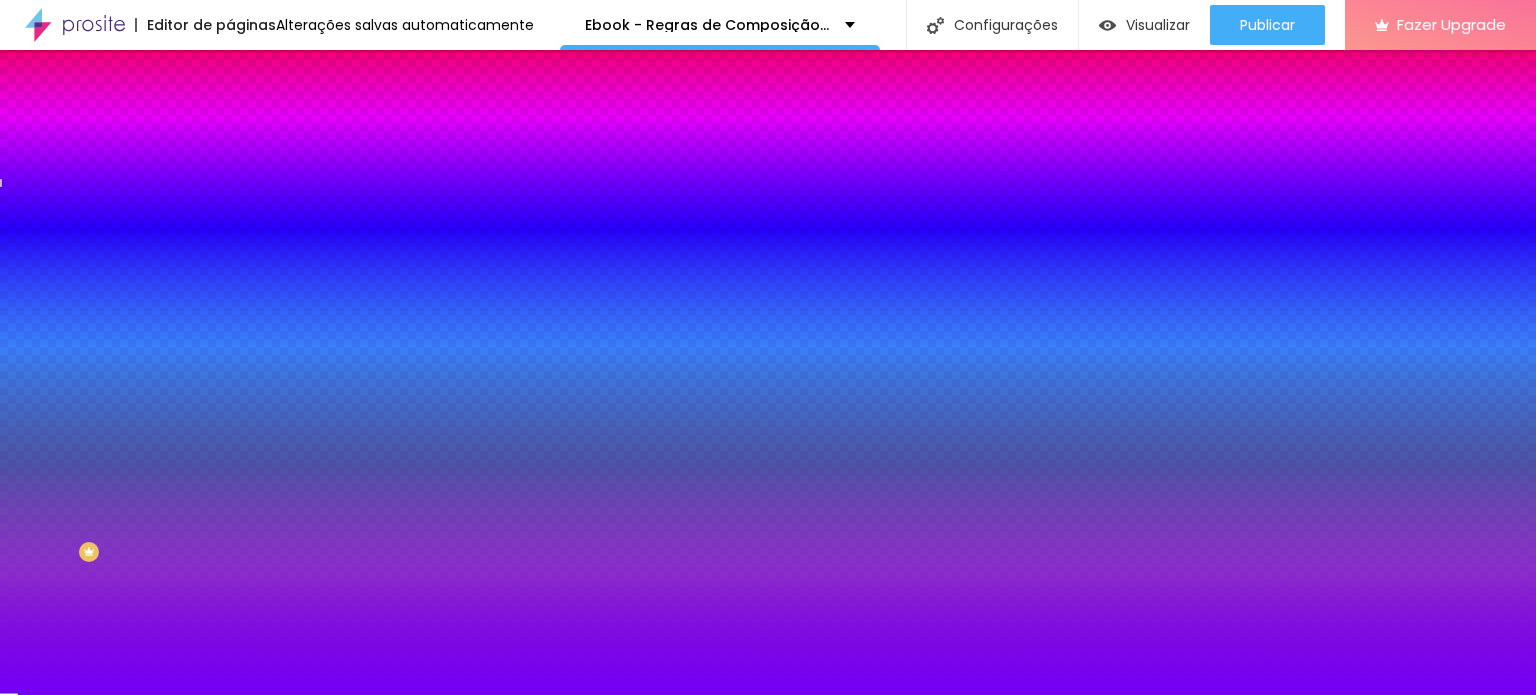 drag, startPoint x: 147, startPoint y: 395, endPoint x: 163, endPoint y: 393, distance: 16.124516 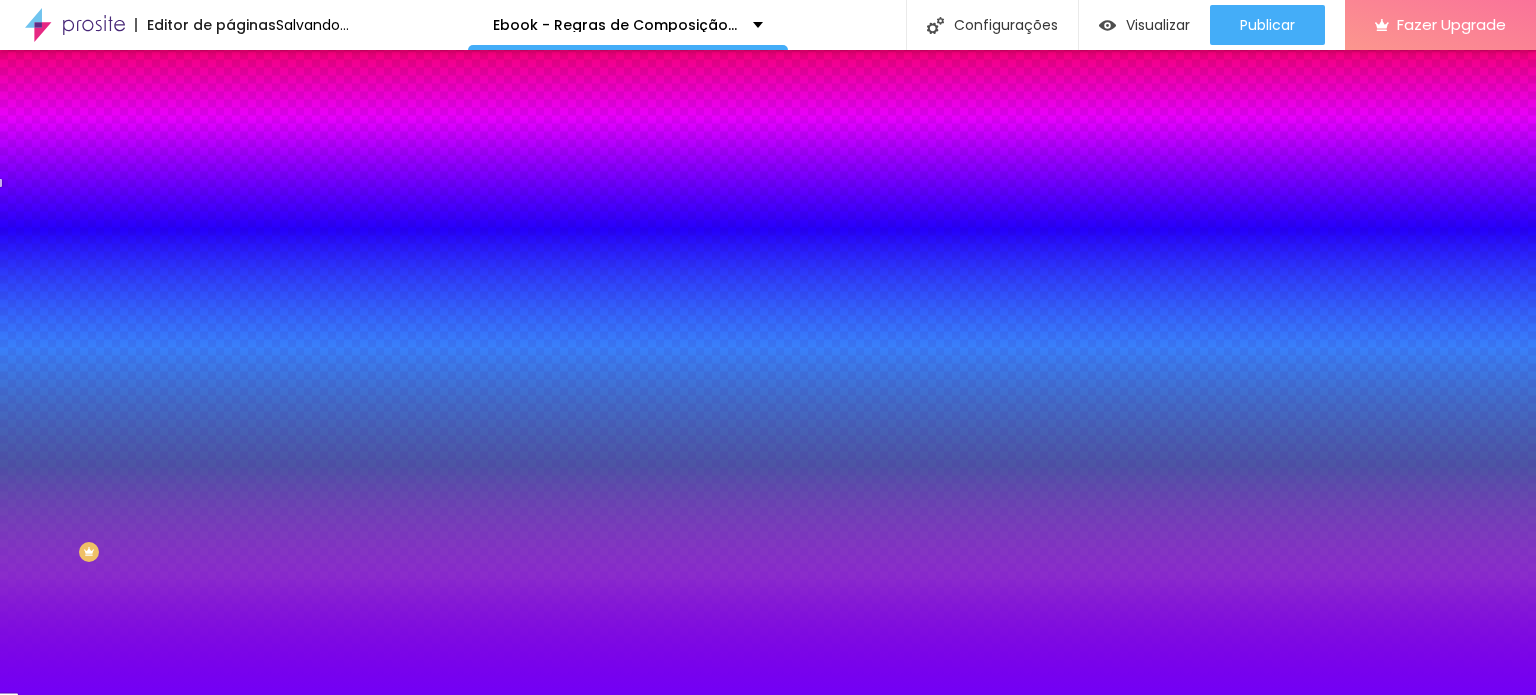click on "#7402F6" at bounding box center [350, 282] 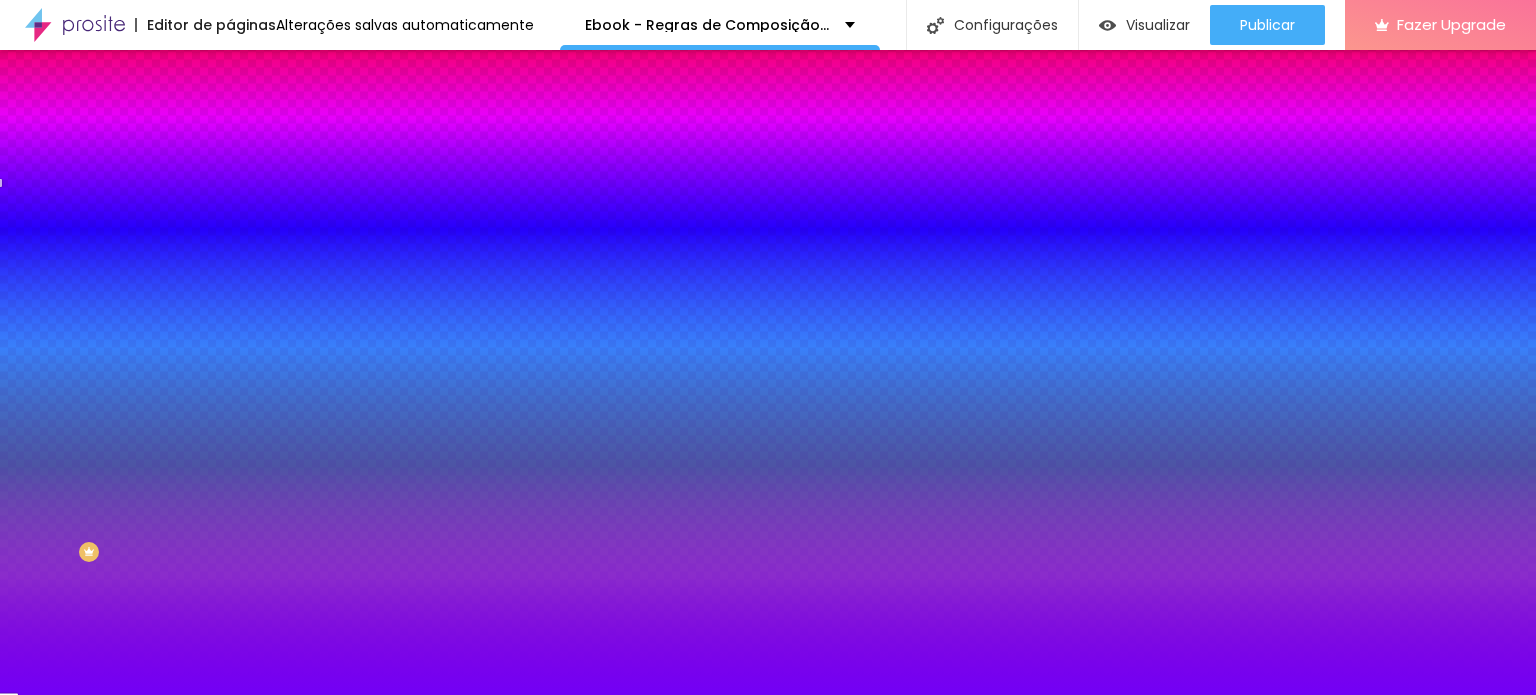 click on "#7402F6" at bounding box center [350, 282] 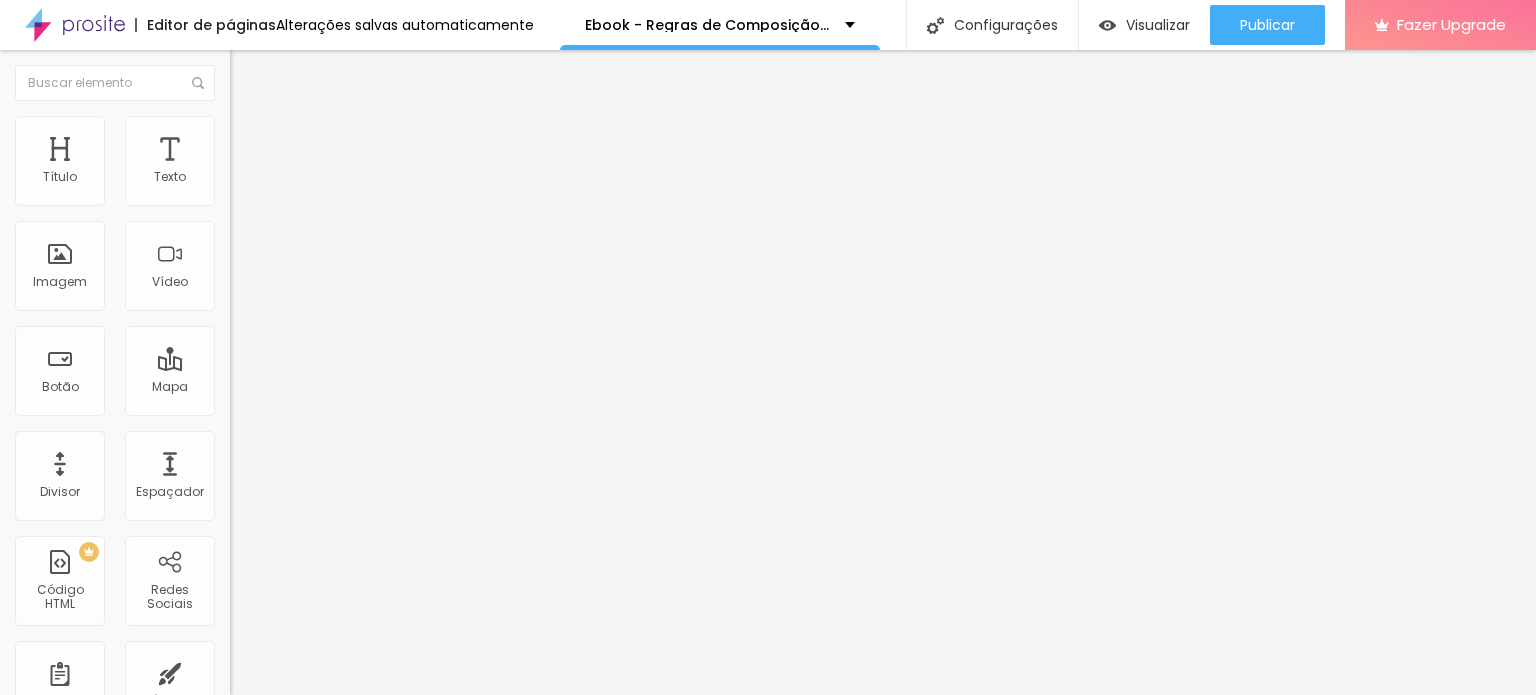 click on "Estilo" at bounding box center [345, 126] 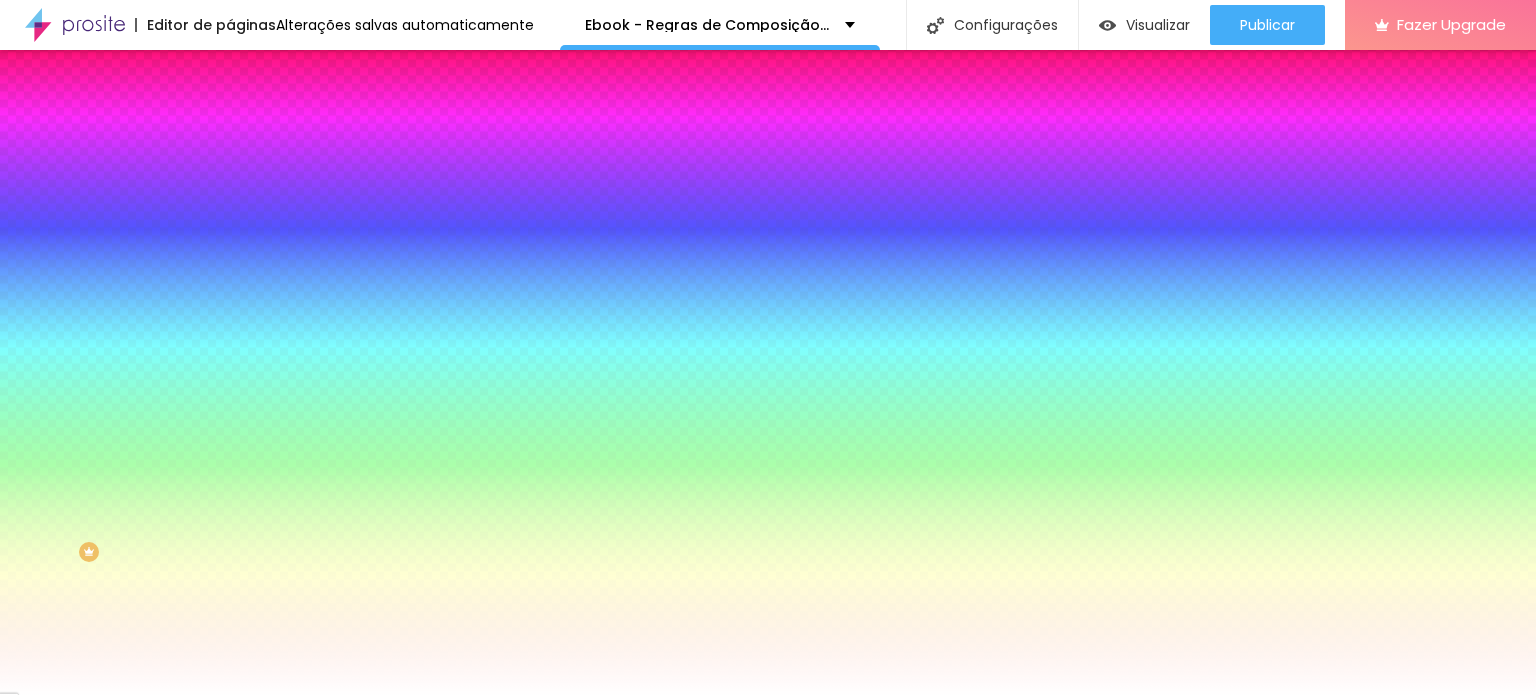 click on "#FFFFFF" at bounding box center [350, 282] 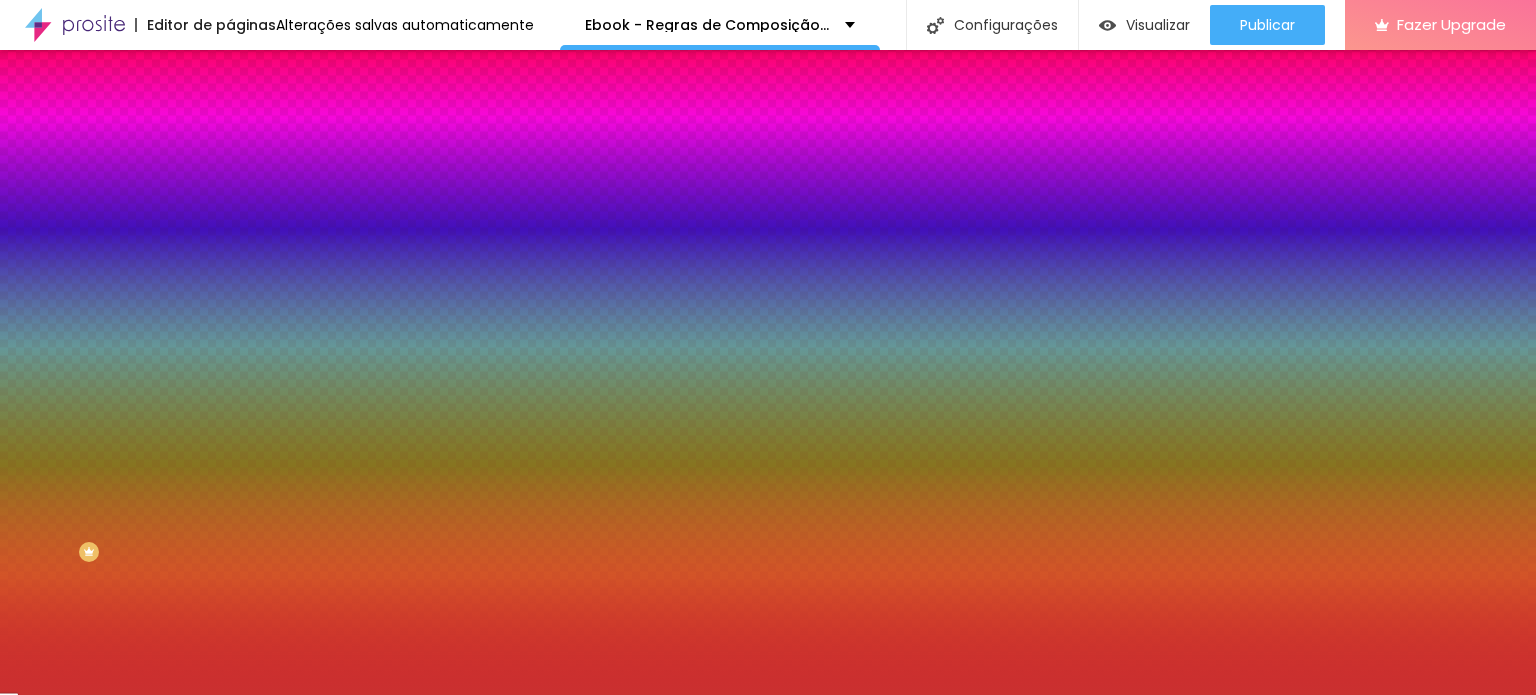 click at bounding box center (768, 347) 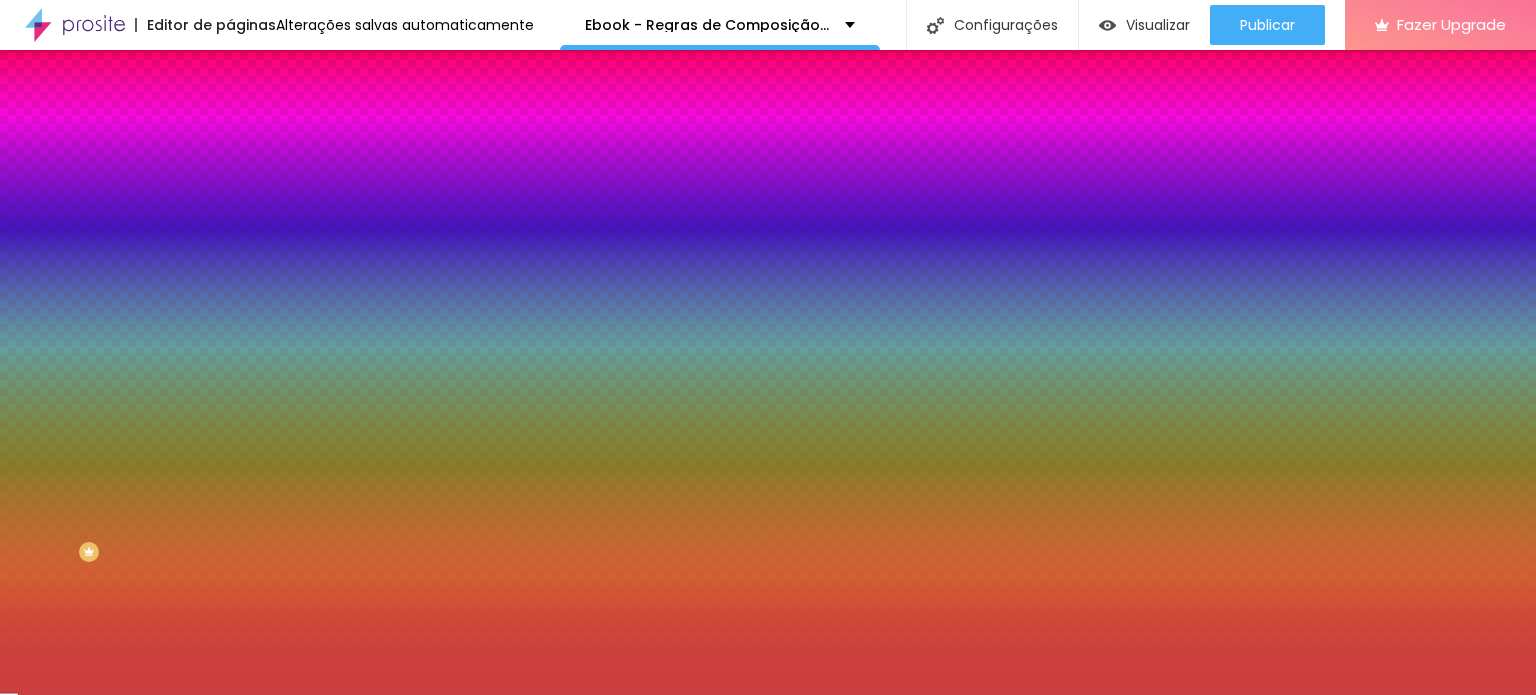 click on "#CA3D3D" at bounding box center [350, 282] 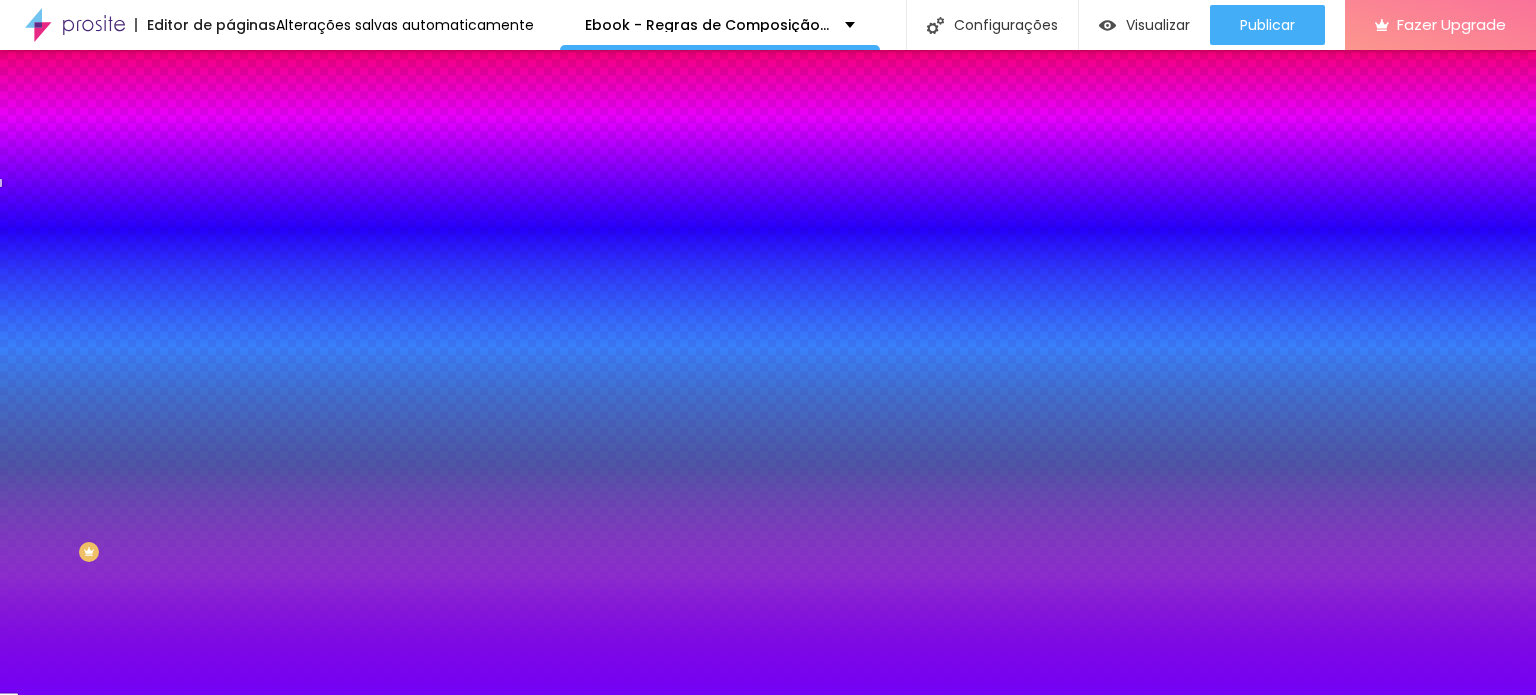 click on "Editar Seção" at bounding box center [304, 73] 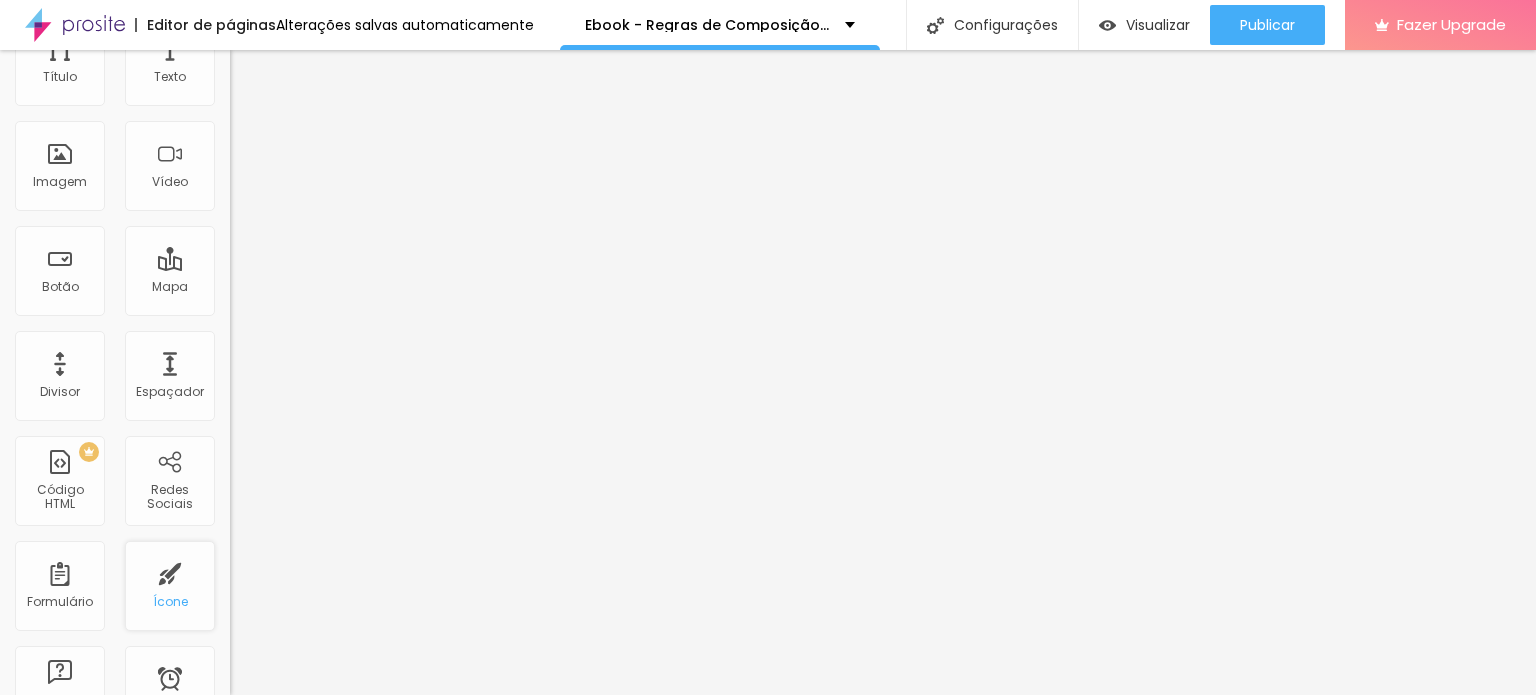 scroll, scrollTop: 0, scrollLeft: 0, axis: both 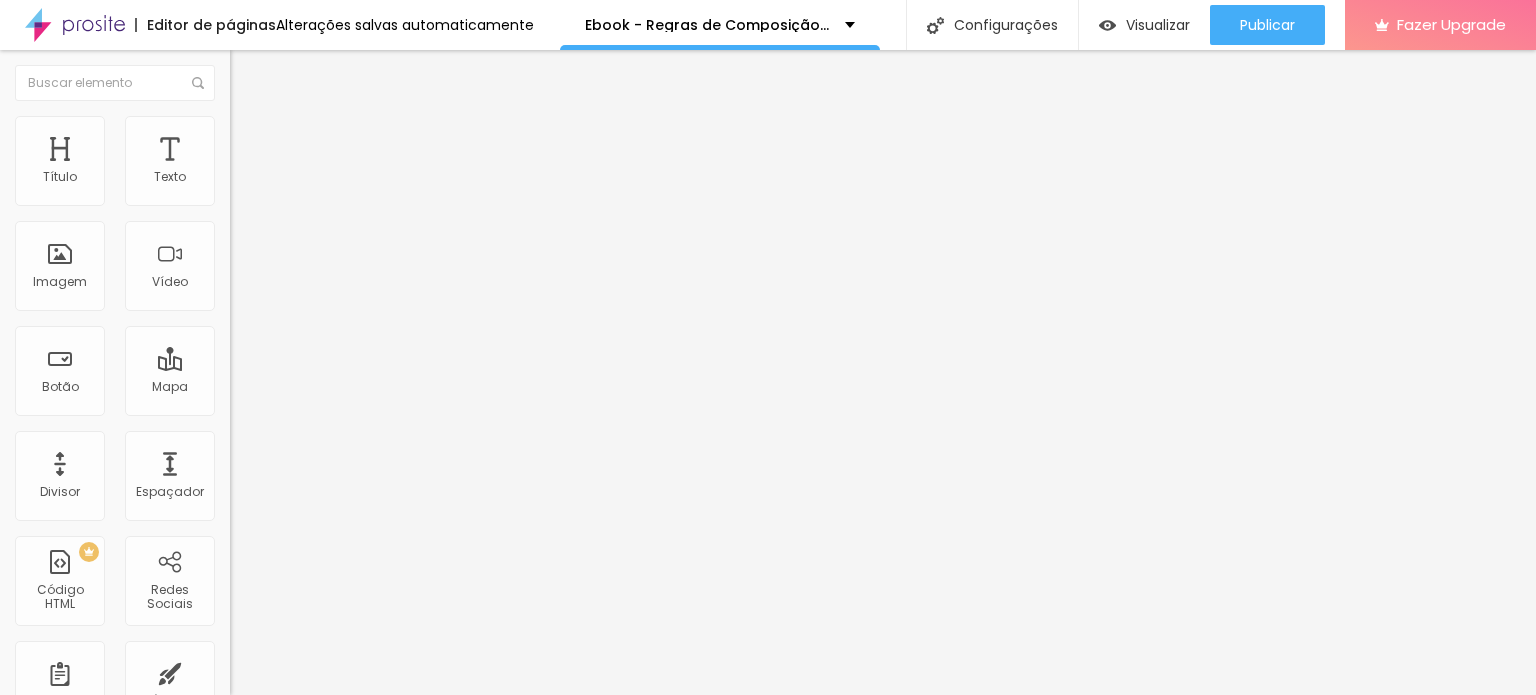 click on "Trocar icone" at bounding box center (345, 175) 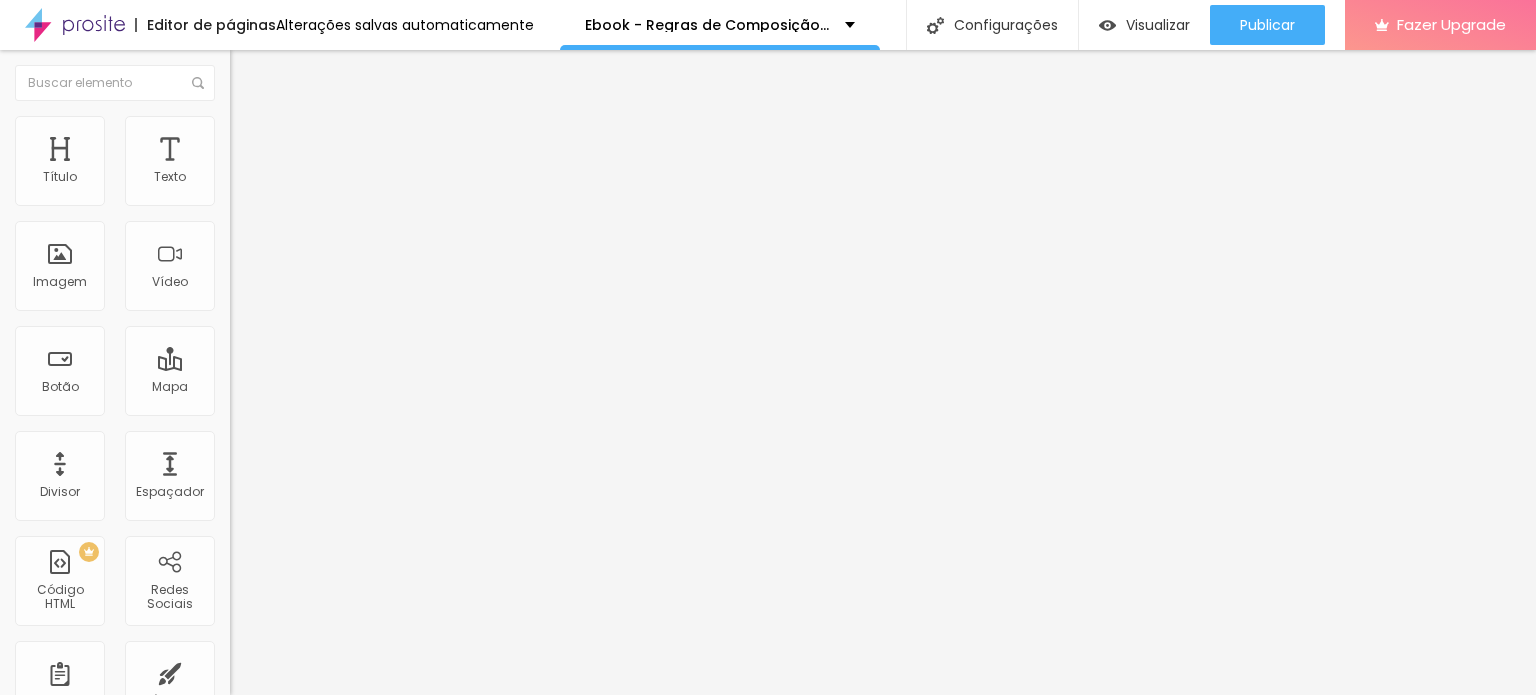 click on "Trocar icone" at bounding box center [286, 175] 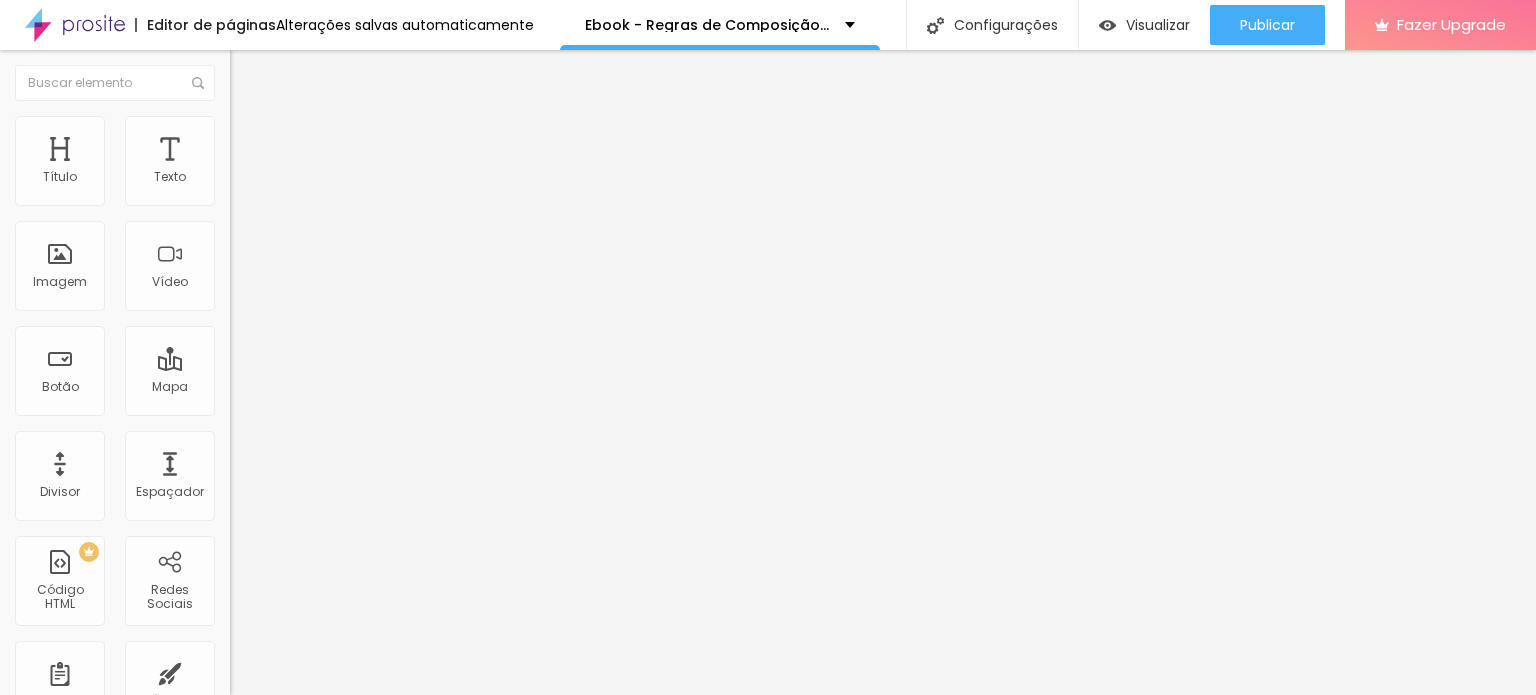 scroll, scrollTop: 16, scrollLeft: 16, axis: both 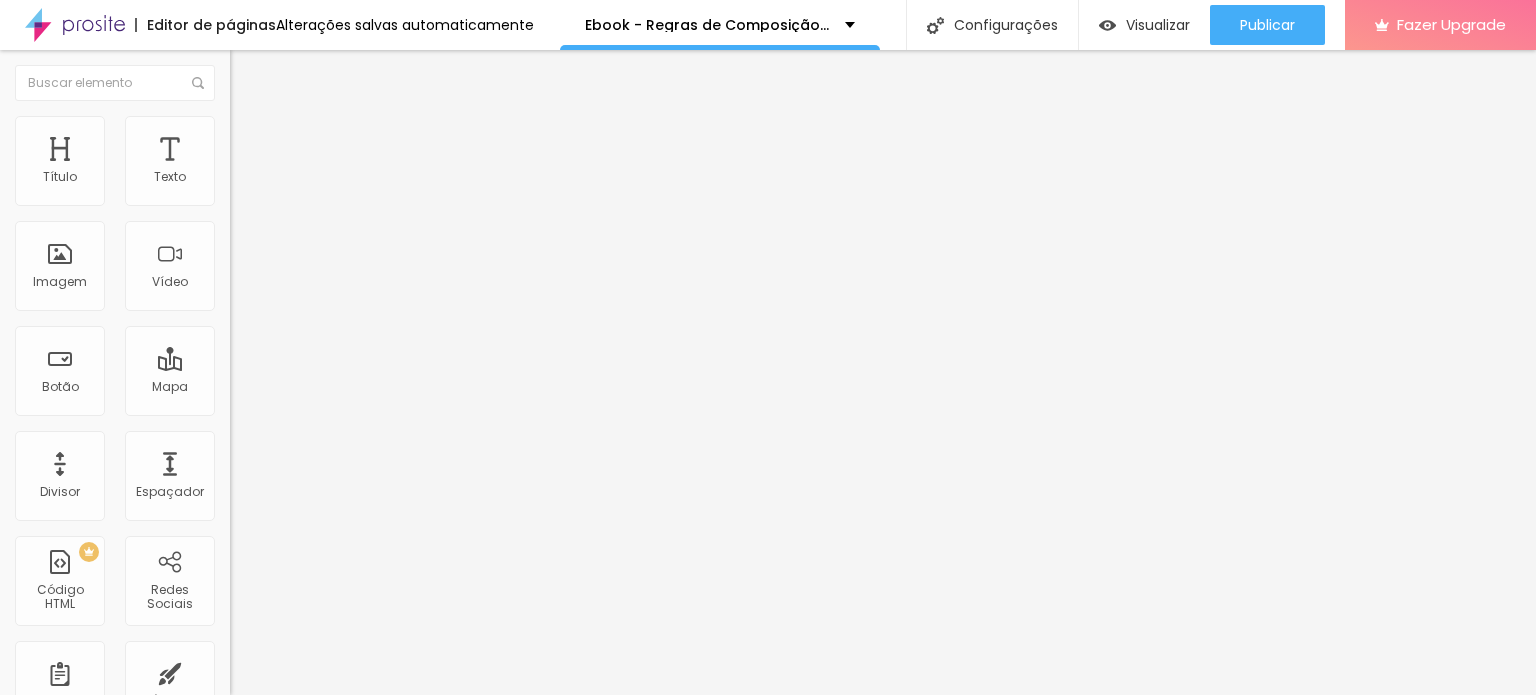 click on "Cancelar Escolher" at bounding box center [768, 815] 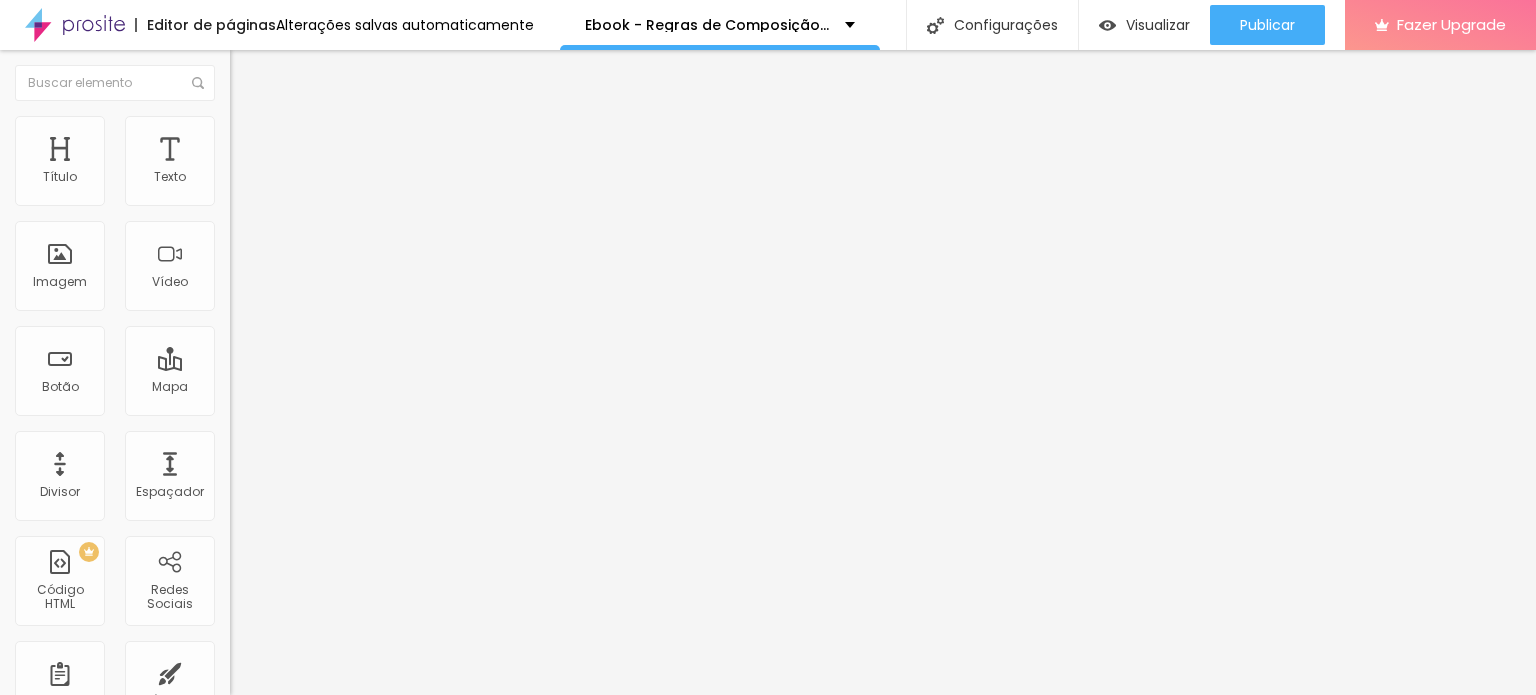 click on "Escolher" at bounding box center (38, 835) 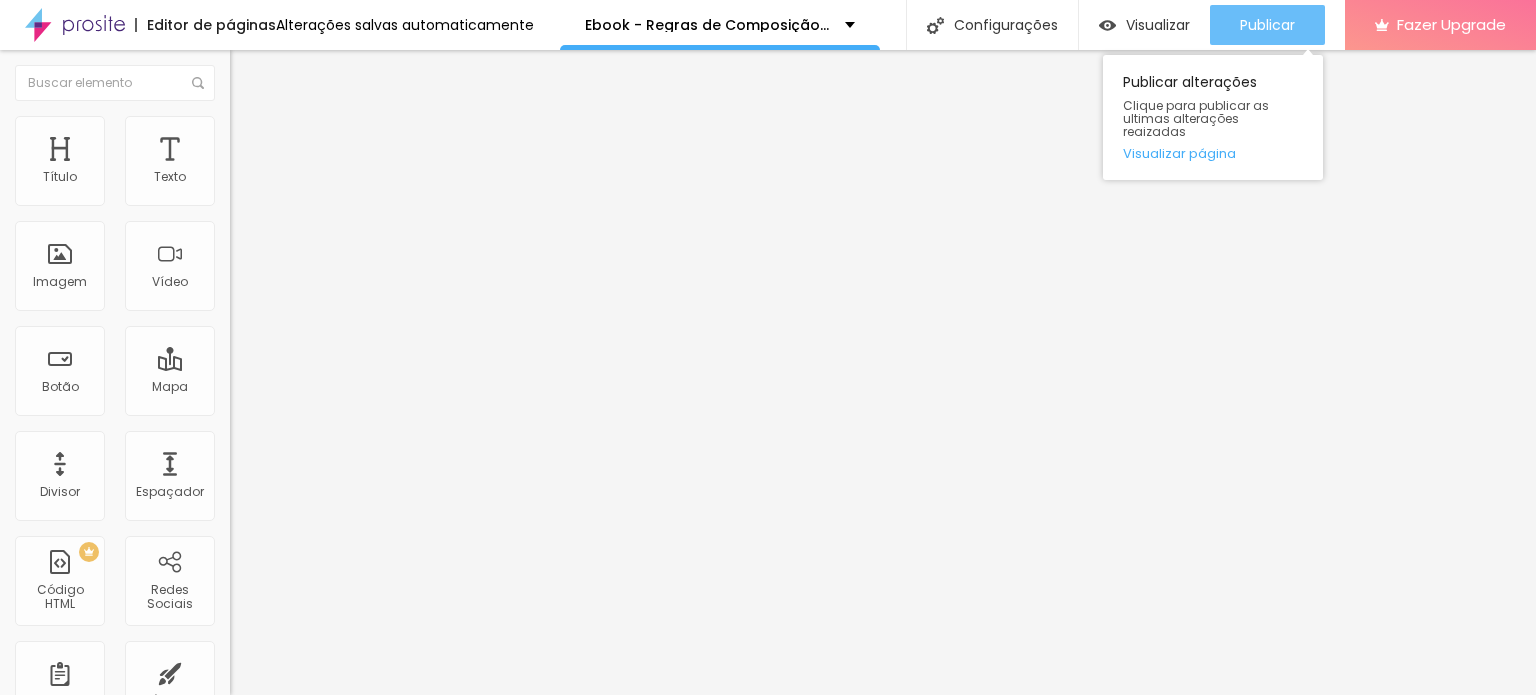 click 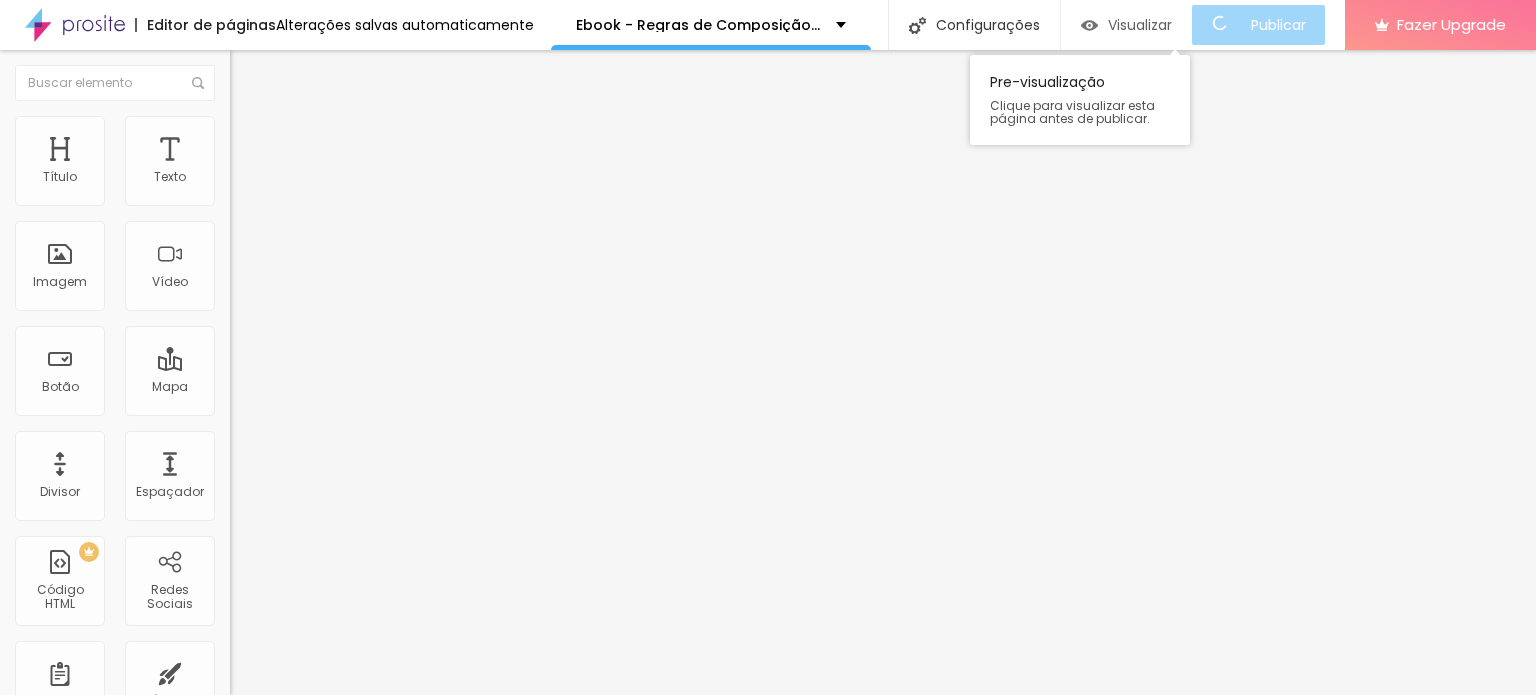 click on "Visualizar" at bounding box center (1140, 25) 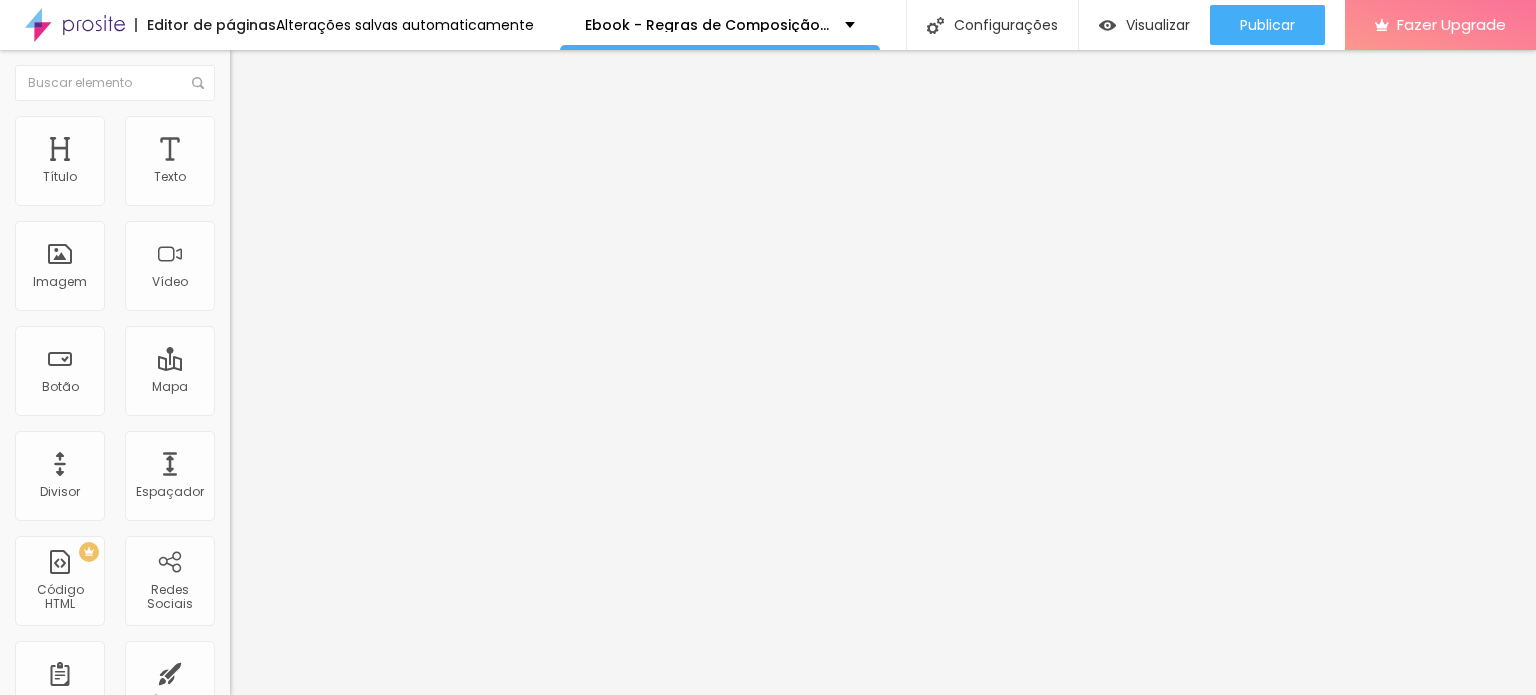 click on "Estilo" at bounding box center (345, 126) 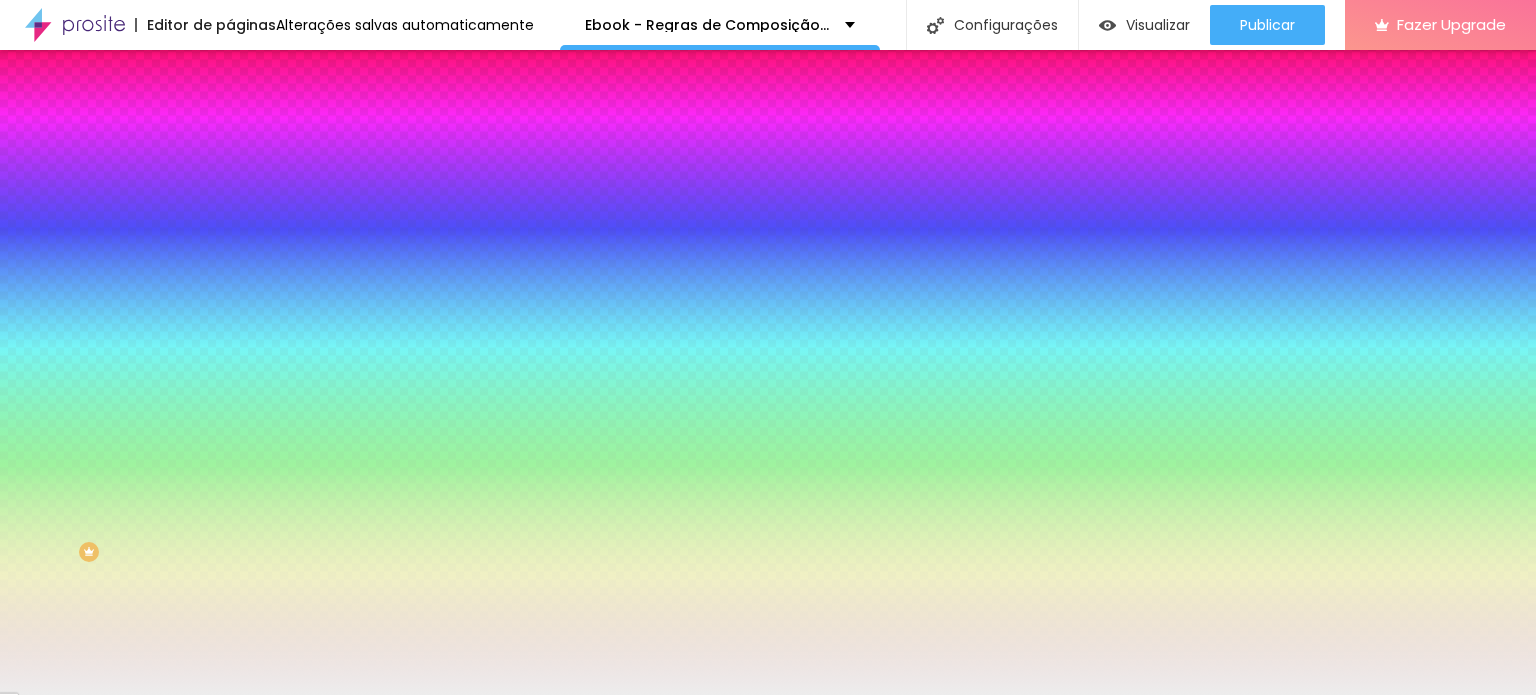 click at bounding box center (345, 272) 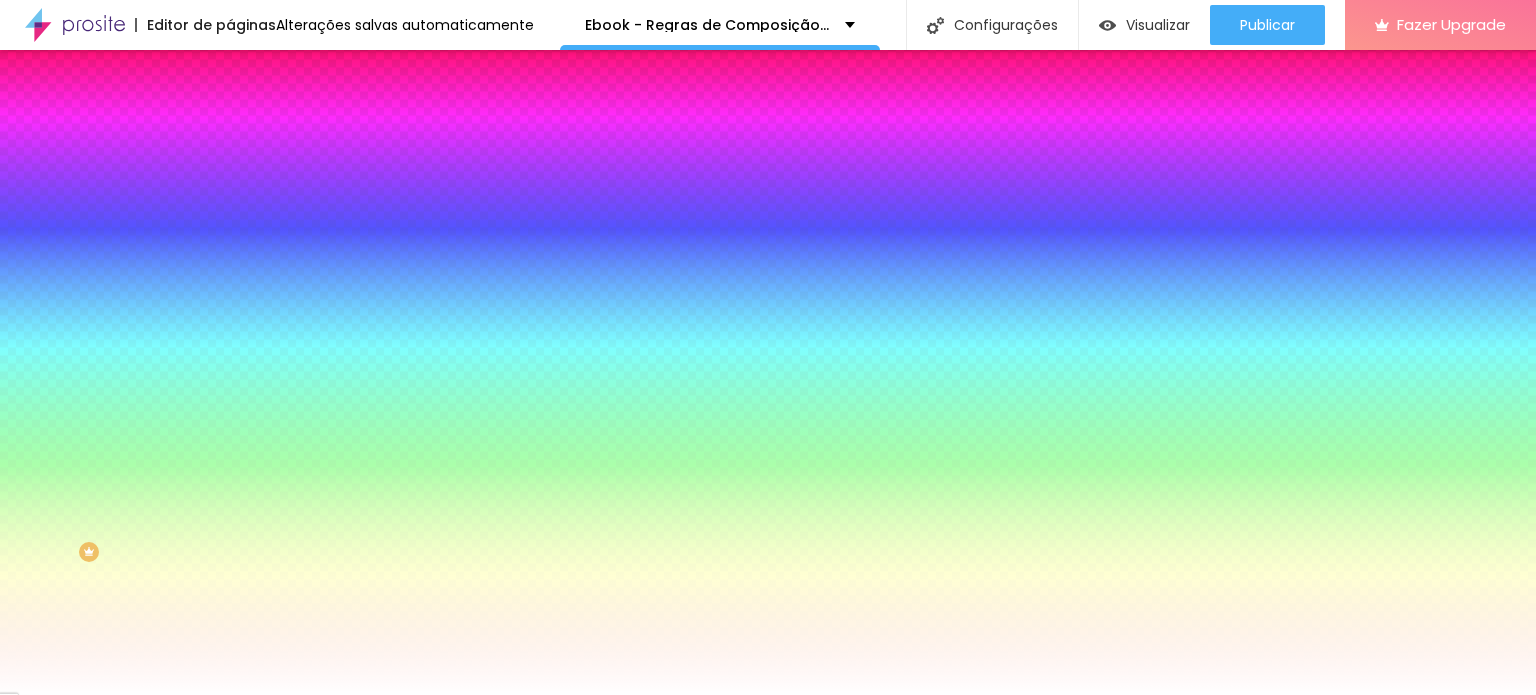 drag, startPoint x: 68, startPoint y: 405, endPoint x: 9, endPoint y: 356, distance: 76.6942 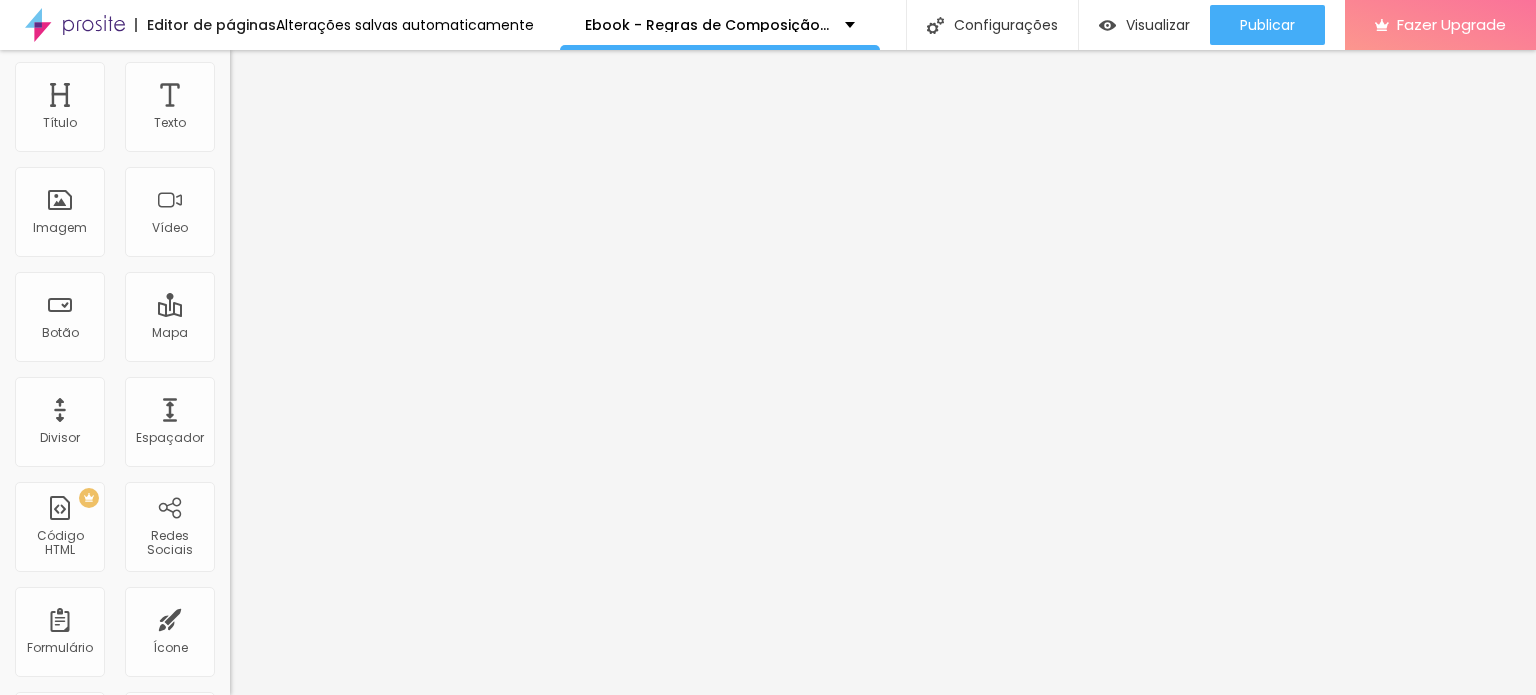 scroll, scrollTop: 0, scrollLeft: 0, axis: both 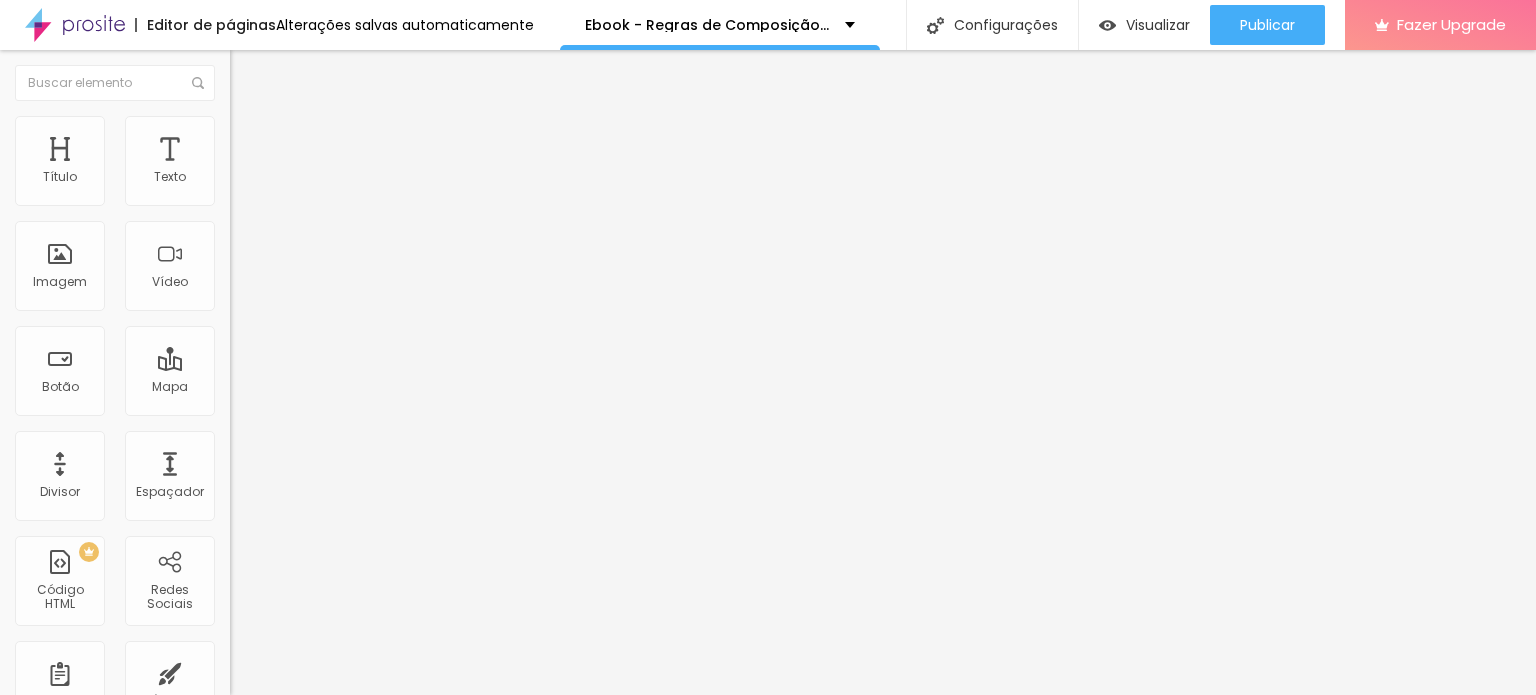 click on "Adicionar imagem" at bounding box center (294, 163) 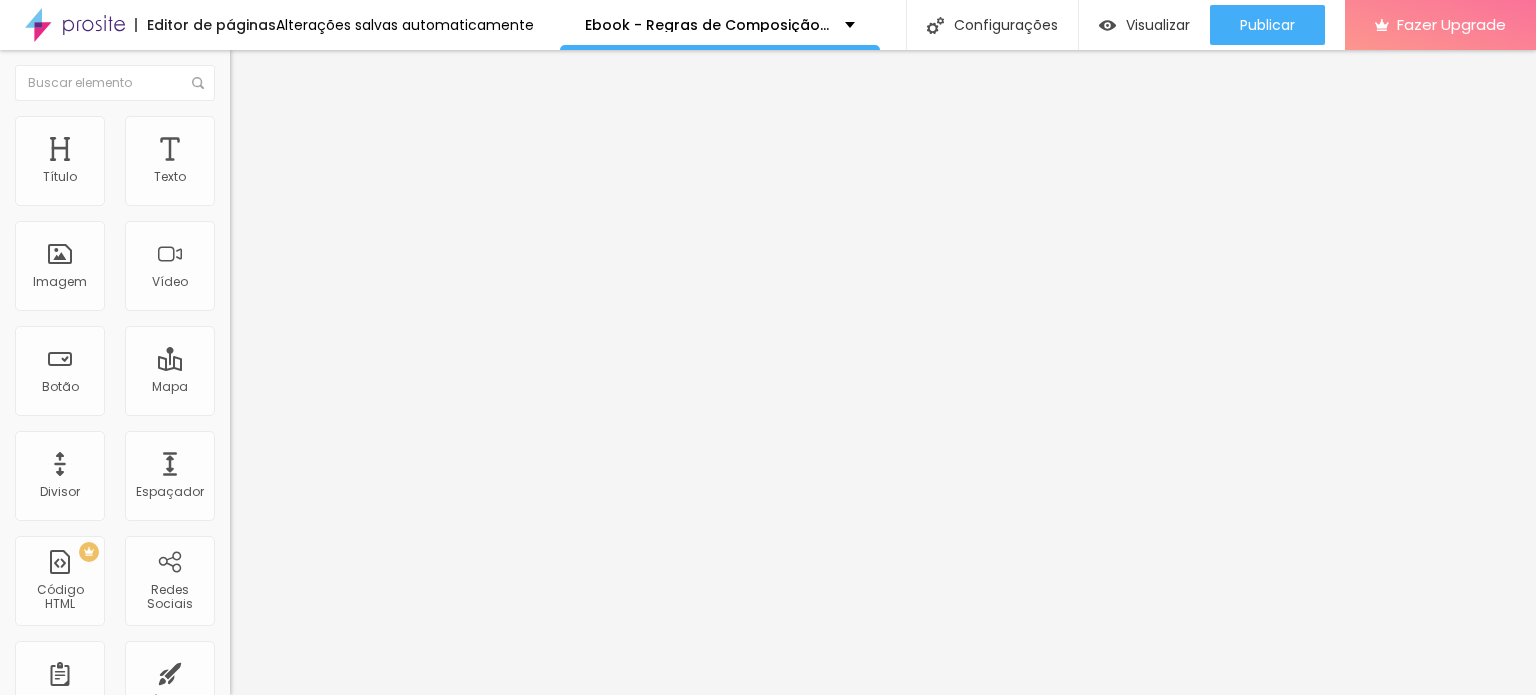 click on "Upload" at bounding box center (66, 756) 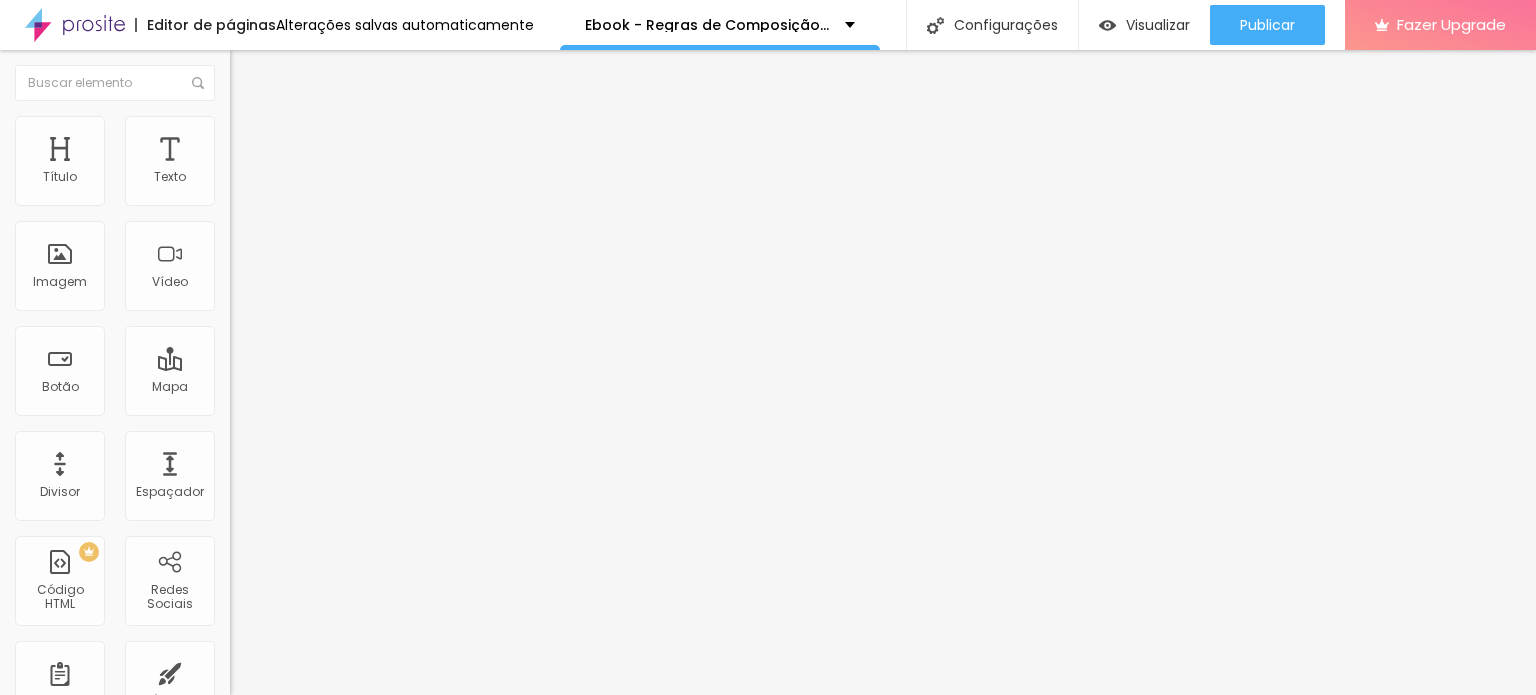 drag, startPoint x: 104, startPoint y: 215, endPoint x: 88, endPoint y: 215, distance: 16 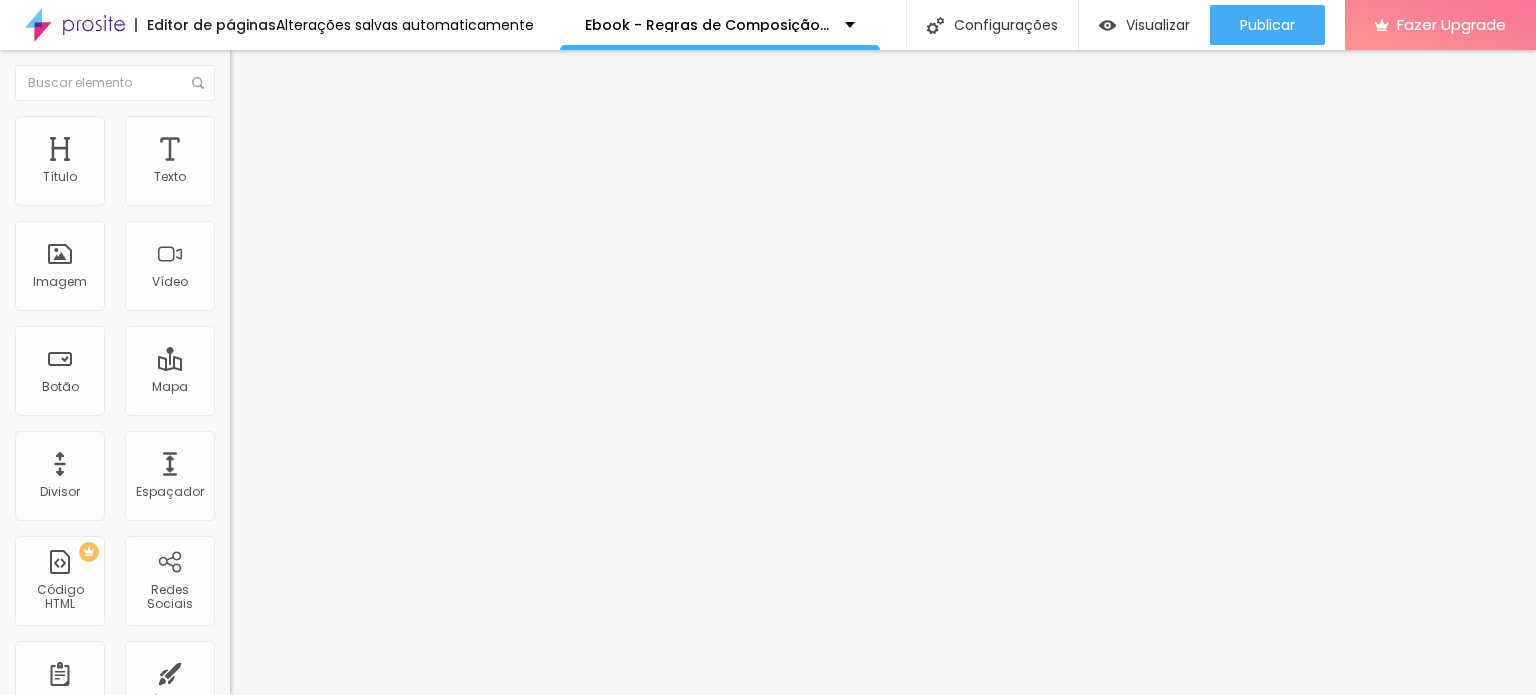drag, startPoint x: 73, startPoint y: 211, endPoint x: 36, endPoint y: 203, distance: 37.85499 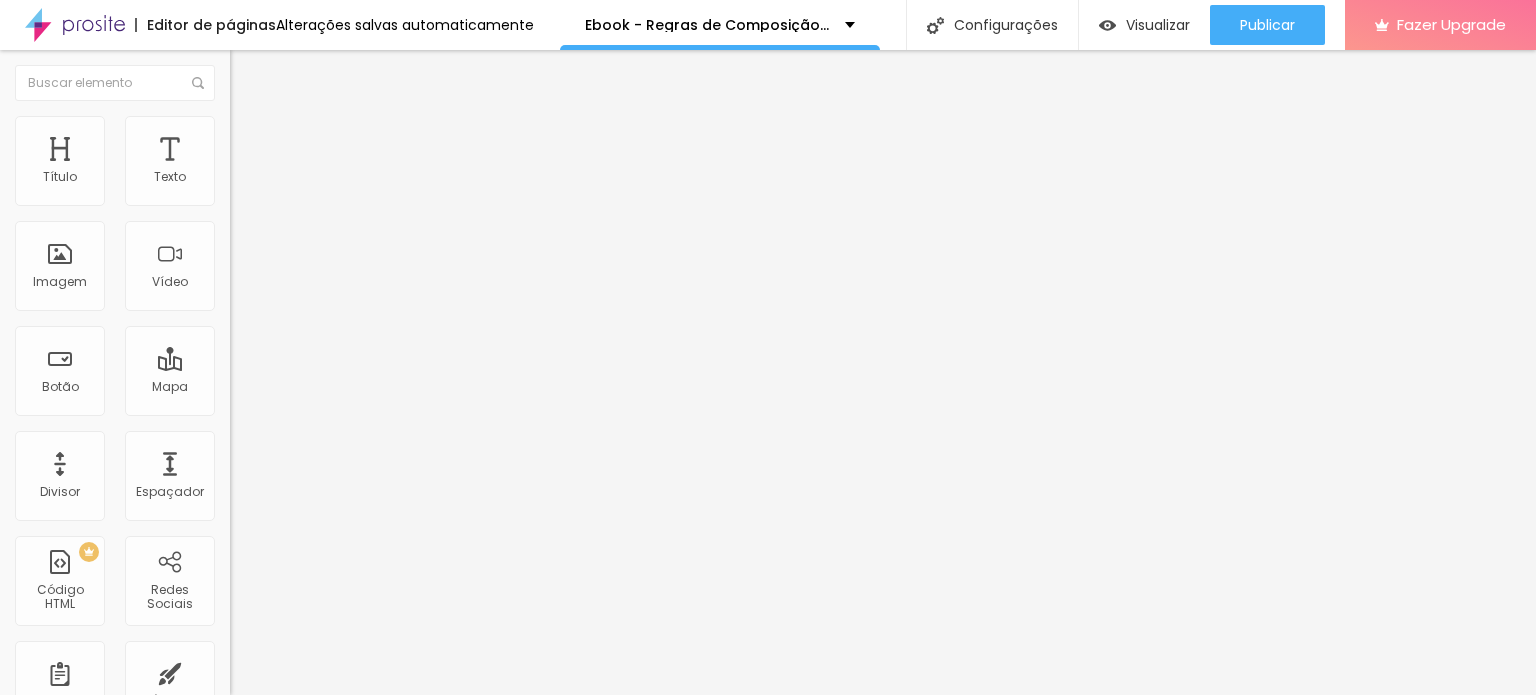 click at bounding box center [294, 197] 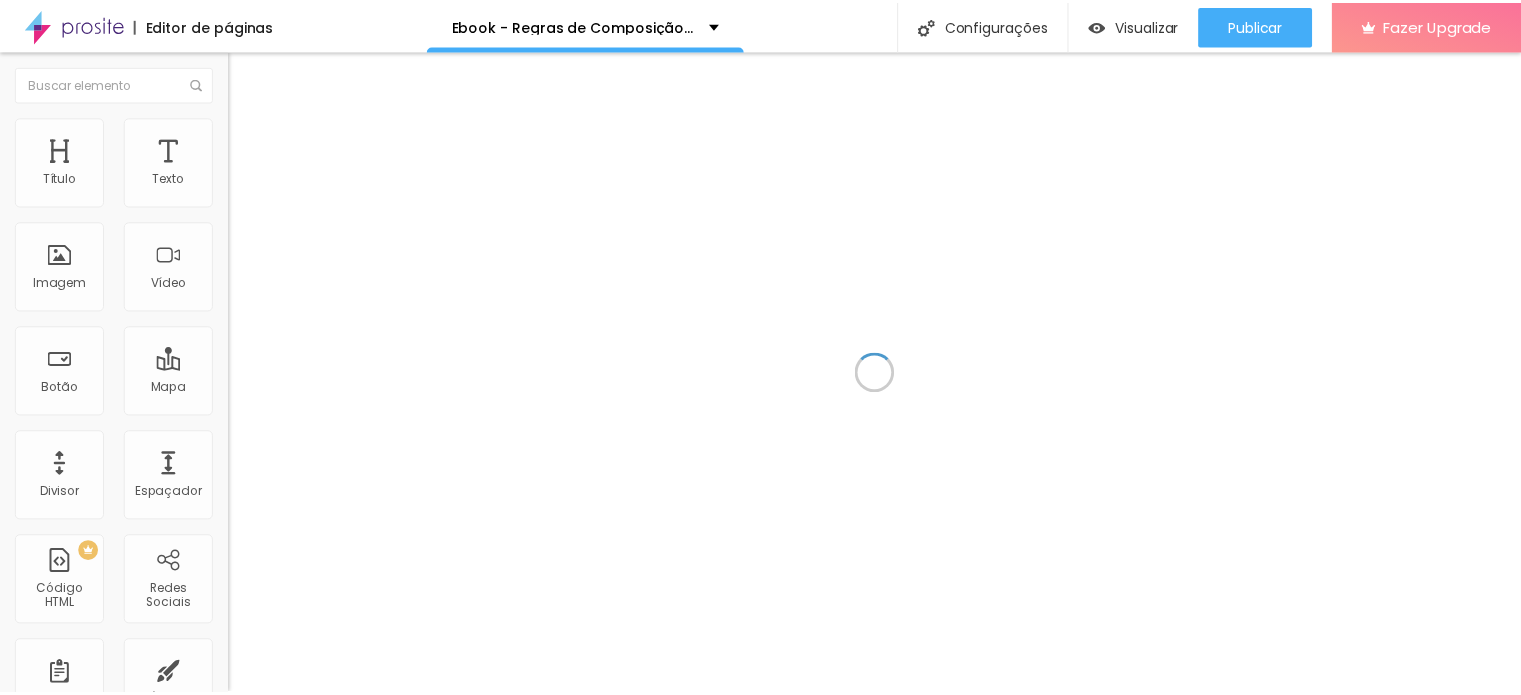scroll, scrollTop: 0, scrollLeft: 0, axis: both 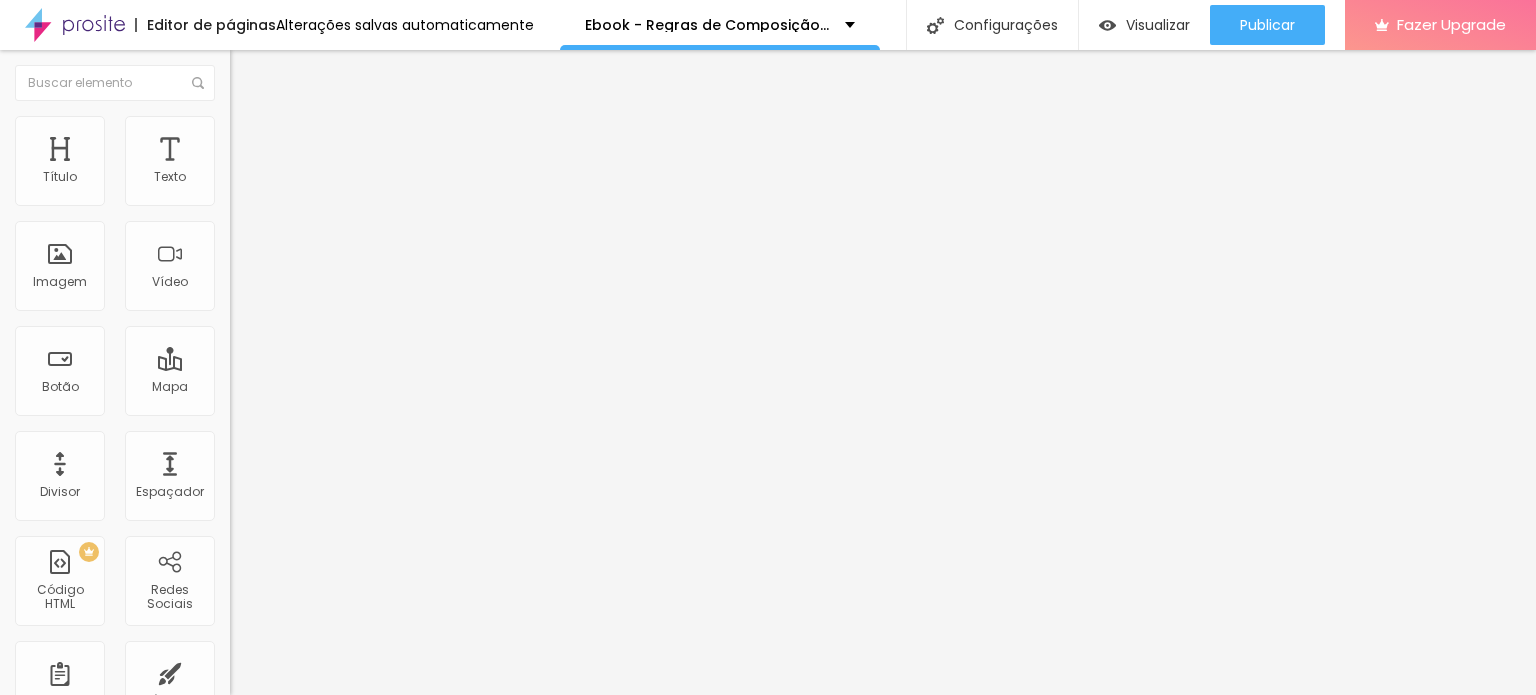 click 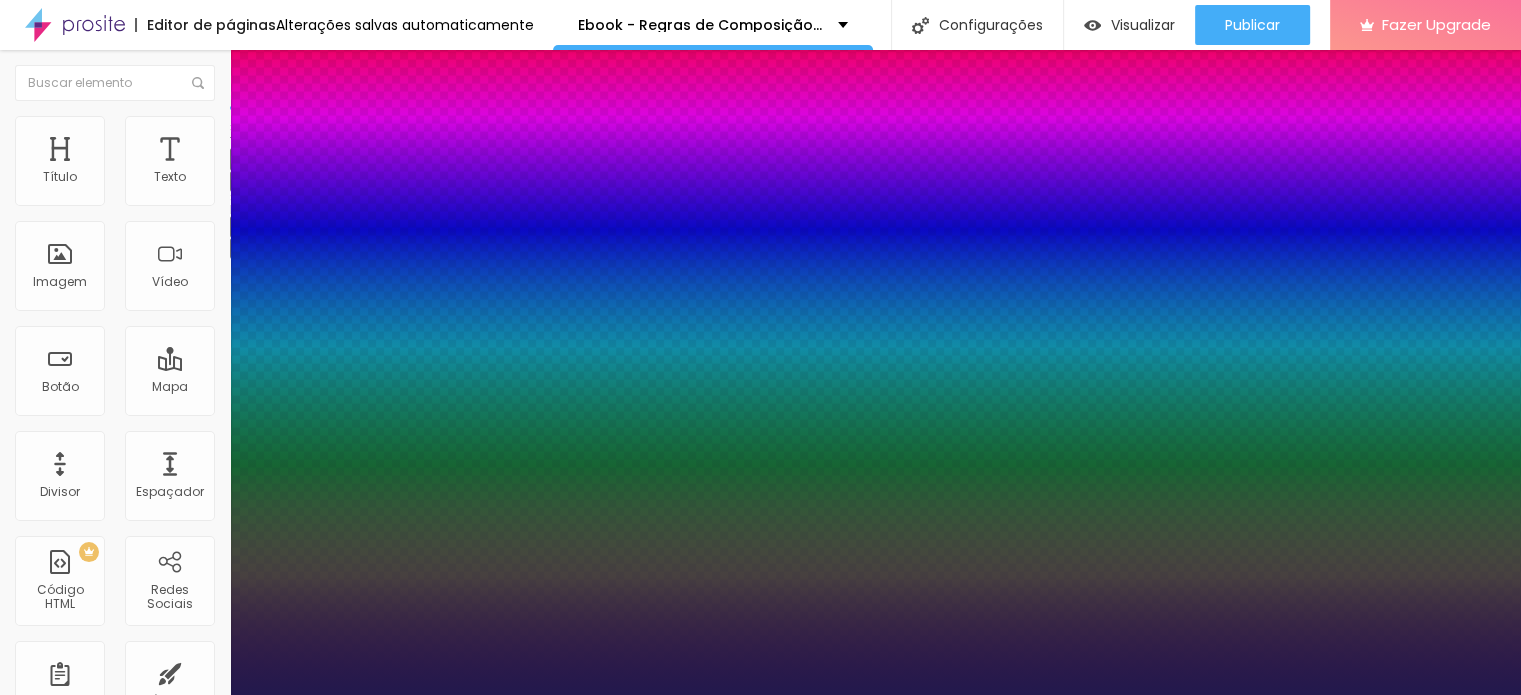 type on "1" 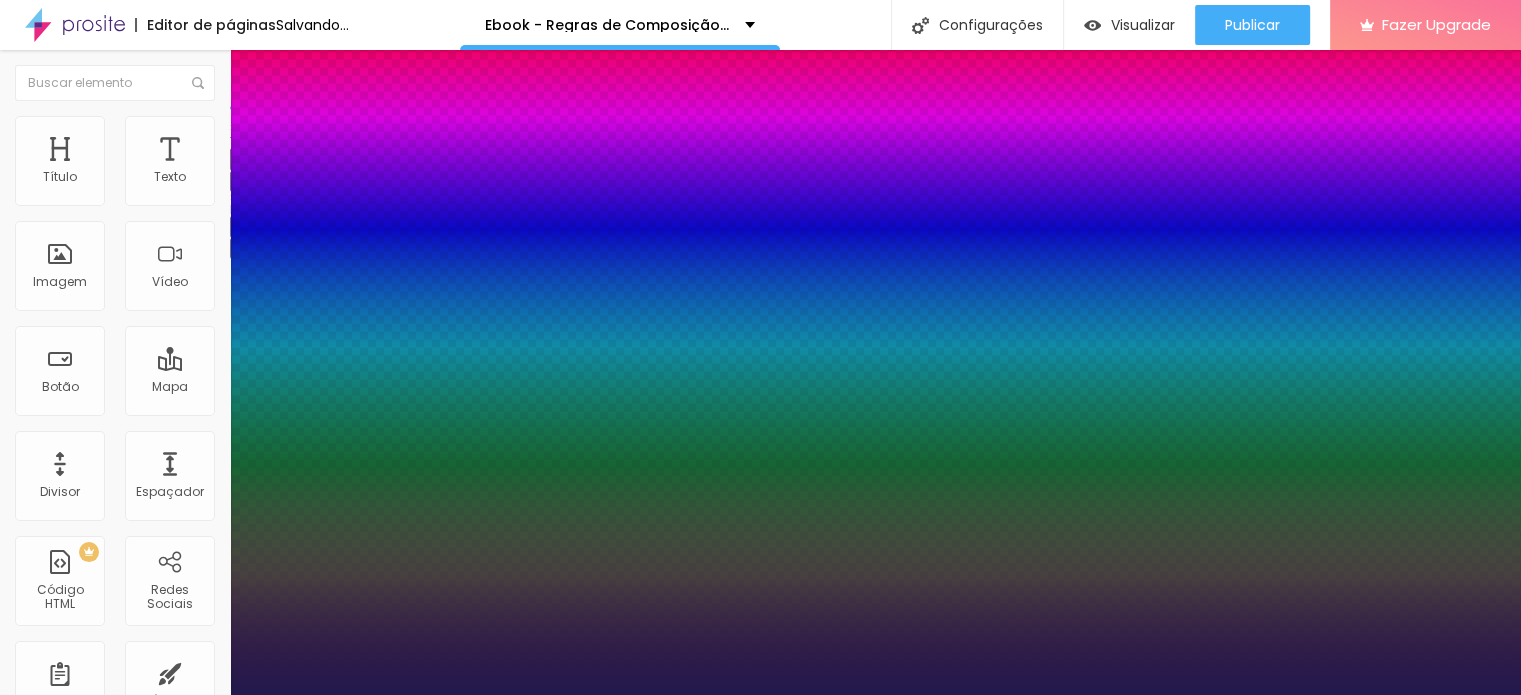 type on "23" 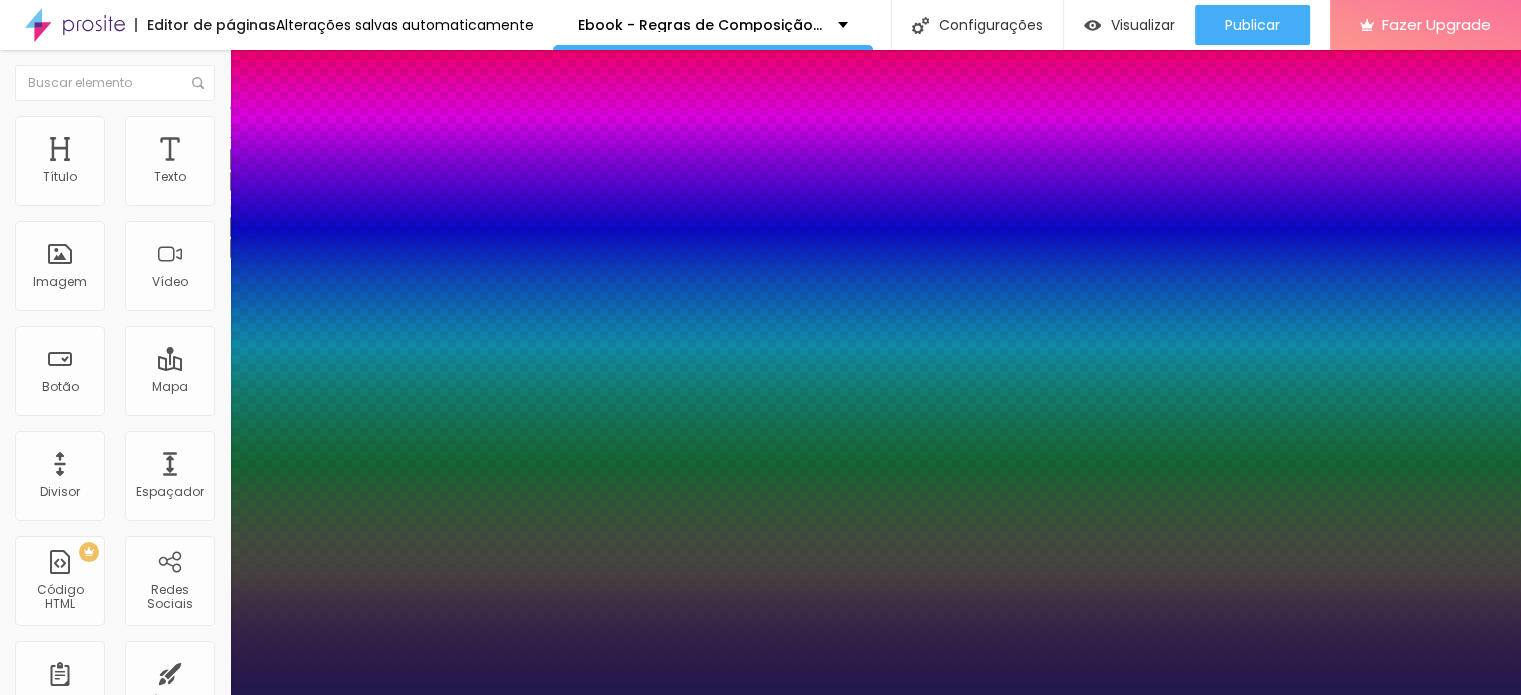 type on "33" 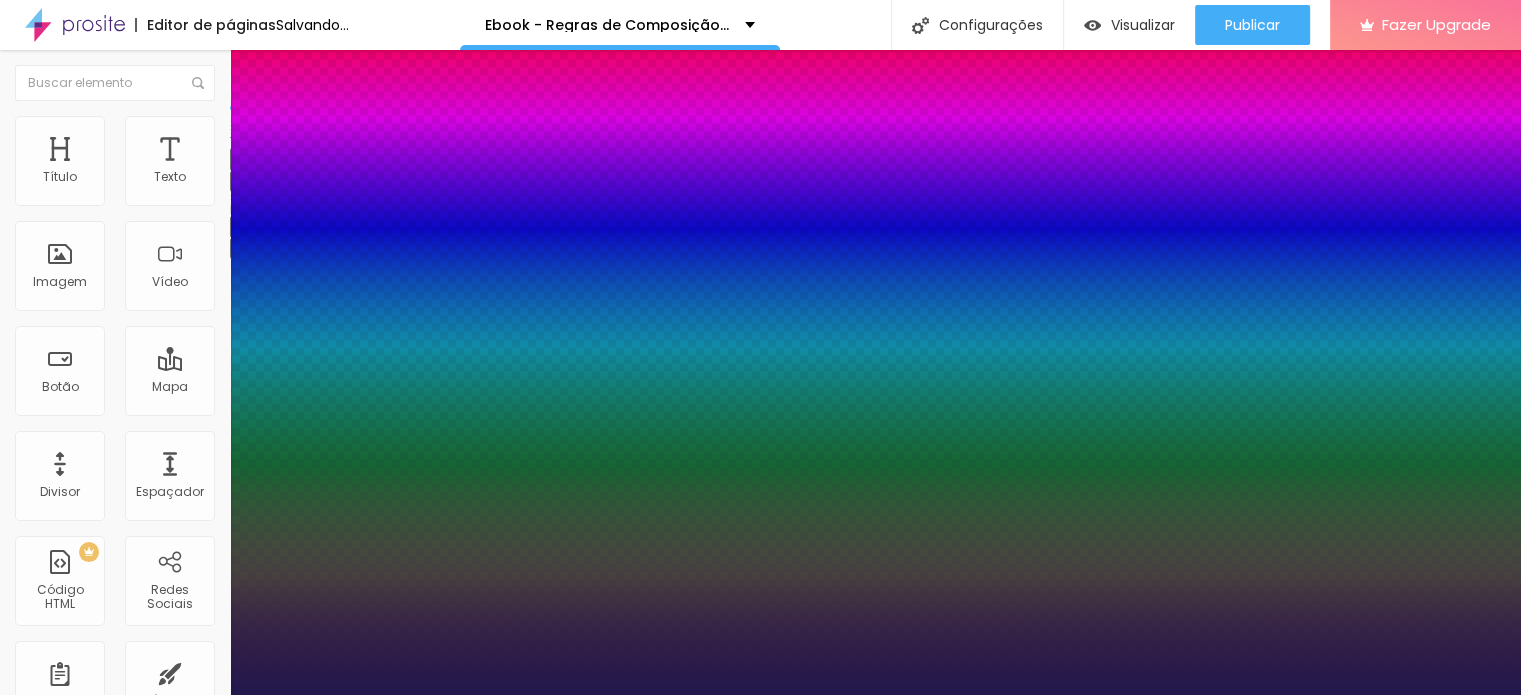 click at bounding box center (760, 695) 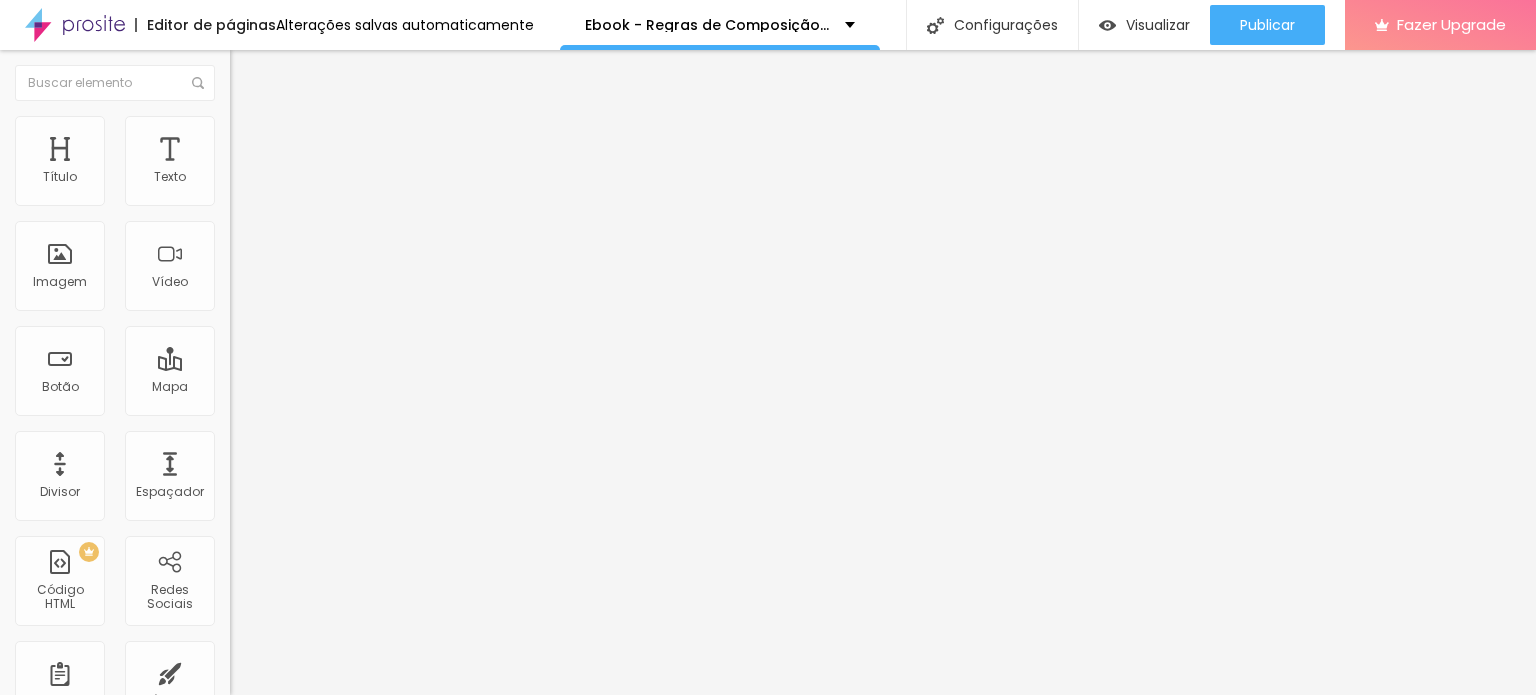 click on "Editar Texto" at bounding box center (345, 73) 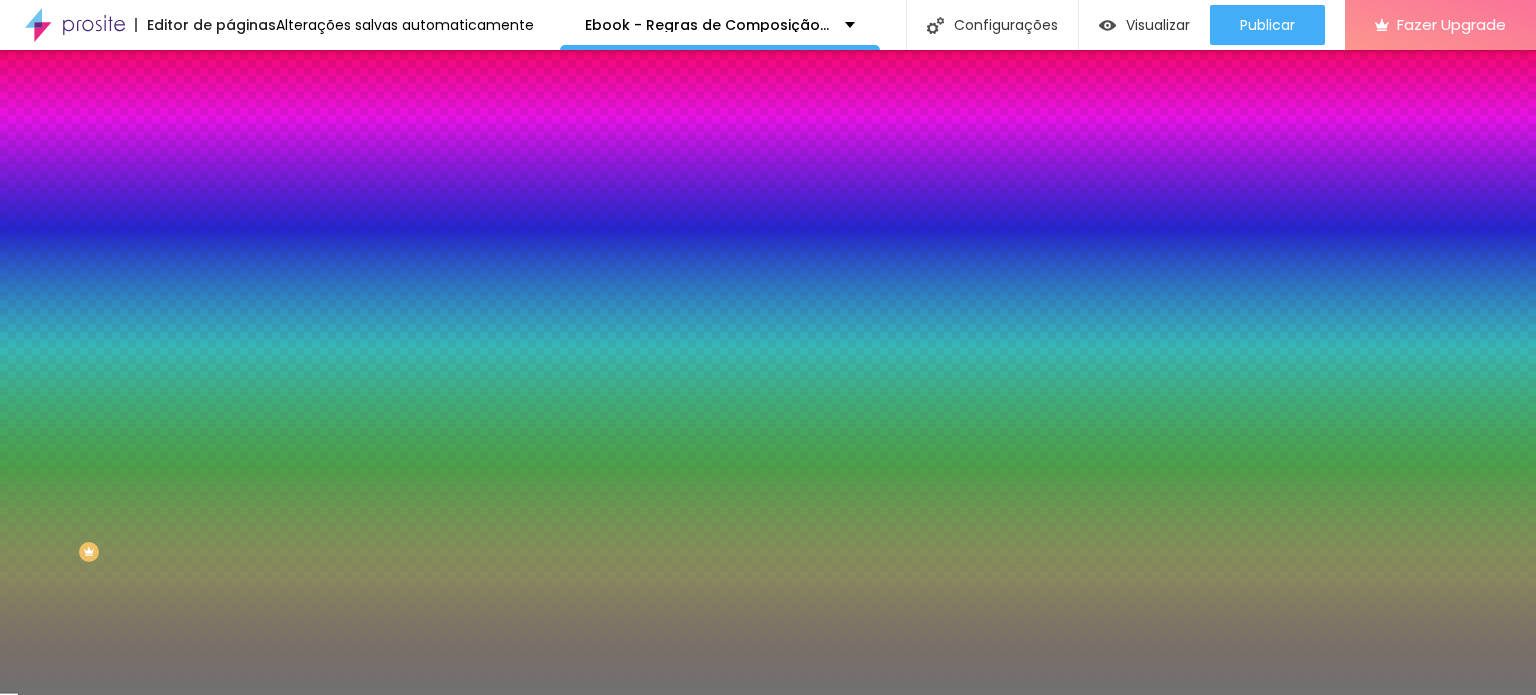type on "52" 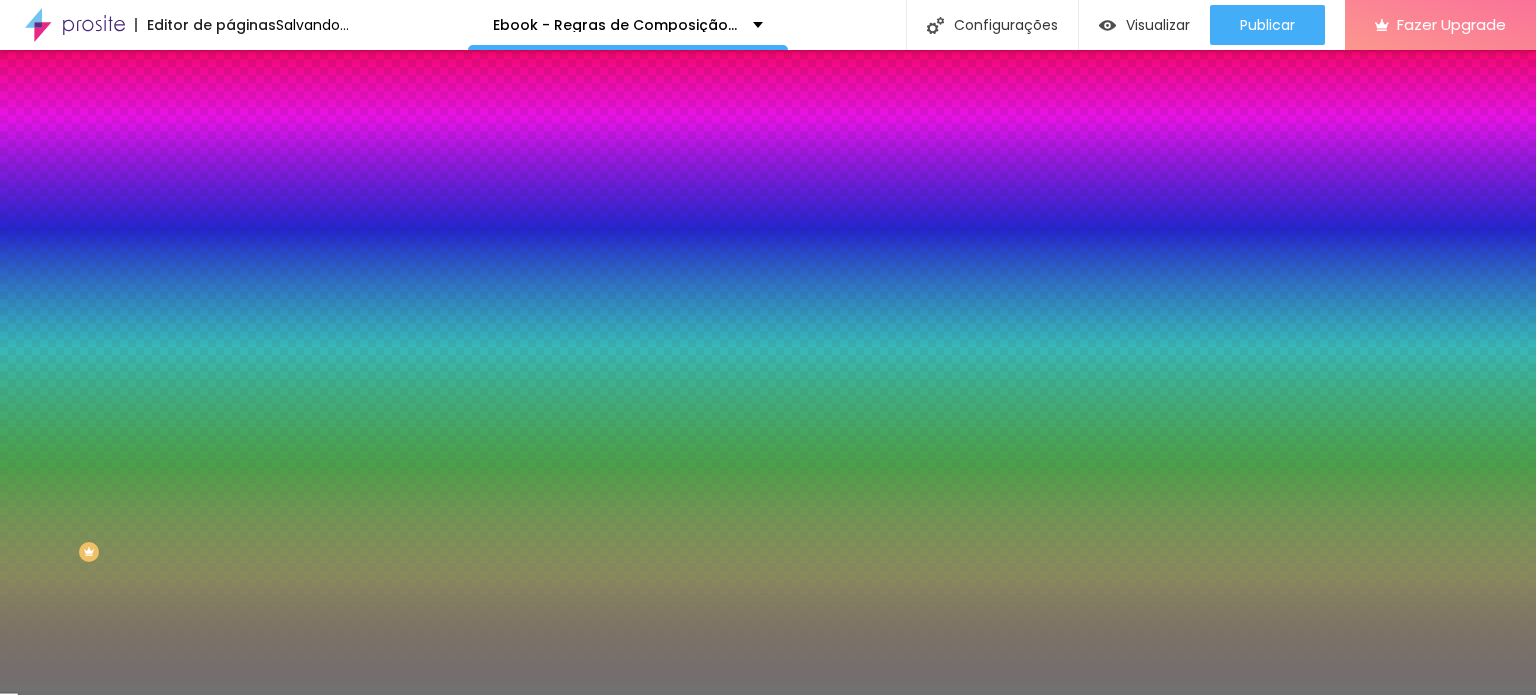 click at bounding box center (345, 191) 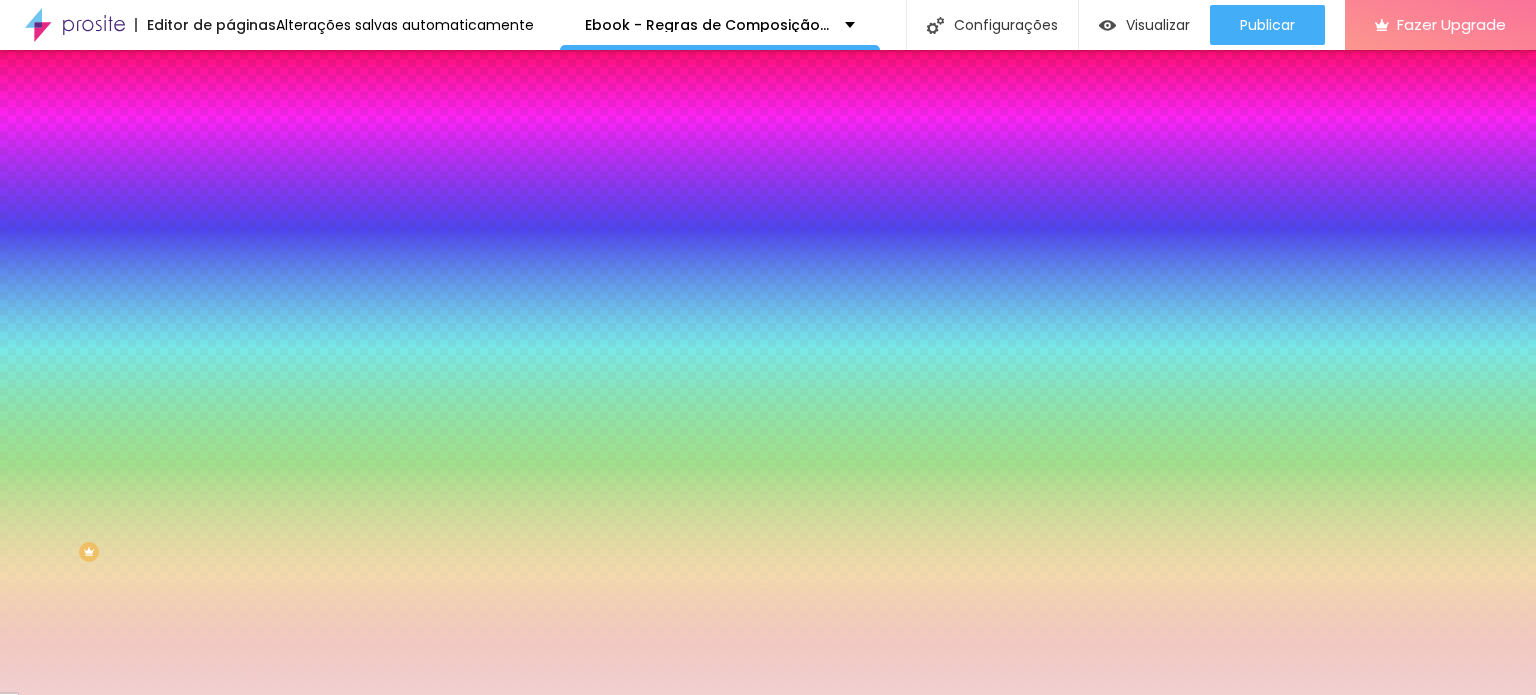 type on "#FFFFFF" 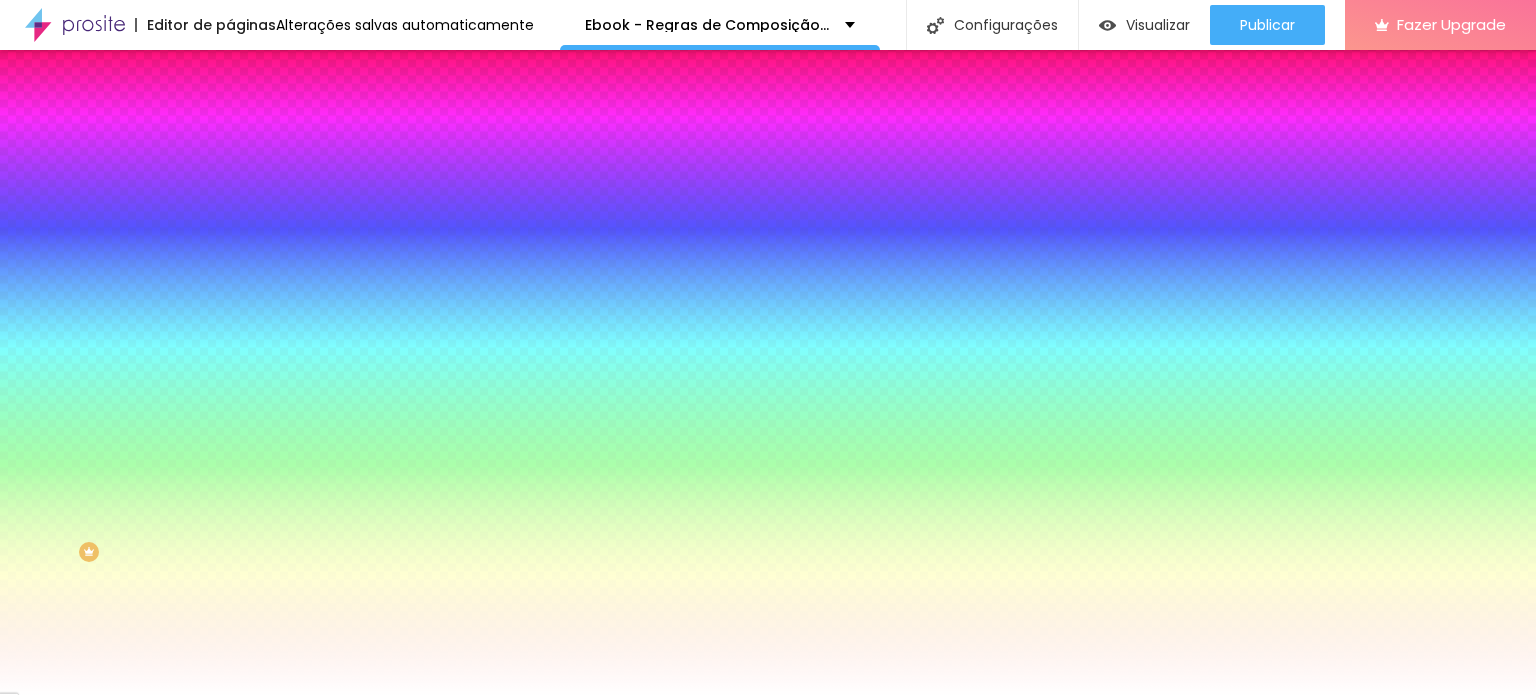 drag, startPoint x: 62, startPoint y: 248, endPoint x: 125, endPoint y: 239, distance: 63.63961 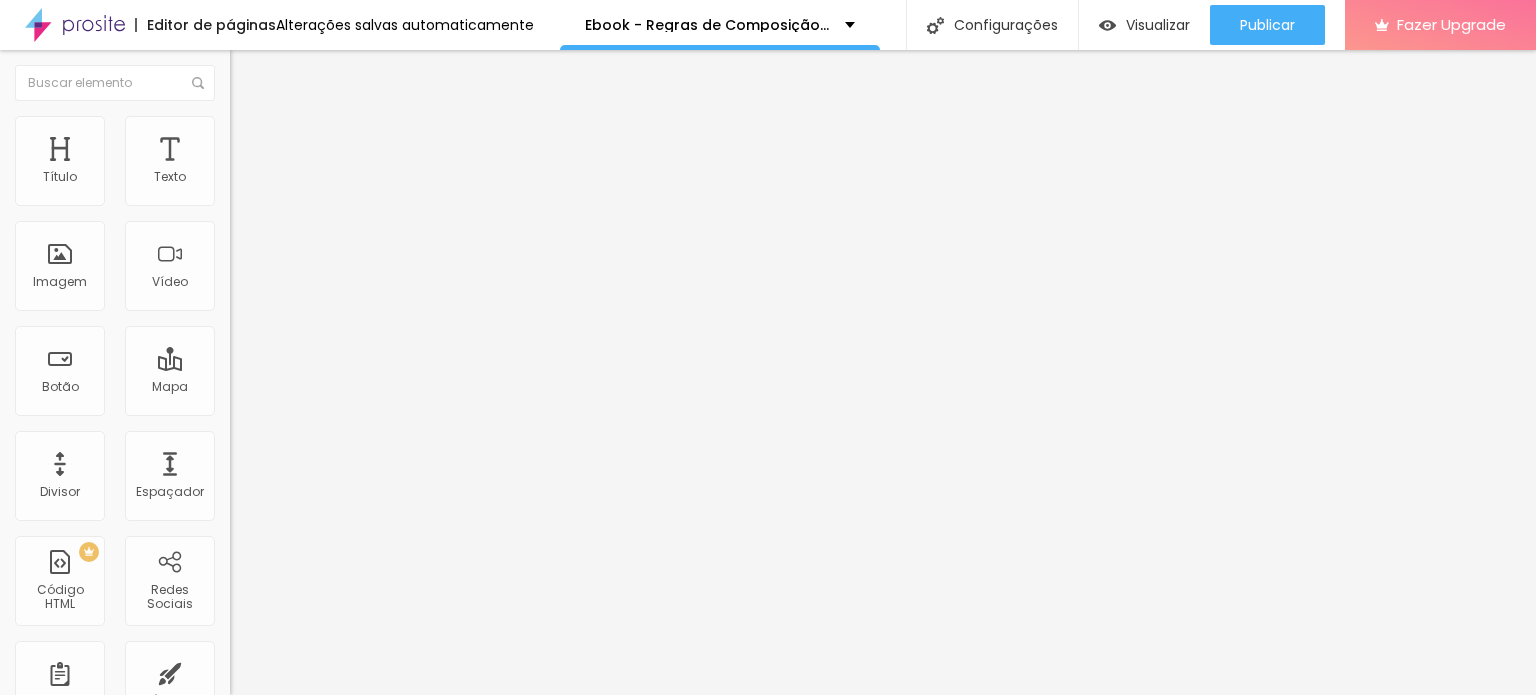 drag, startPoint x: 103, startPoint y: 125, endPoint x: 111, endPoint y: 173, distance: 48.6621 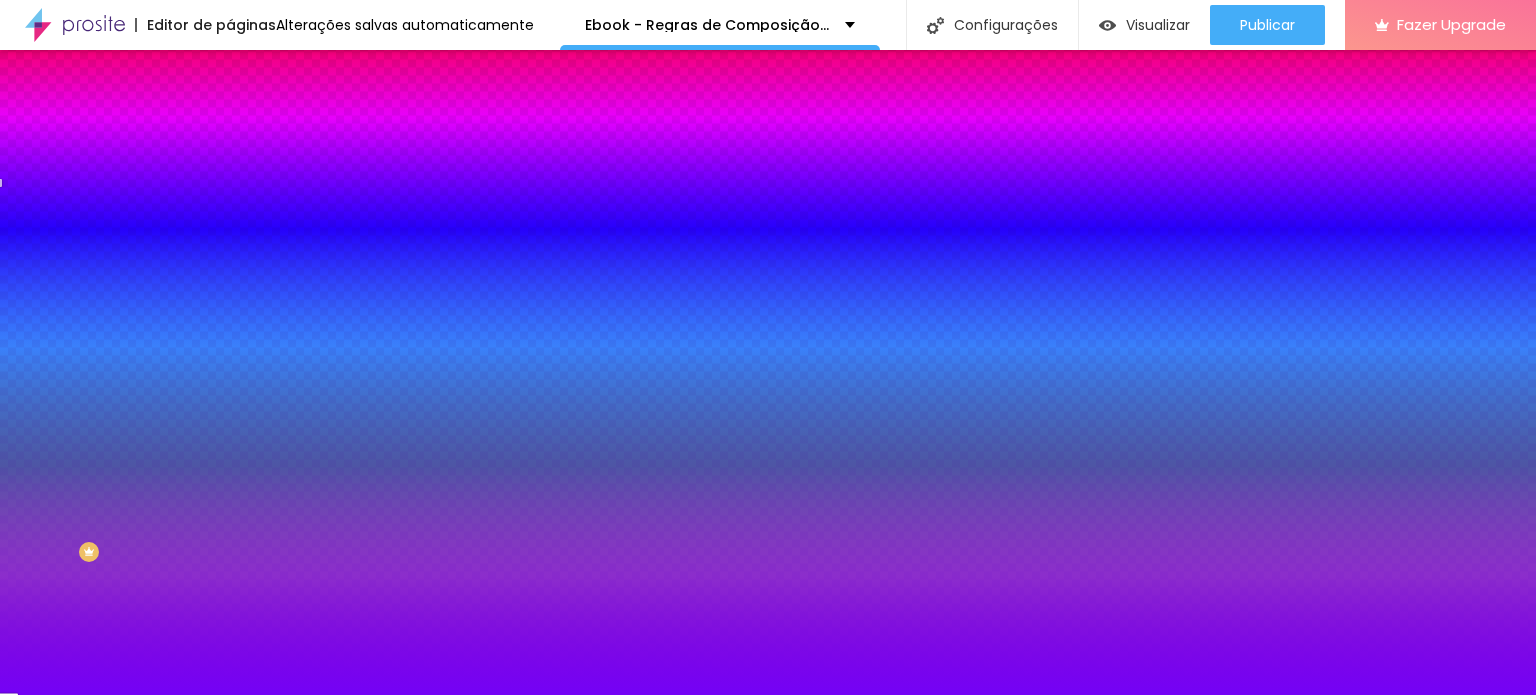 click at bounding box center (345, 272) 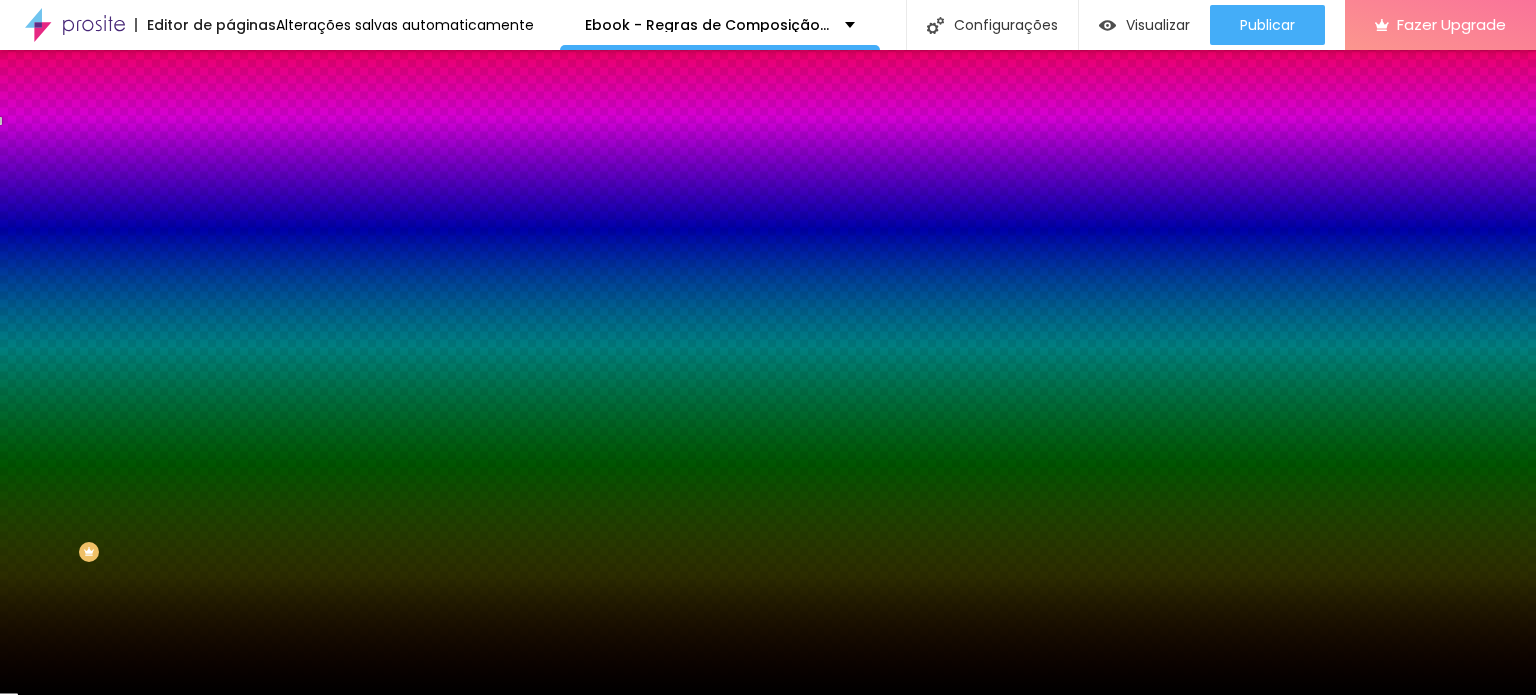 type on "#000000" 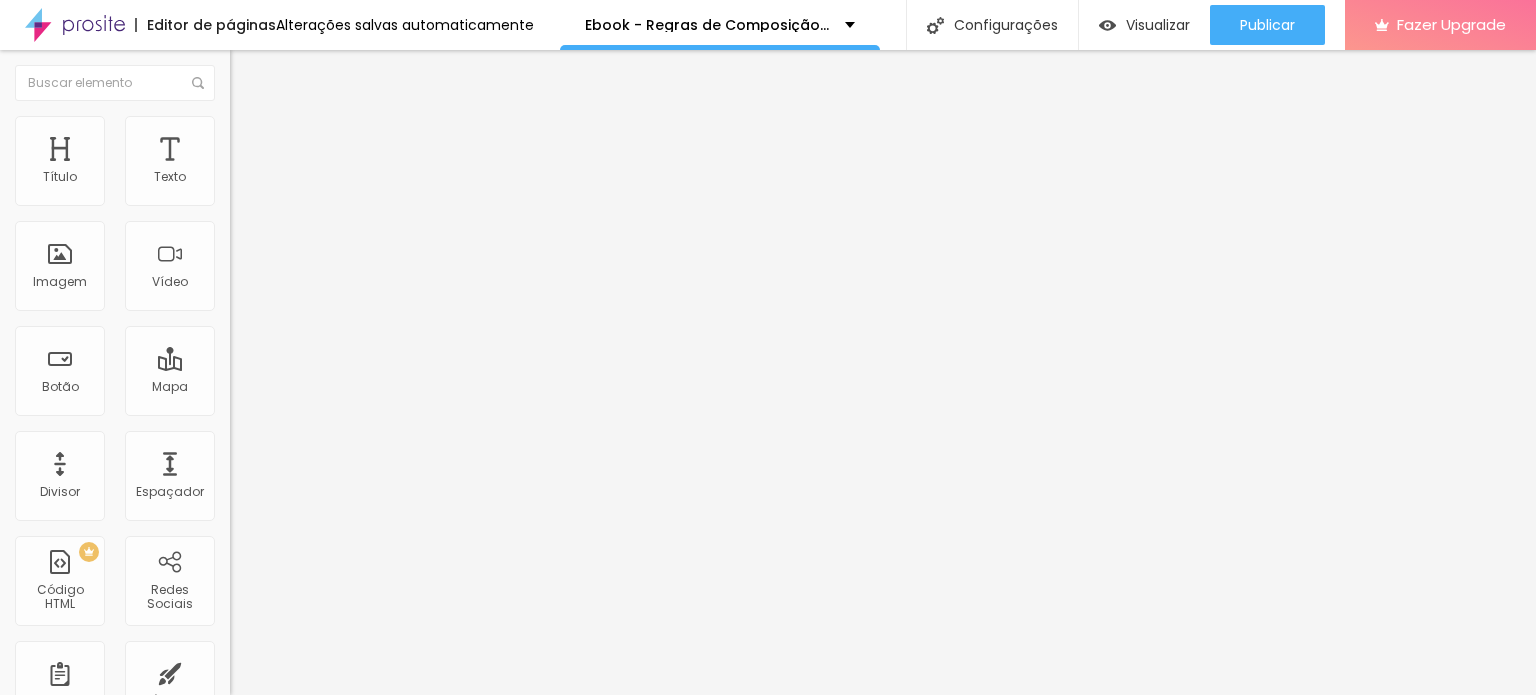 click 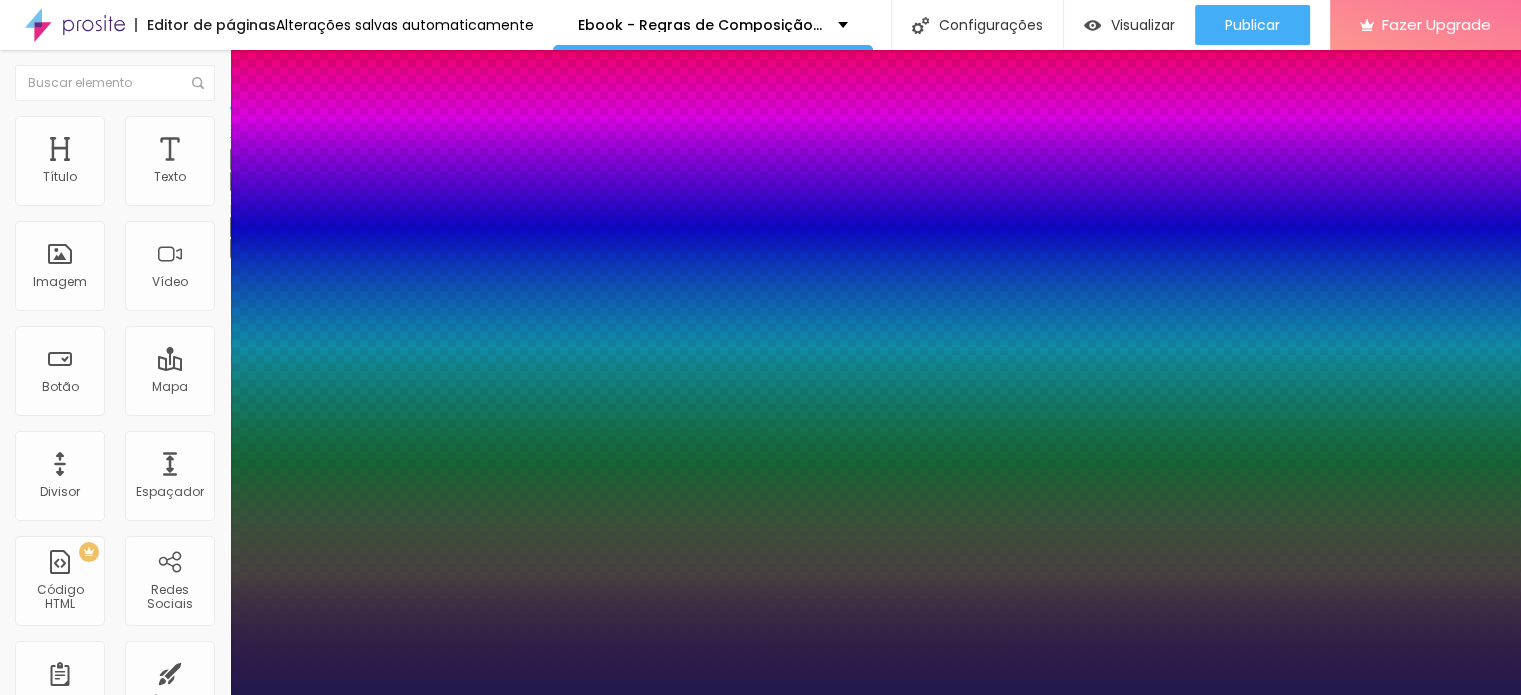 type on "1" 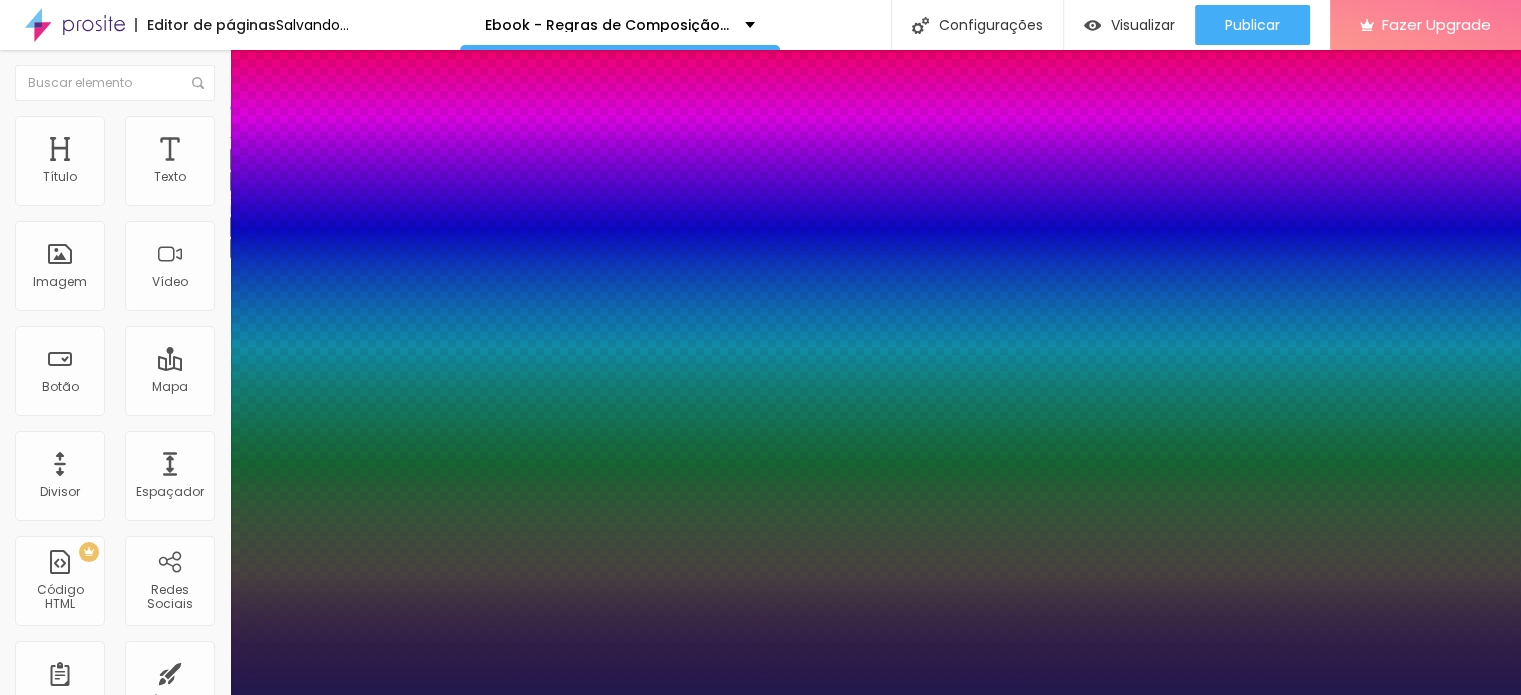 type on "1" 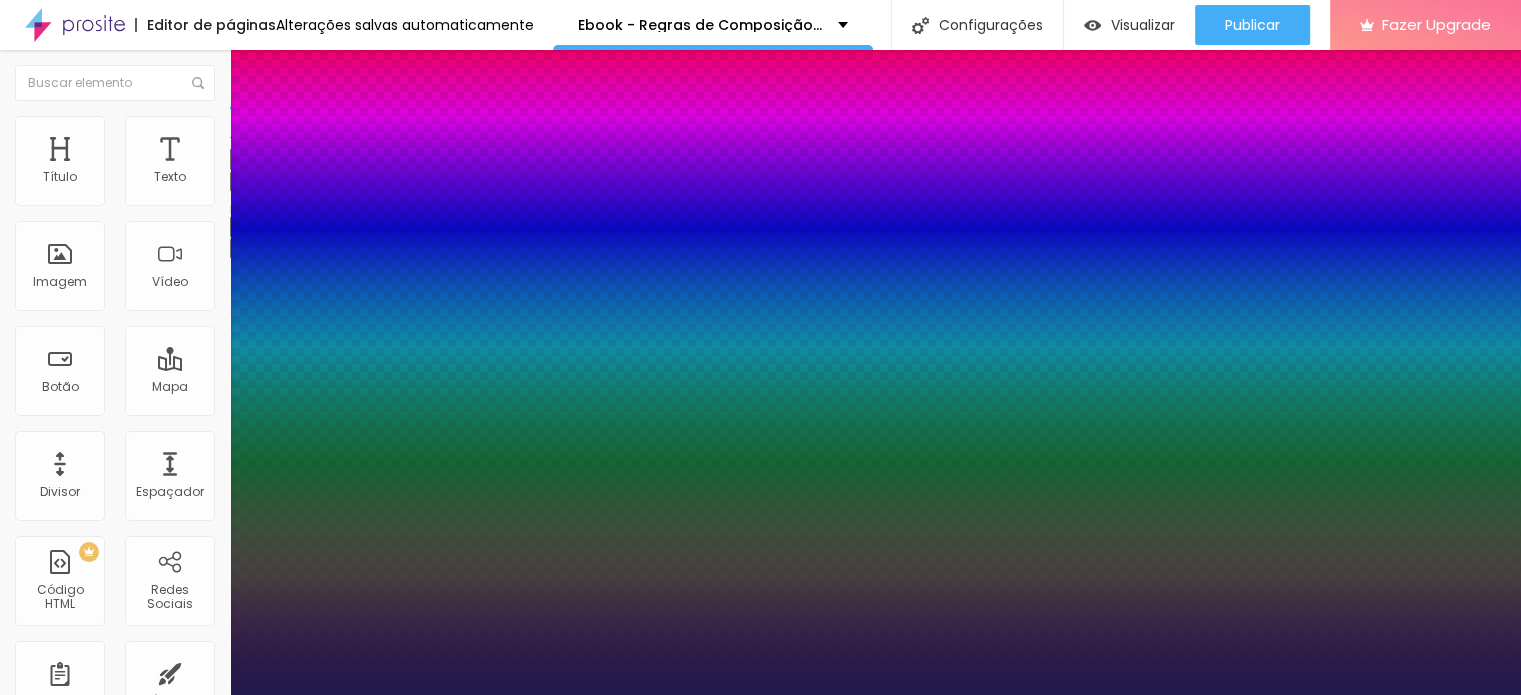 click at bounding box center [760, 695] 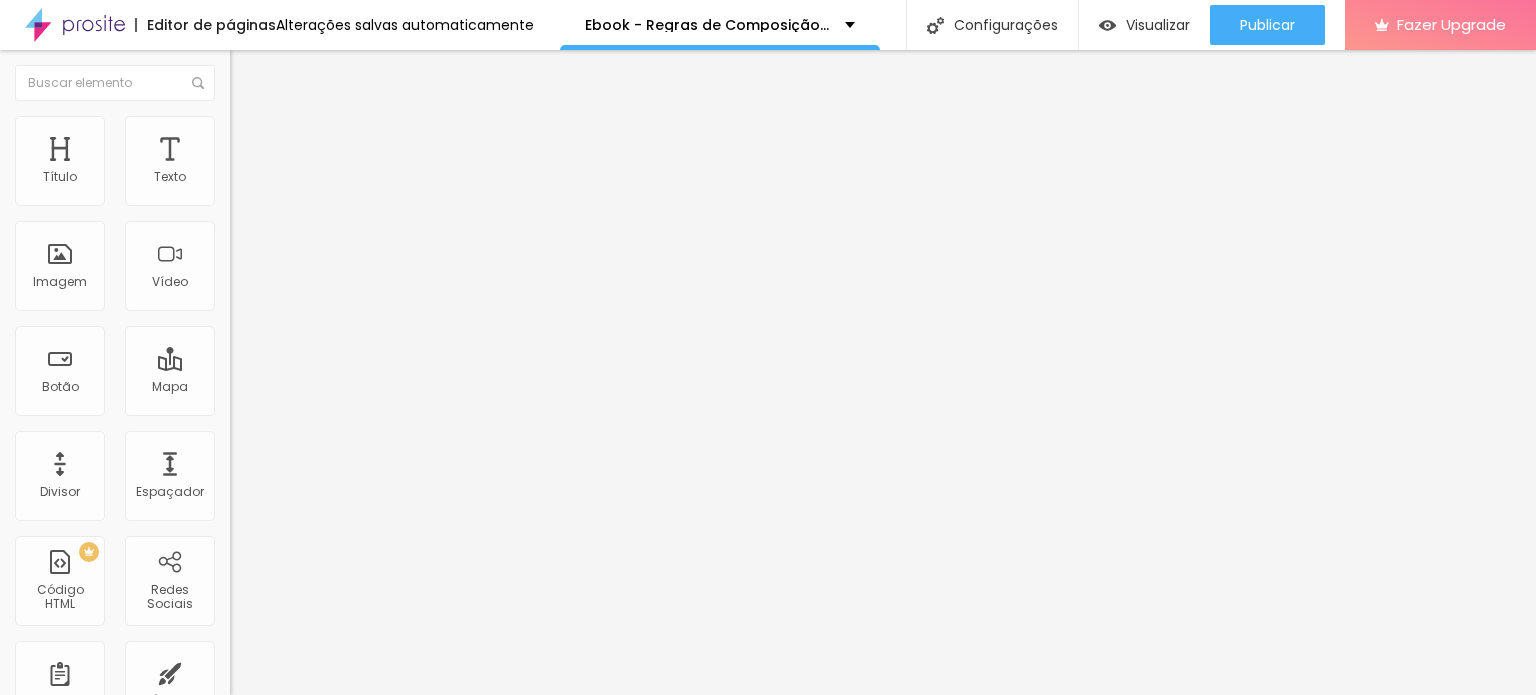 click at bounding box center (244, 285) 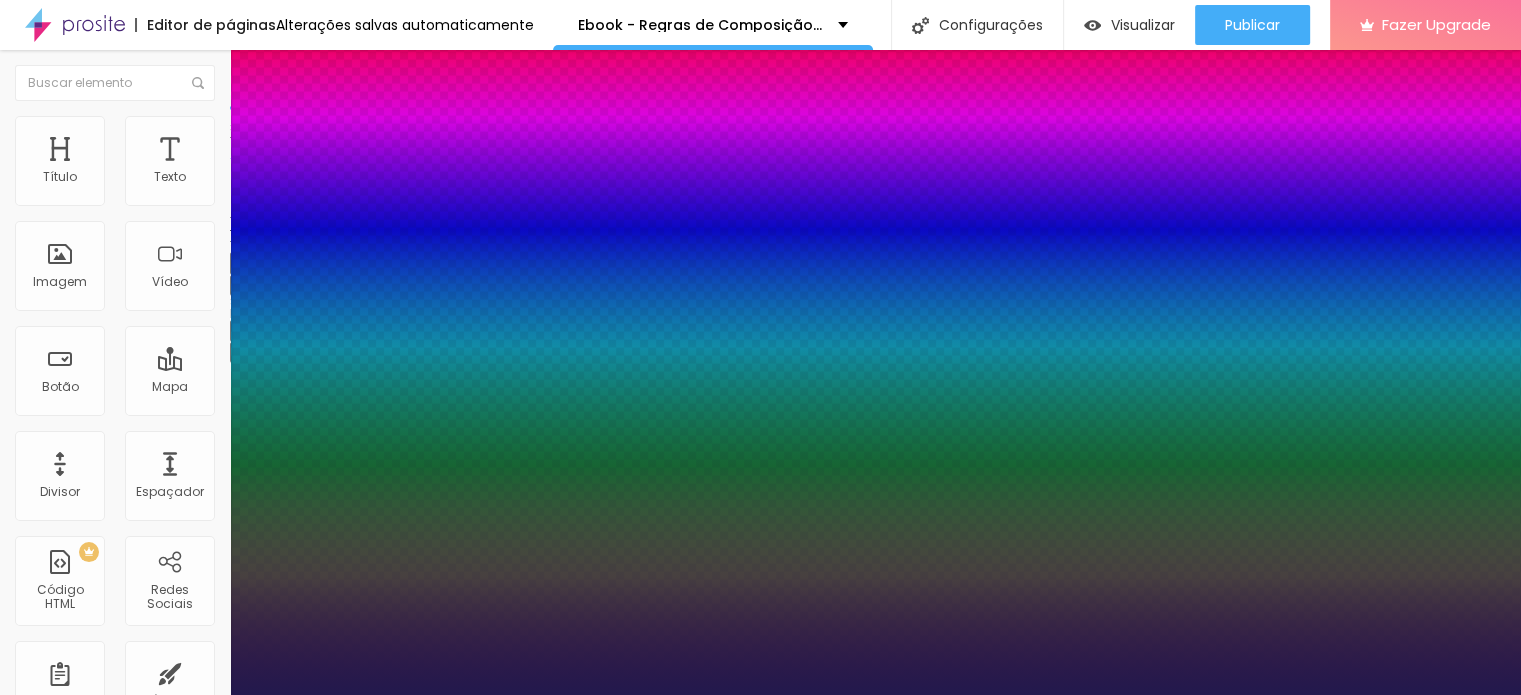 type on "1" 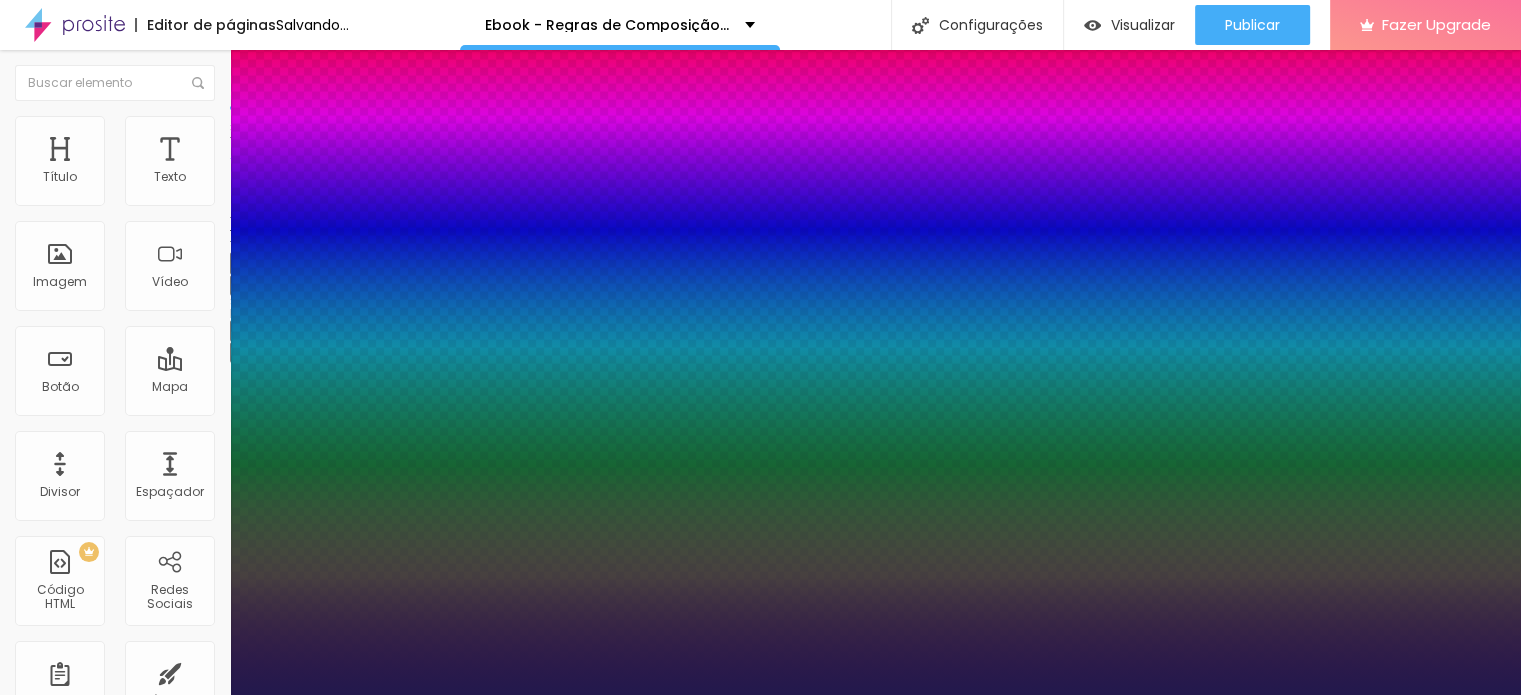 type on "1" 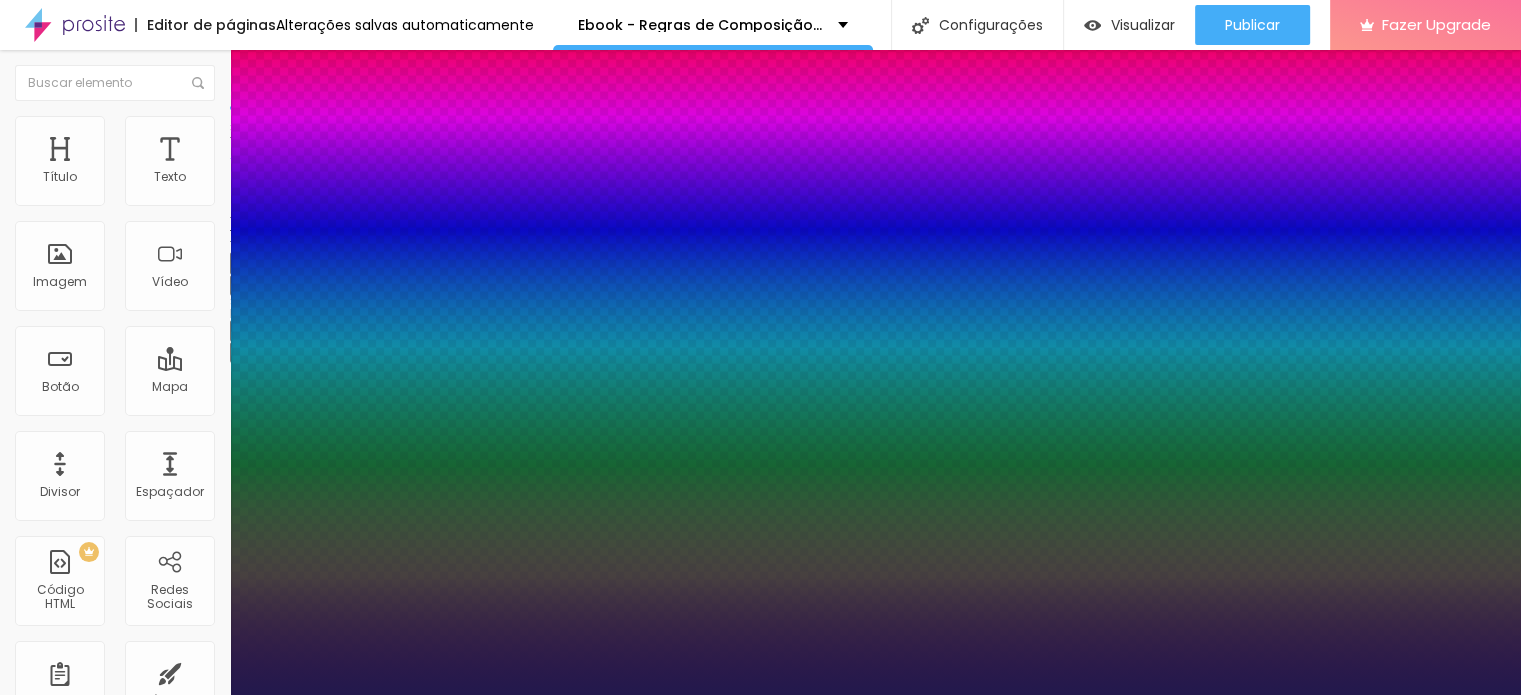drag, startPoint x: 280, startPoint y: 570, endPoint x: 290, endPoint y: 562, distance: 12.806249 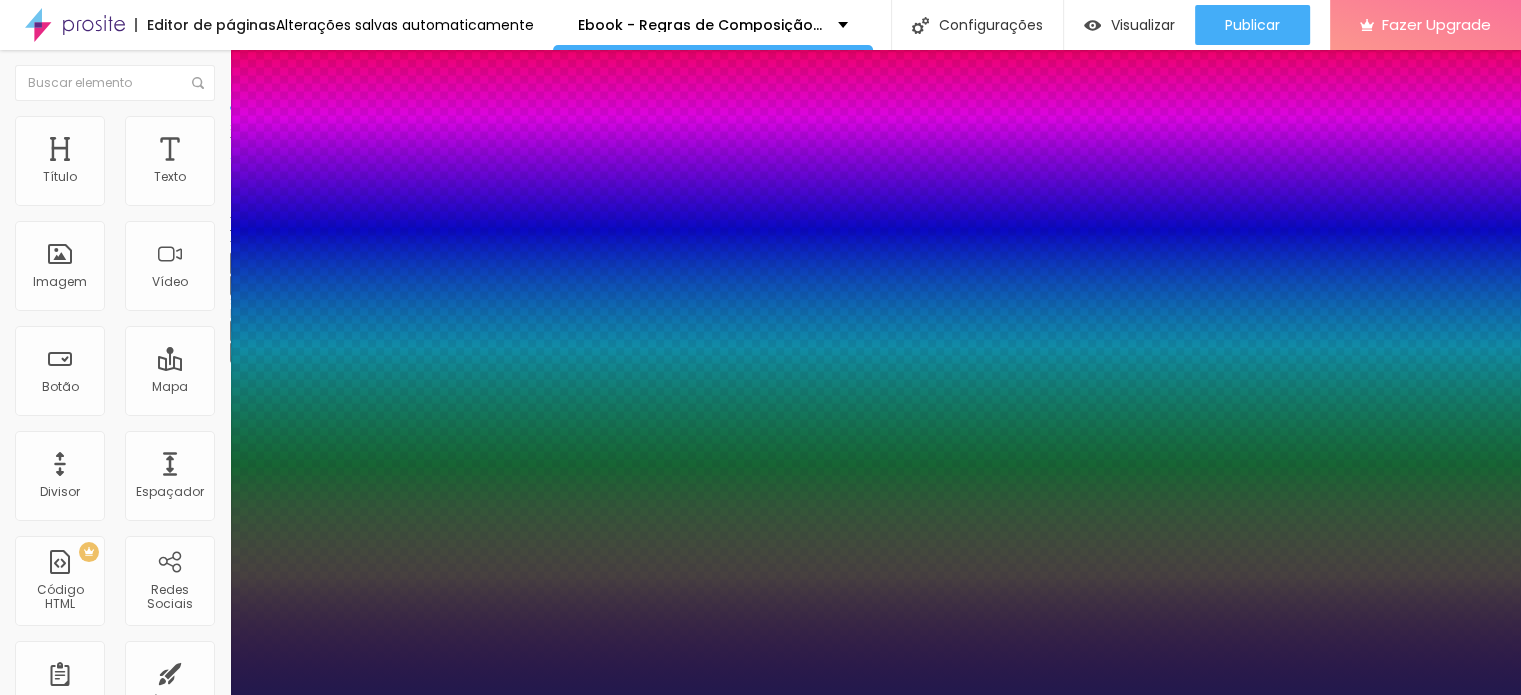 type on "56" 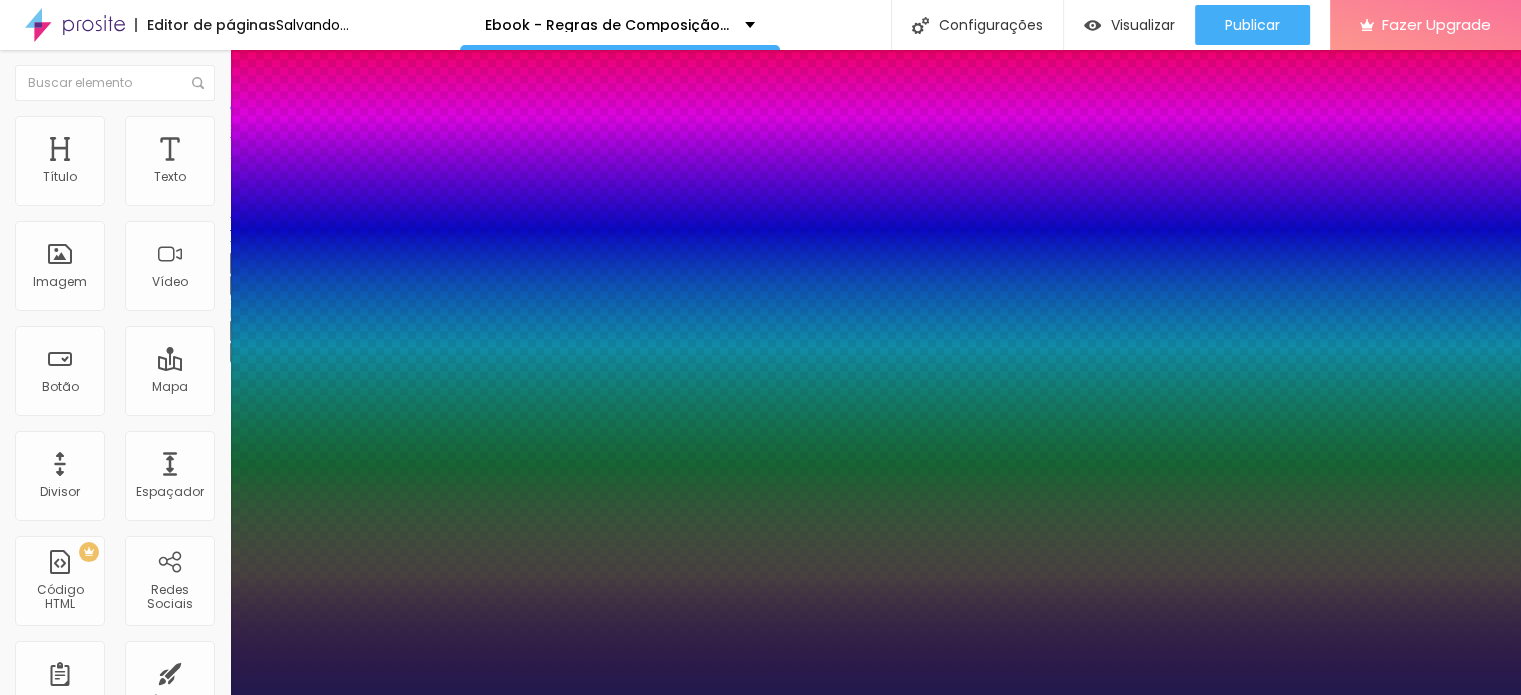 drag, startPoint x: 289, startPoint y: 559, endPoint x: 339, endPoint y: 571, distance: 51.41984 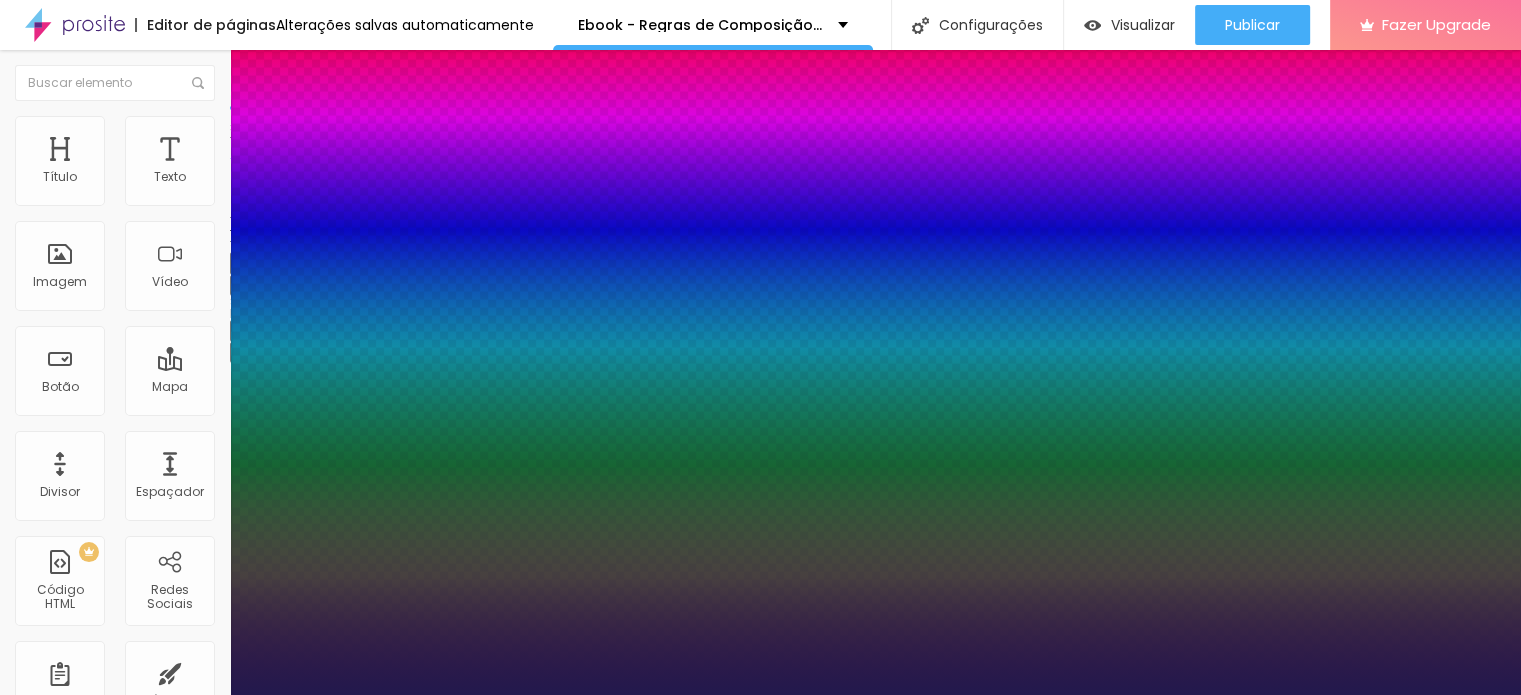 click at bounding box center (760, 695) 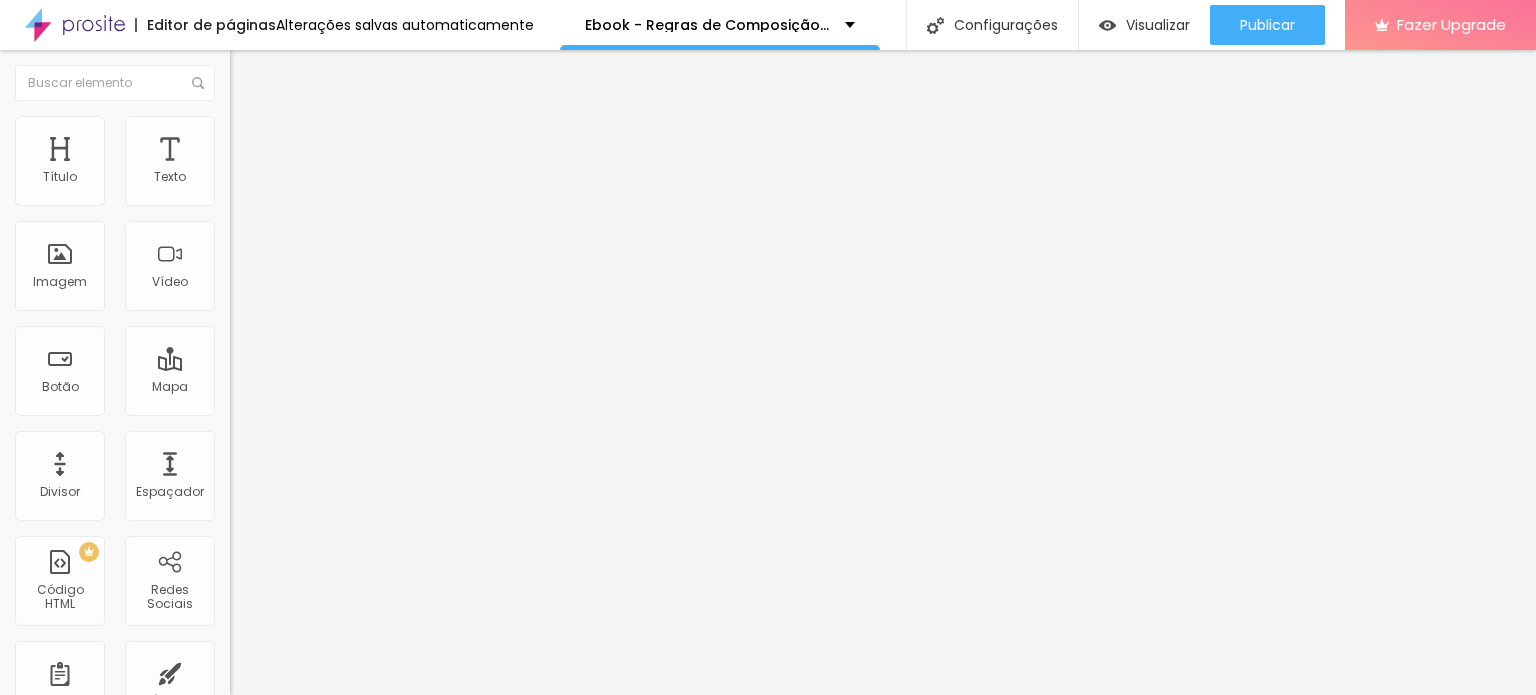 click on "Editar Título" at bounding box center (345, 73) 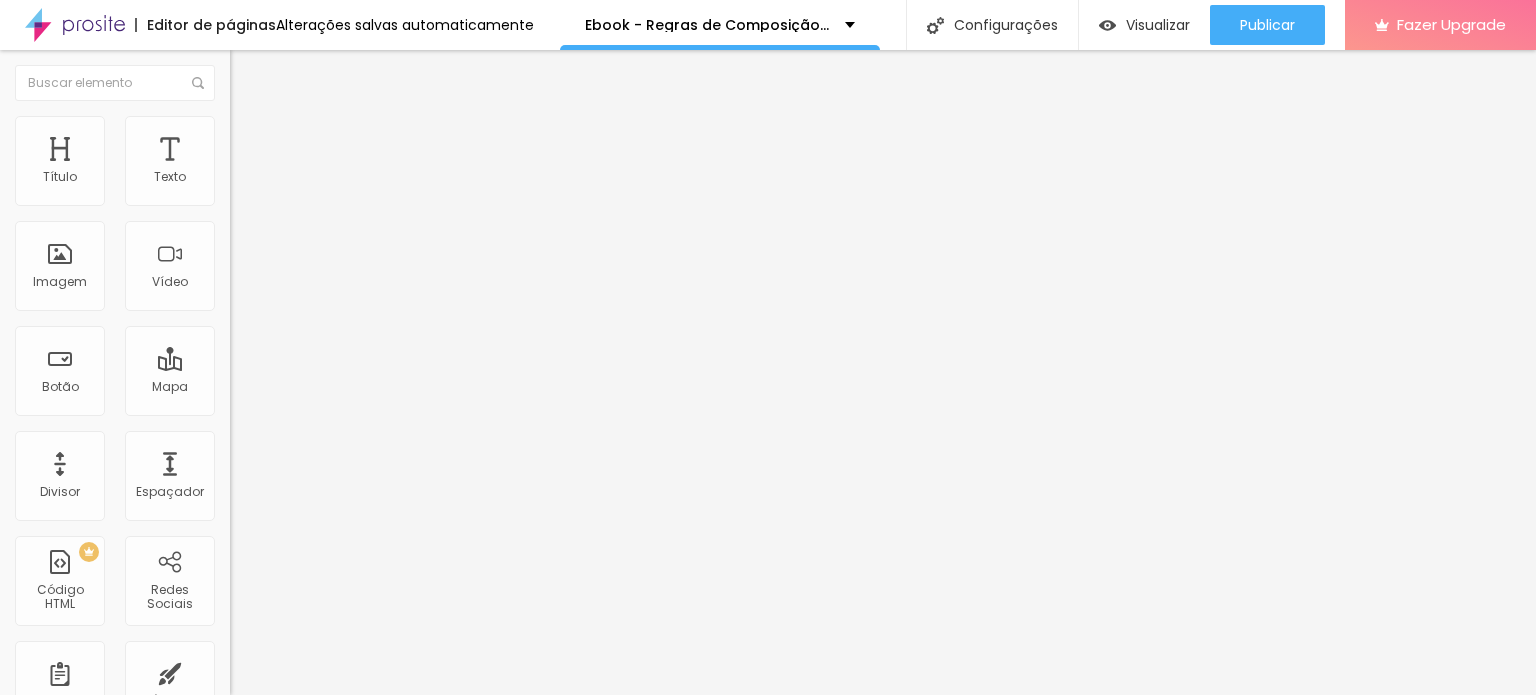 click on "Click me" at bounding box center (350, 178) 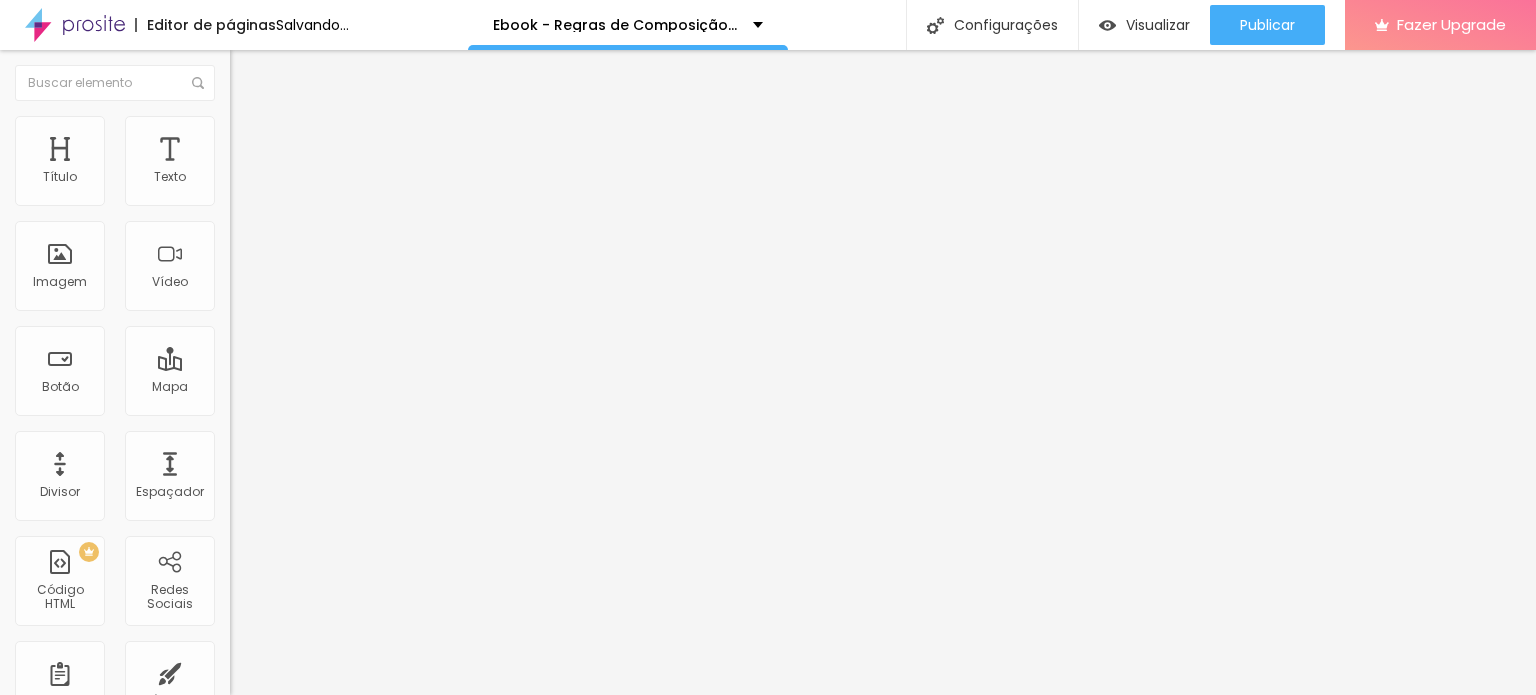 click on "Click me" at bounding box center (350, 178) 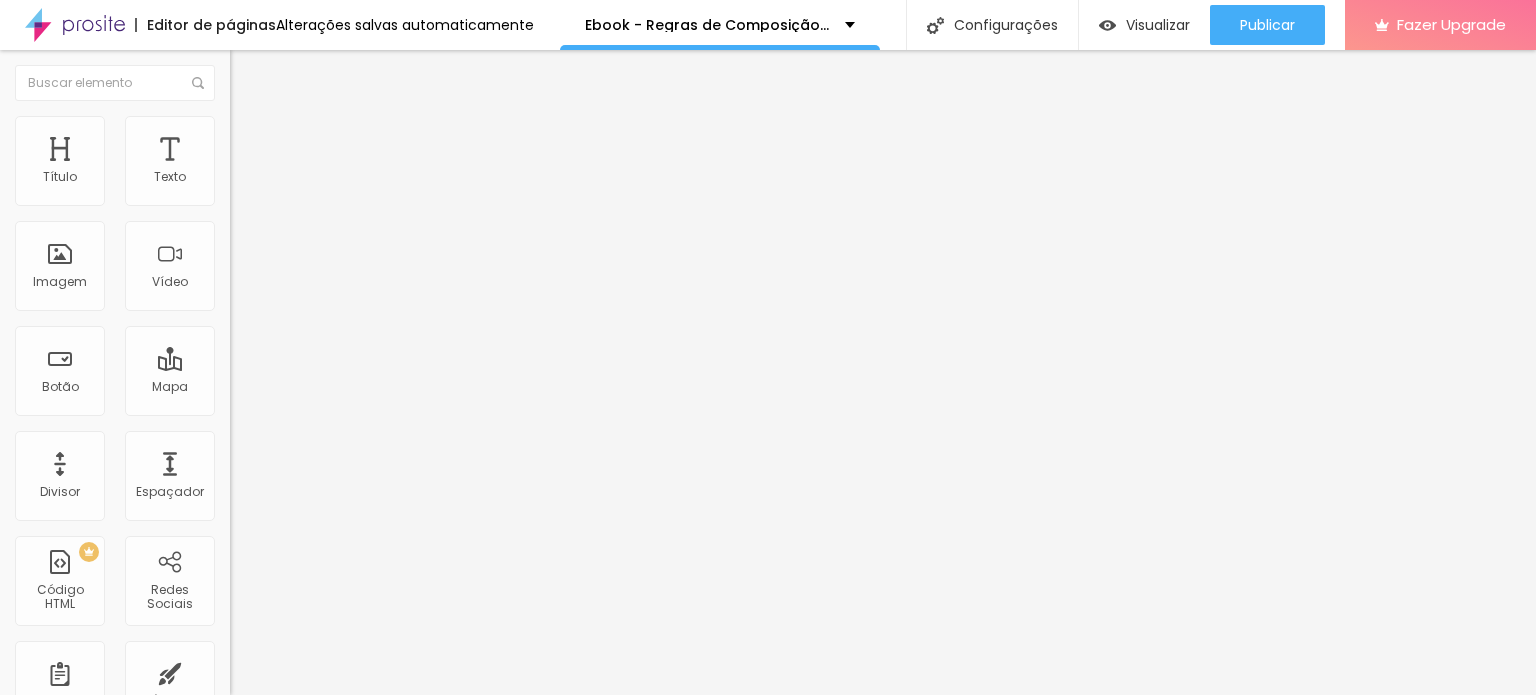 click on "Click me" at bounding box center [350, 178] 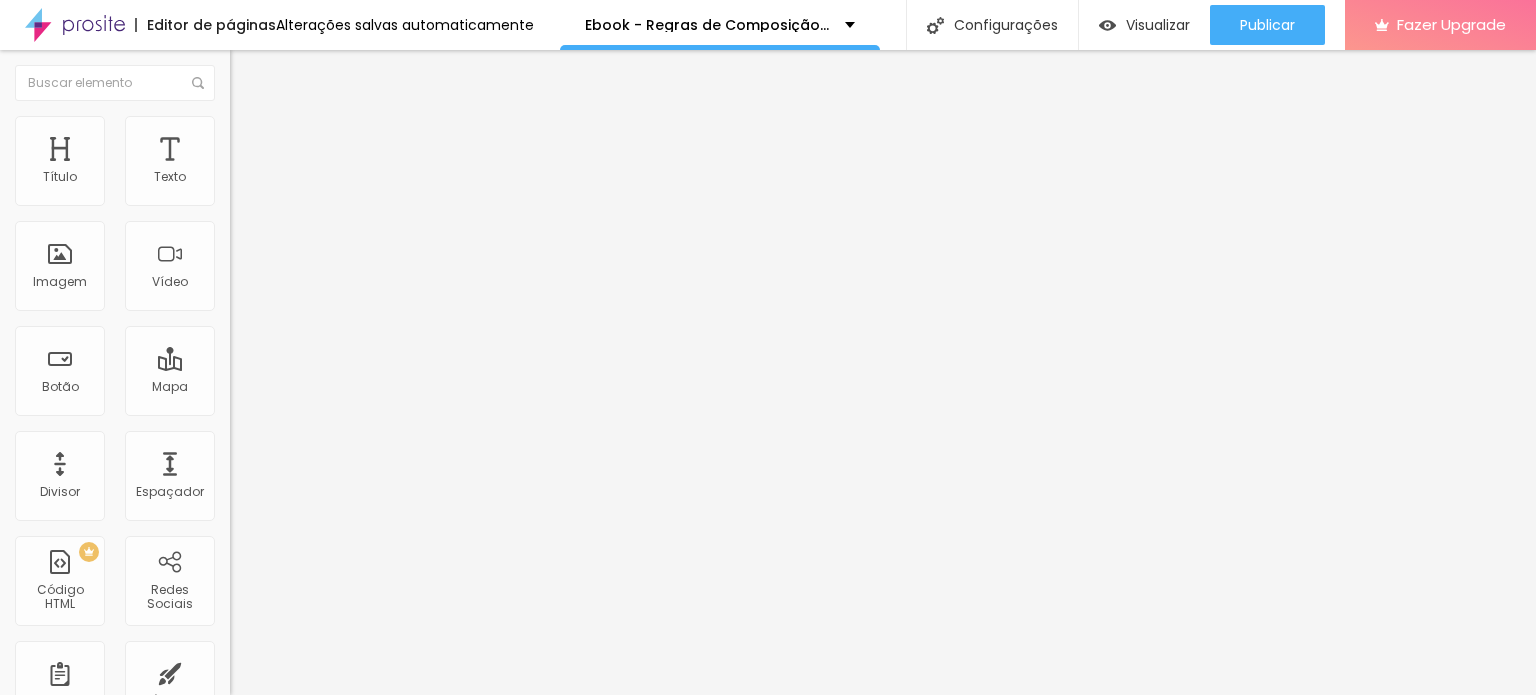 type on "COMPRAR AGORA" 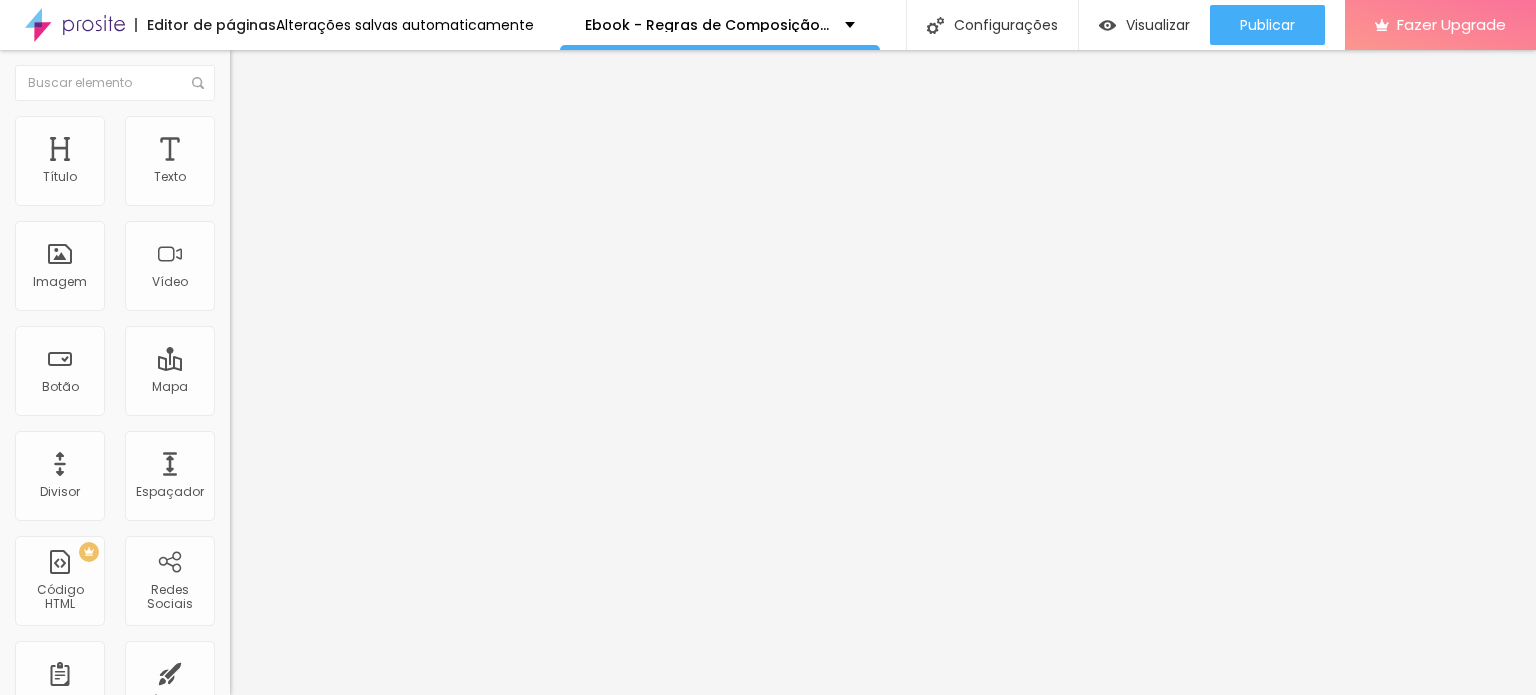 click on "Estilo" at bounding box center [263, 129] 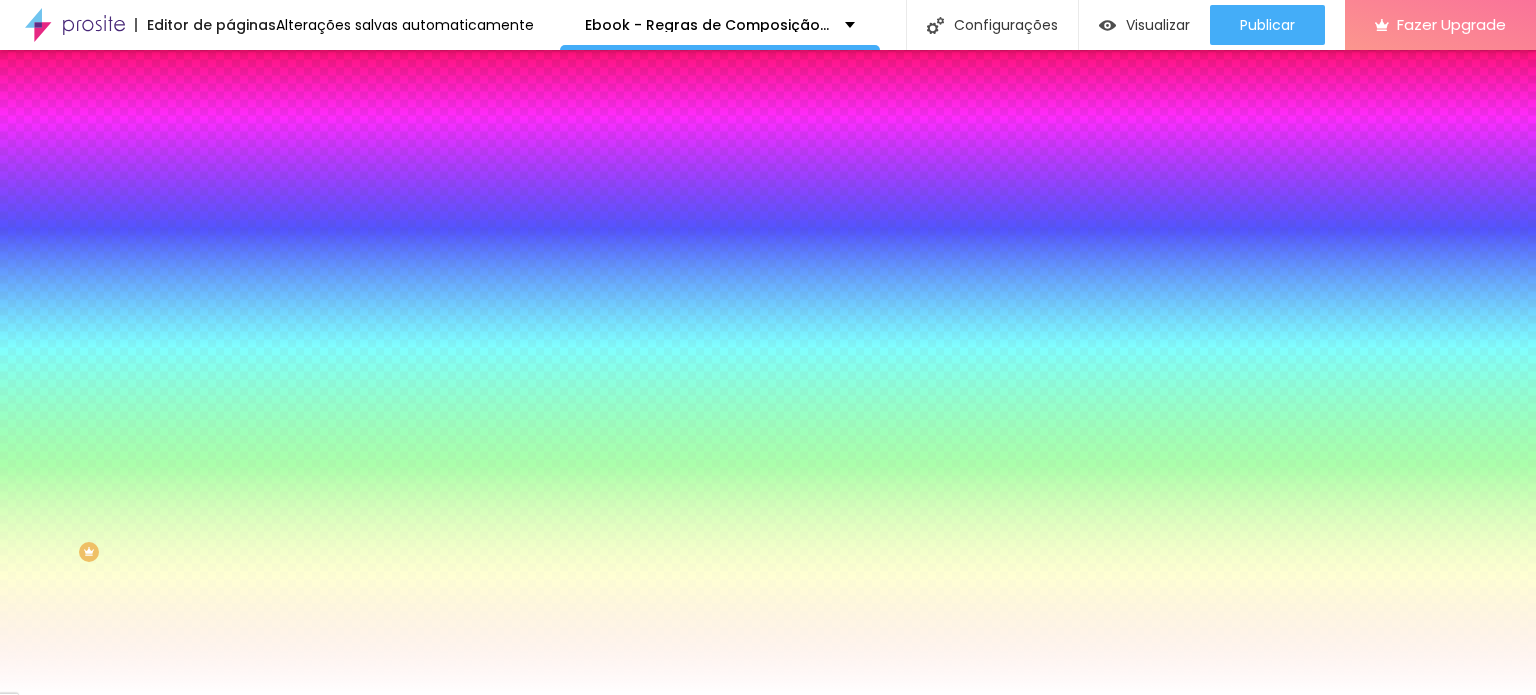 click on "#FFFB00" at bounding box center [350, 201] 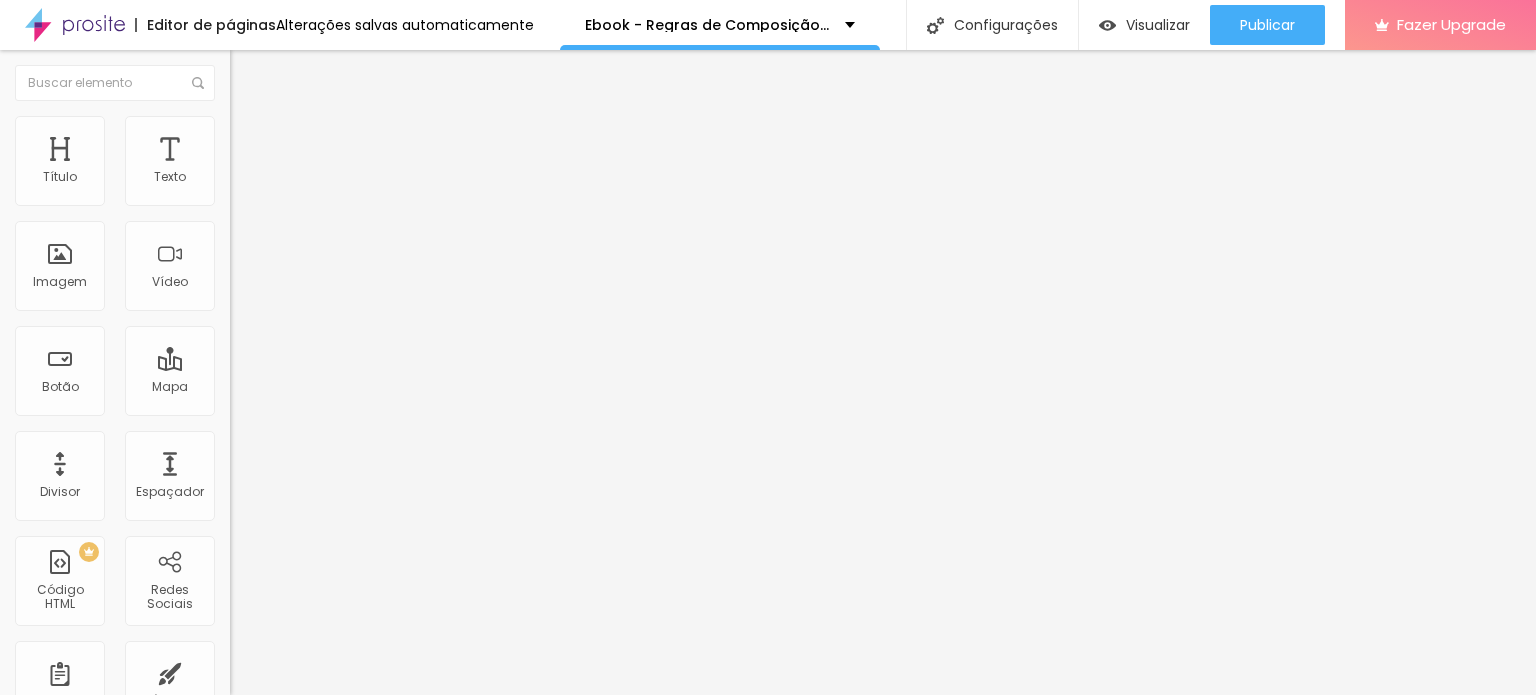click on "Estilo" at bounding box center [345, 126] 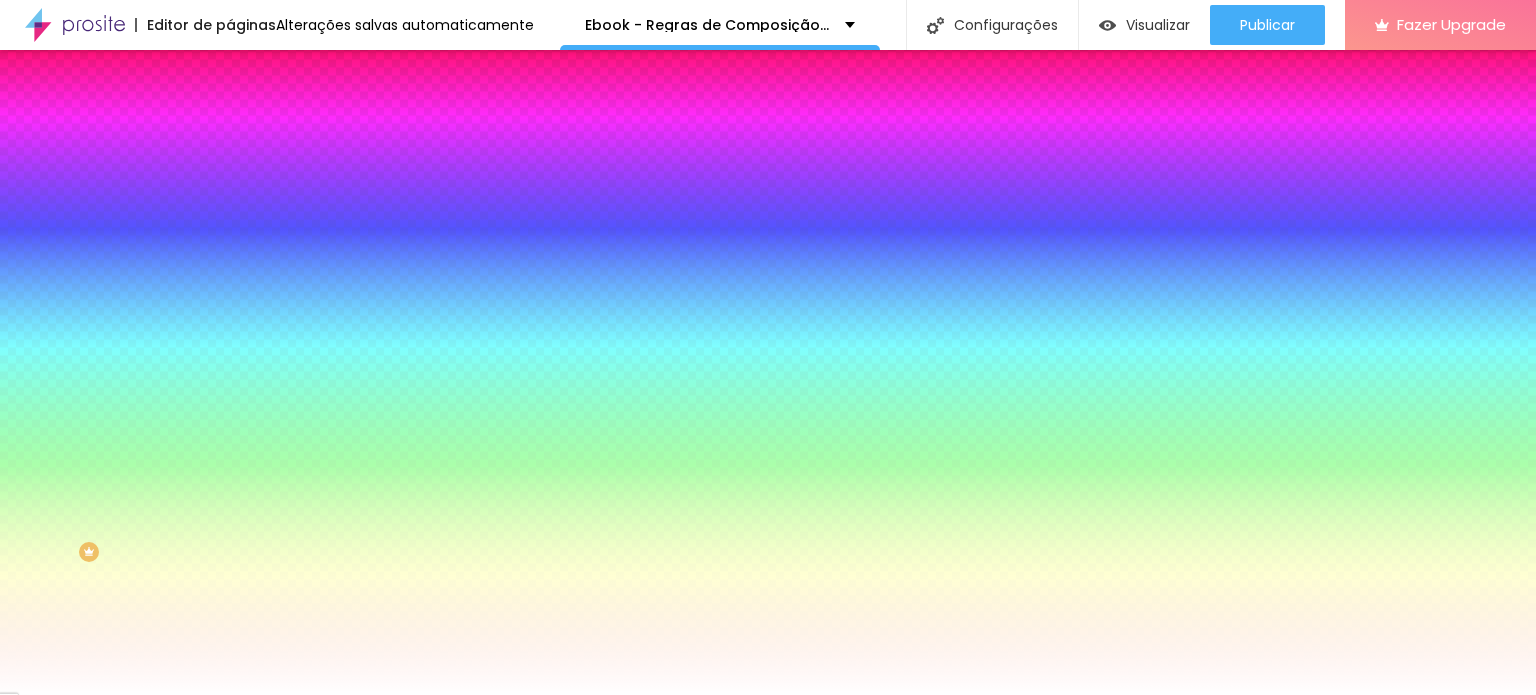 click on "#FFFFFF" at bounding box center [350, 201] 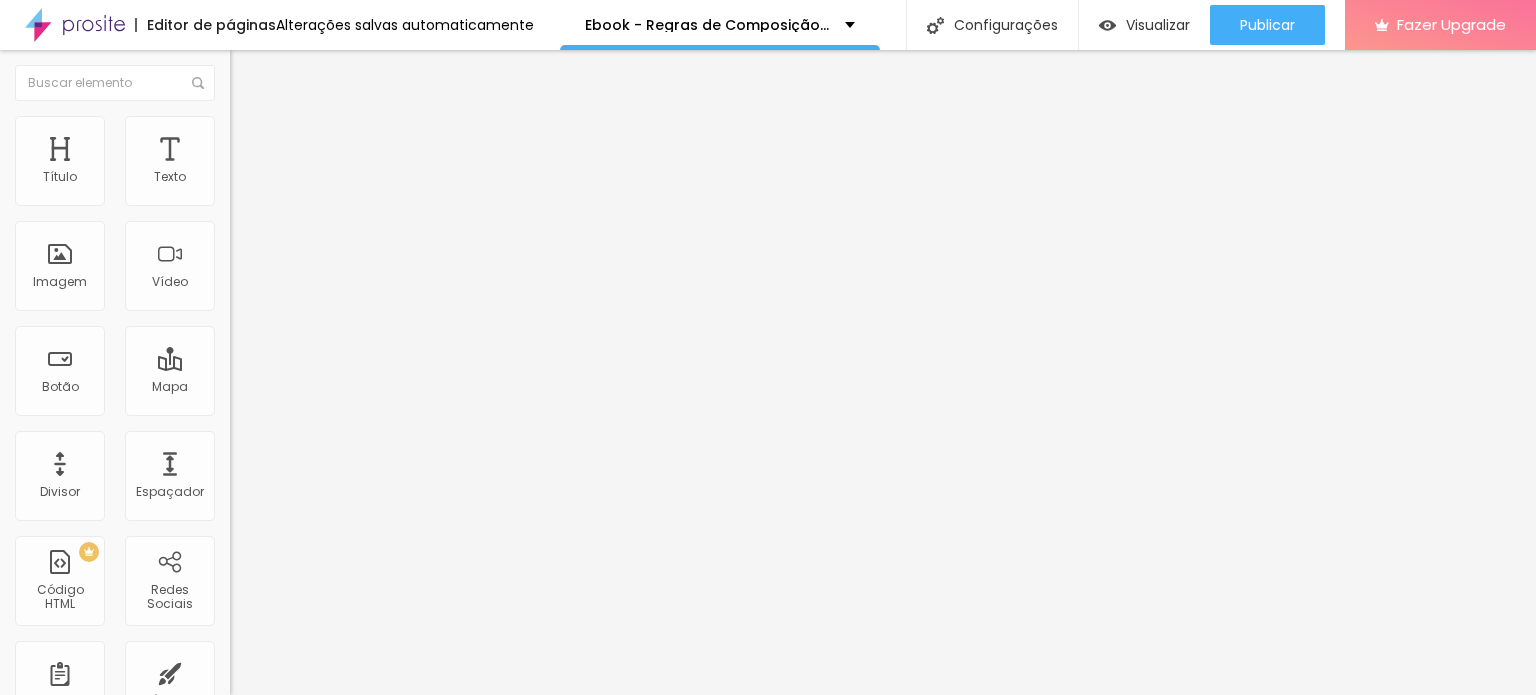 click at bounding box center [244, 181] 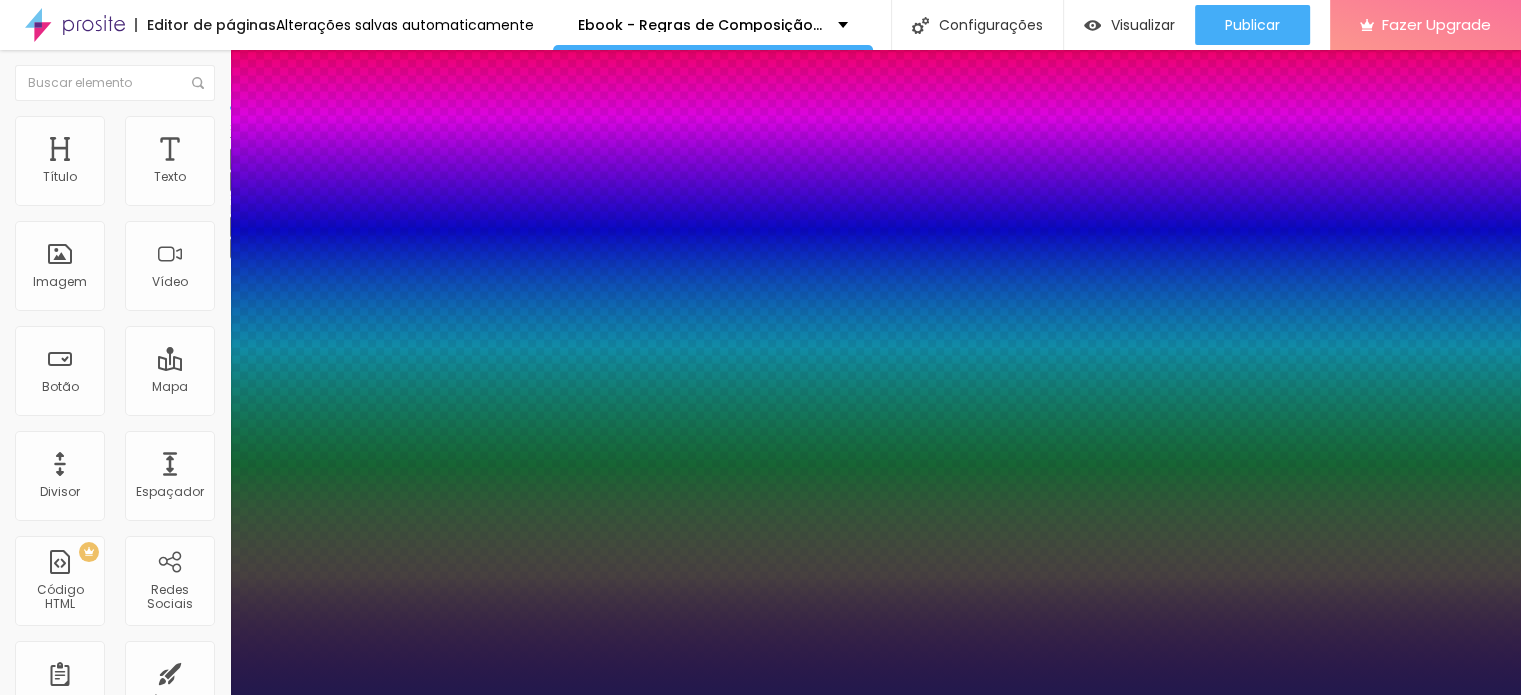 type on "1" 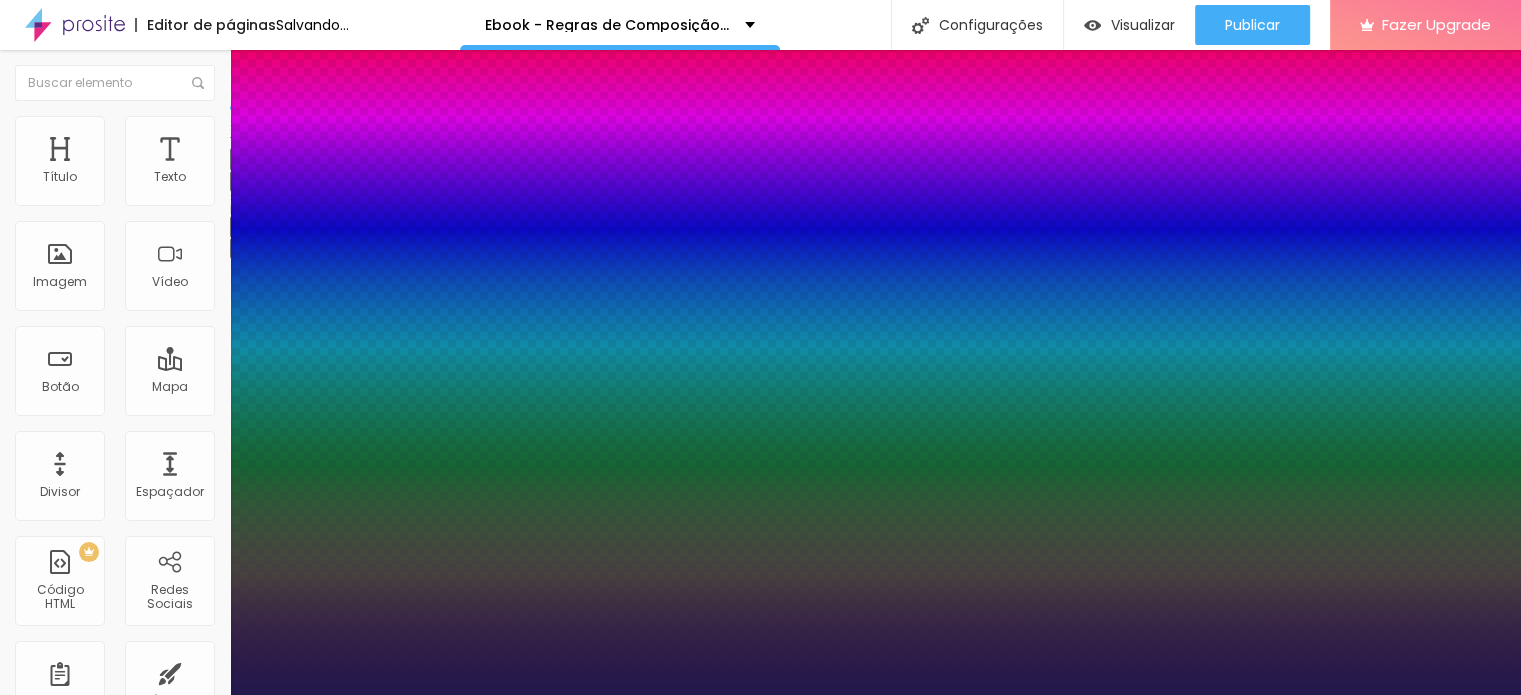 scroll, scrollTop: 5, scrollLeft: 0, axis: vertical 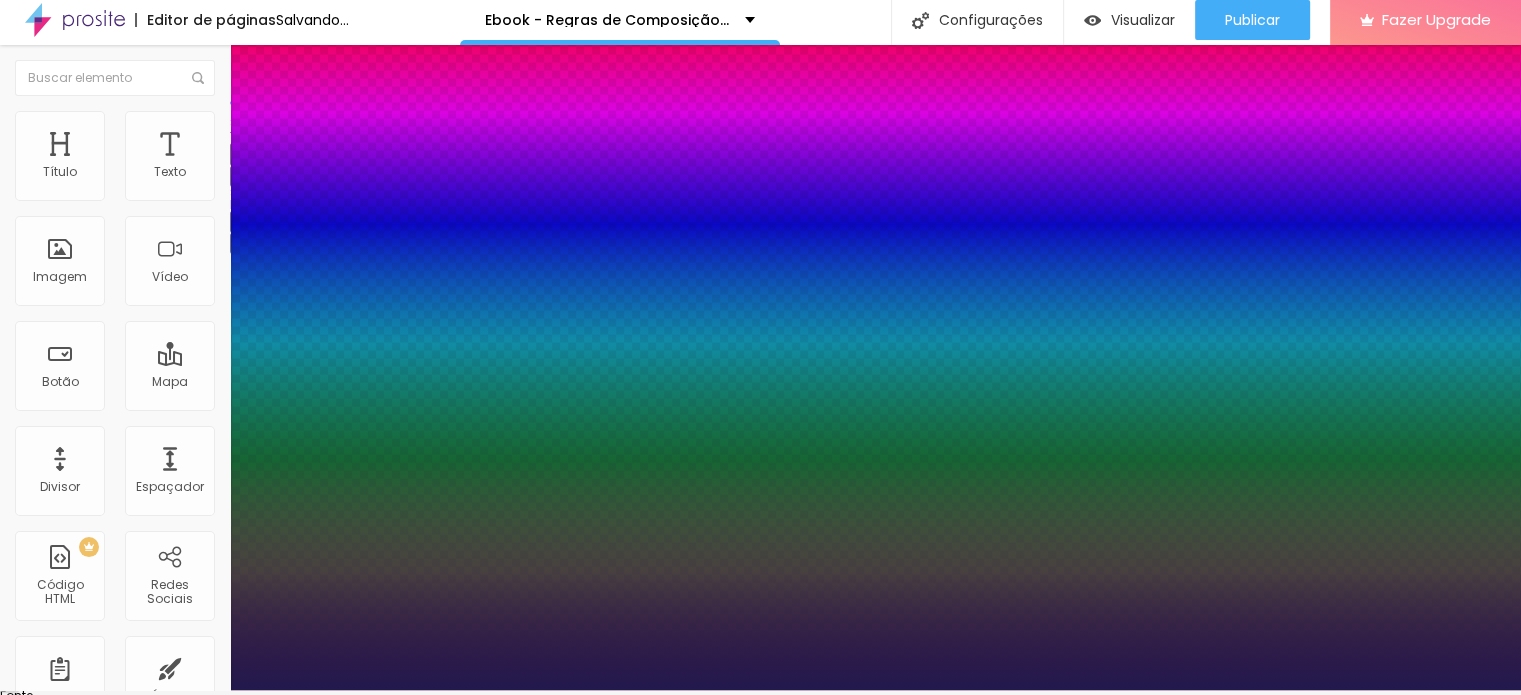 type on "1" 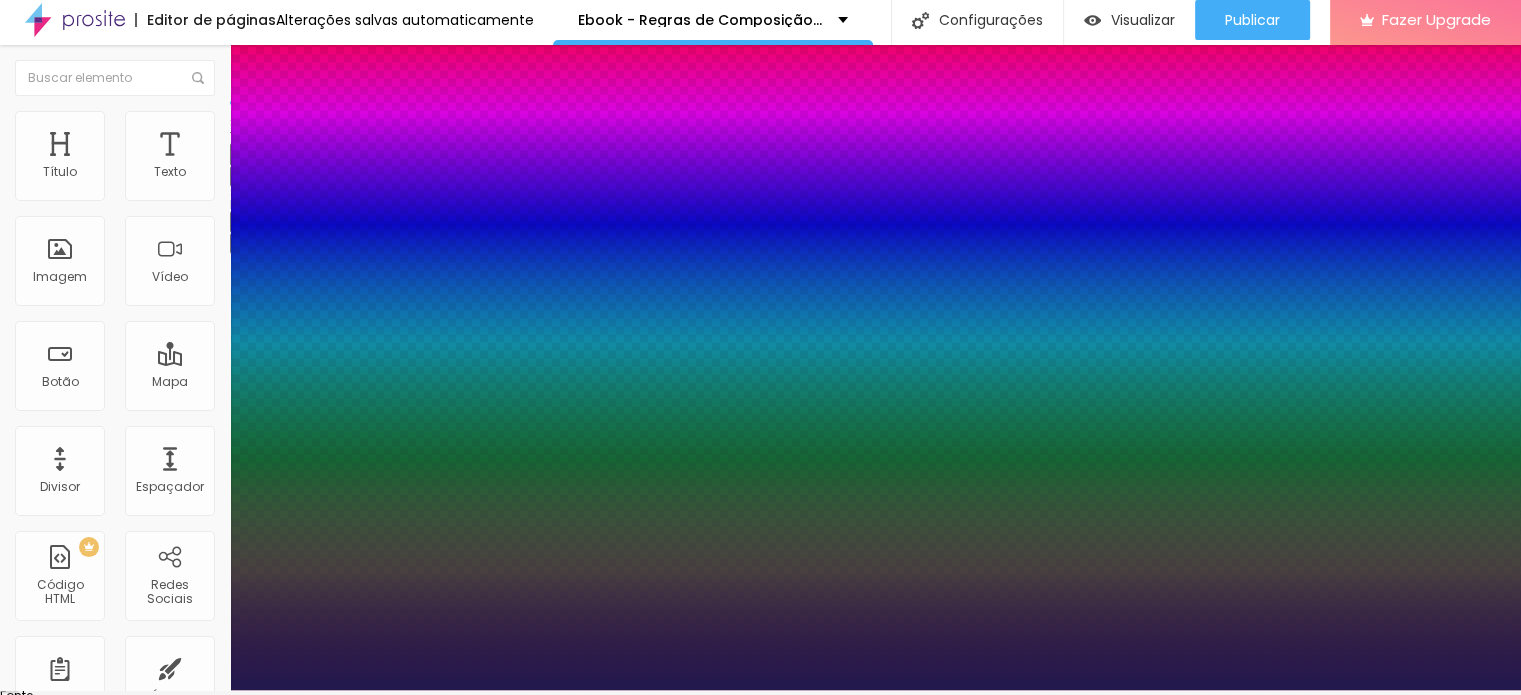 click at bounding box center [760, 690] 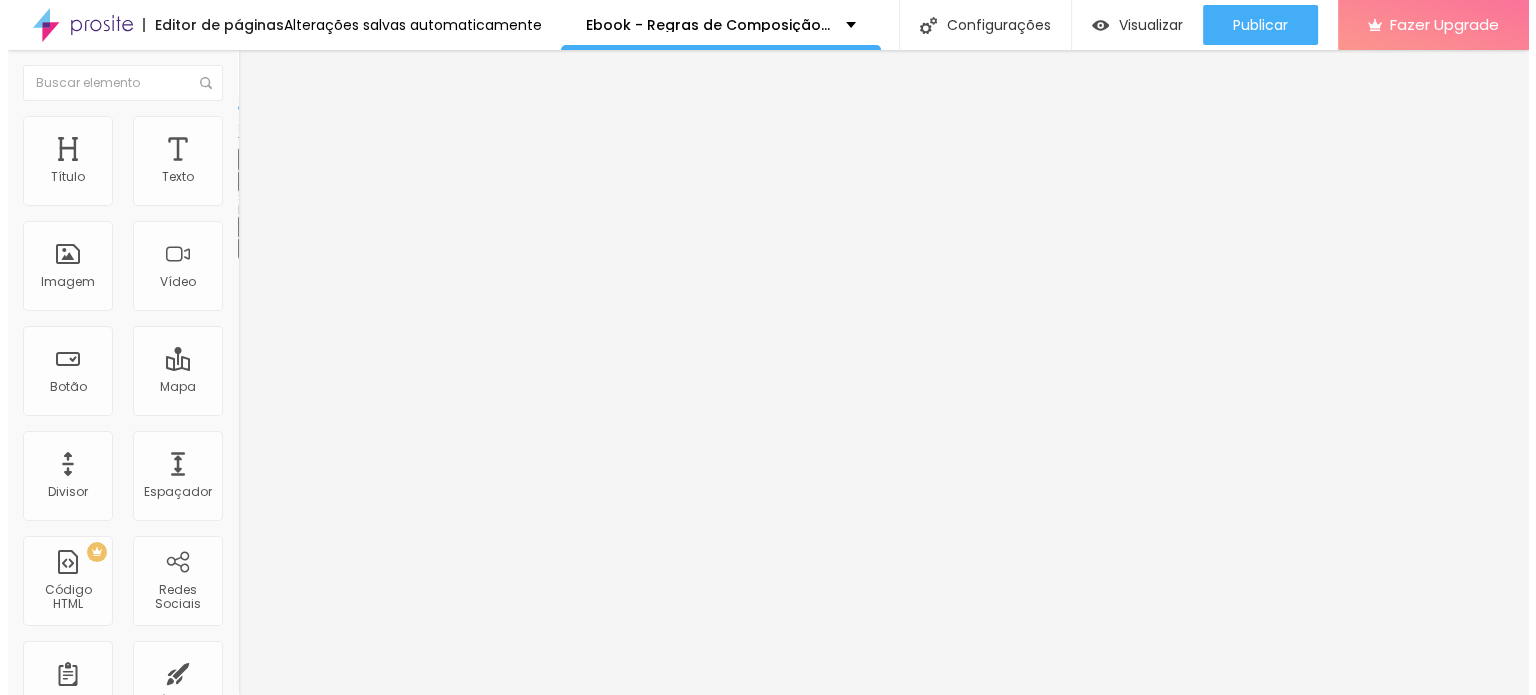 scroll, scrollTop: 0, scrollLeft: 0, axis: both 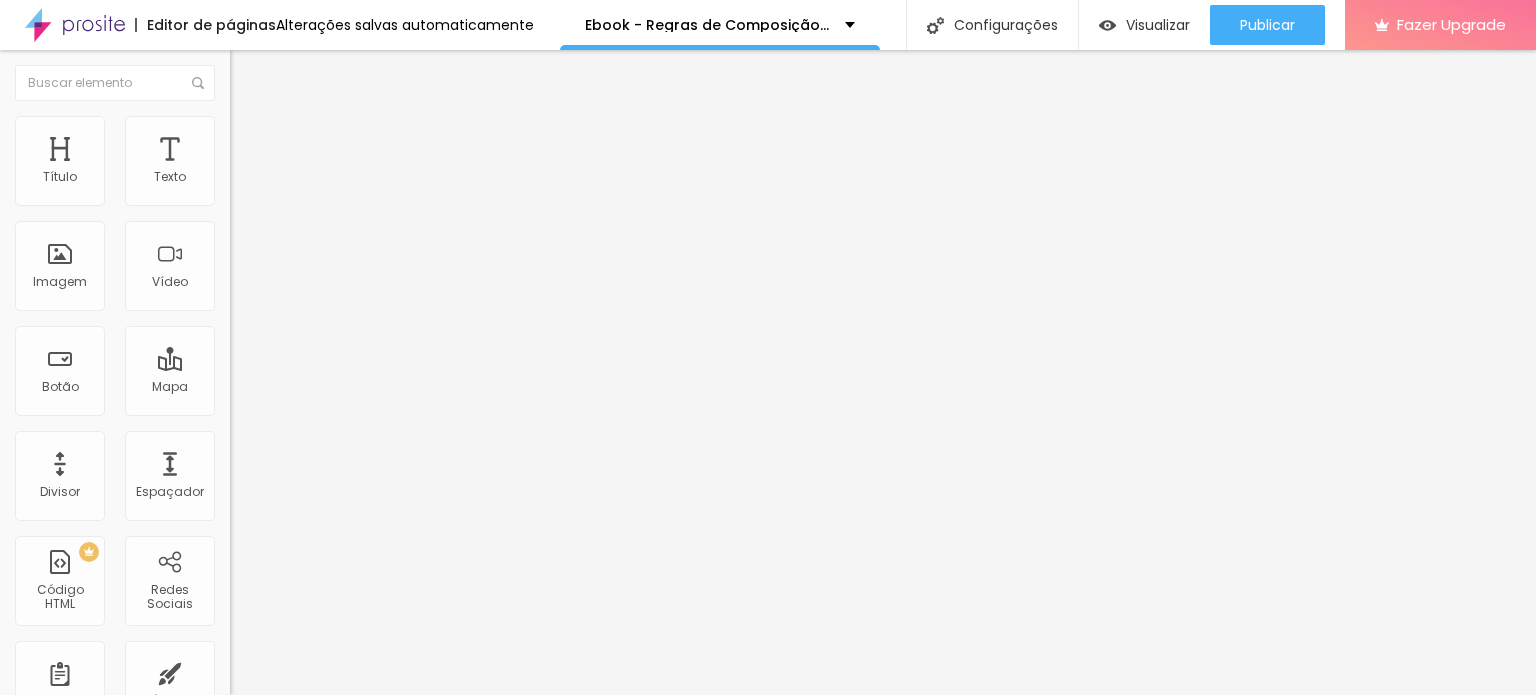 click on "Editar Texto" at bounding box center (345, 73) 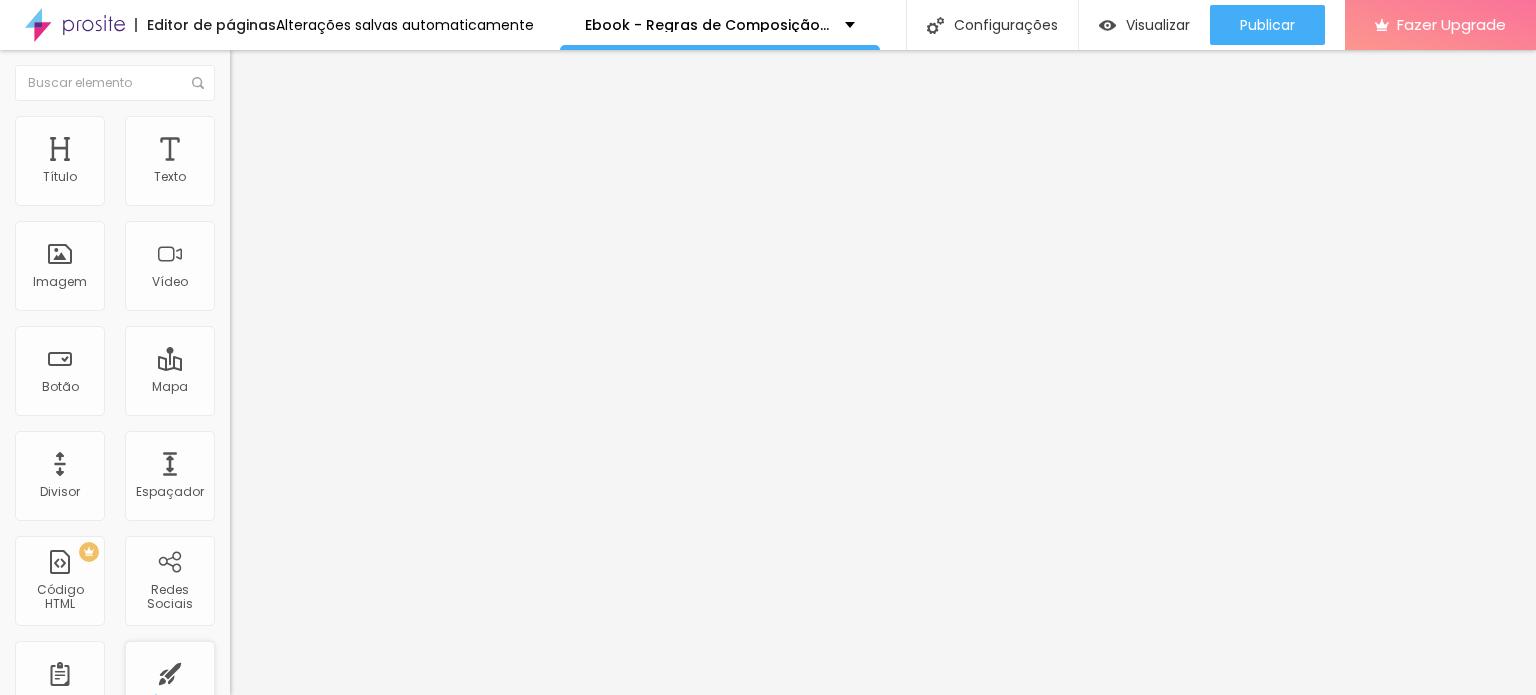 scroll, scrollTop: 200, scrollLeft: 0, axis: vertical 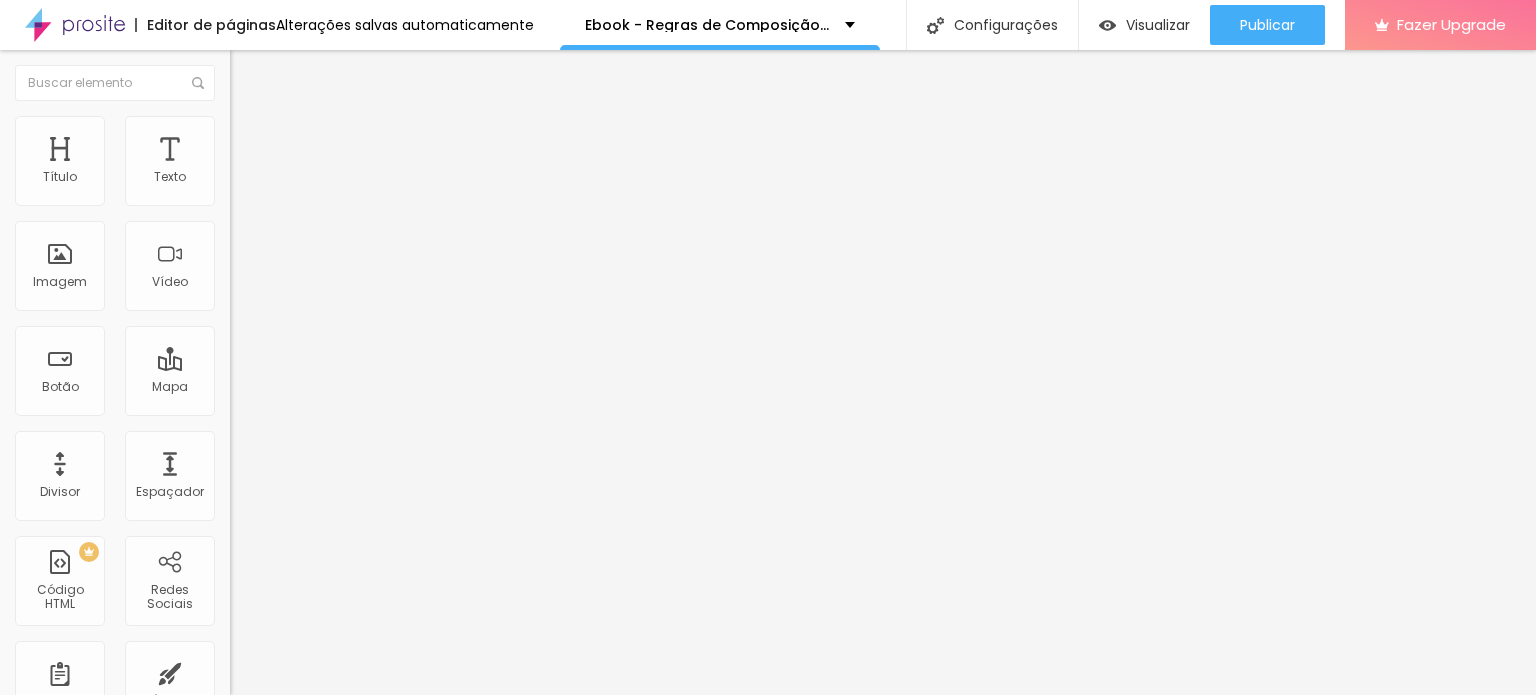 click at bounding box center (239, 141) 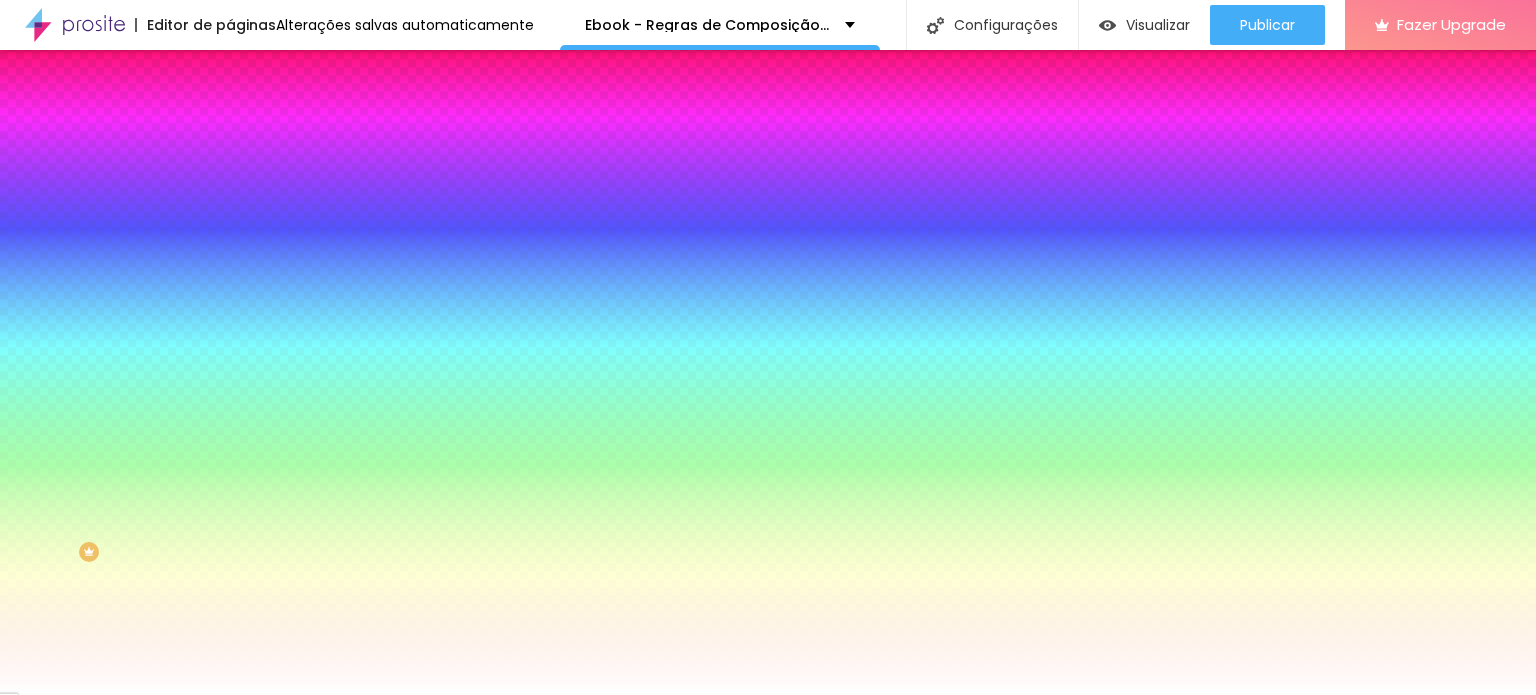 click on "Avançado" at bounding box center [281, 165] 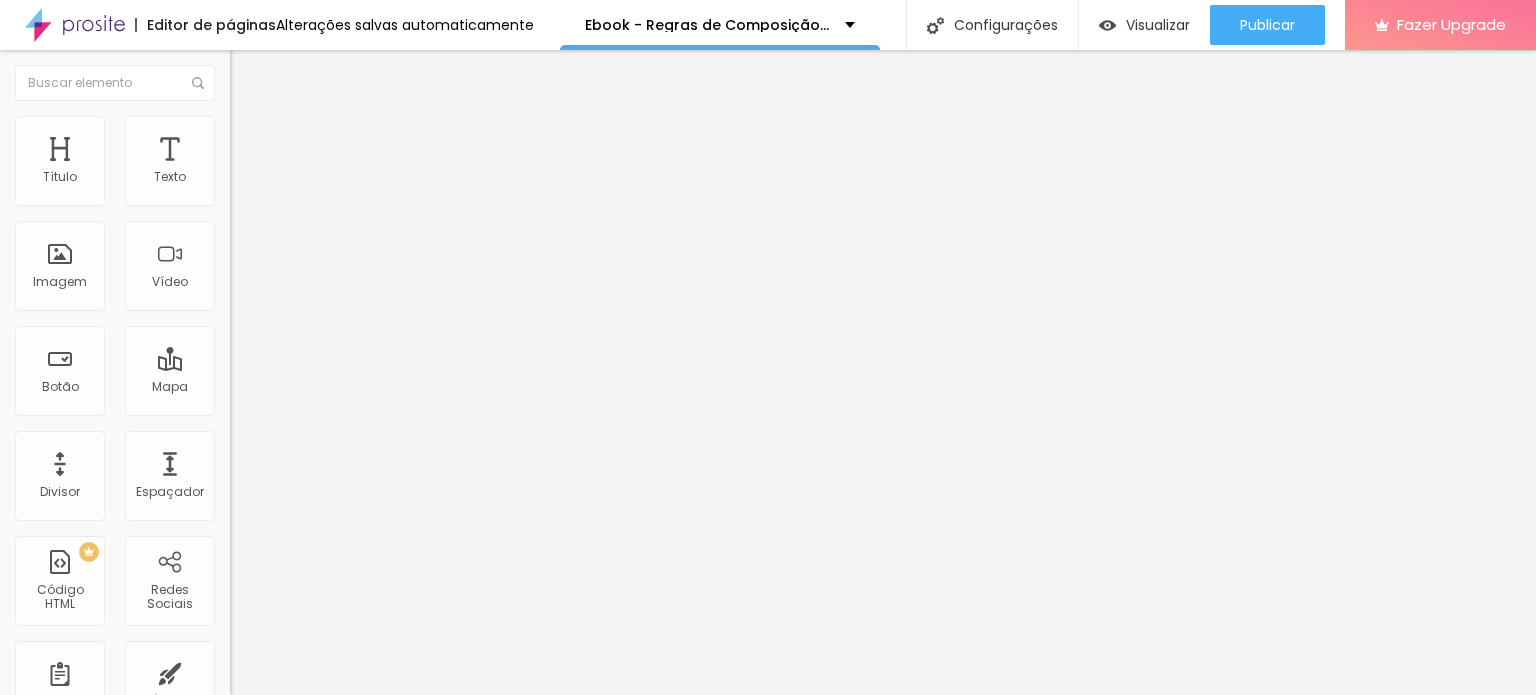 click on "Estilo" at bounding box center [263, 145] 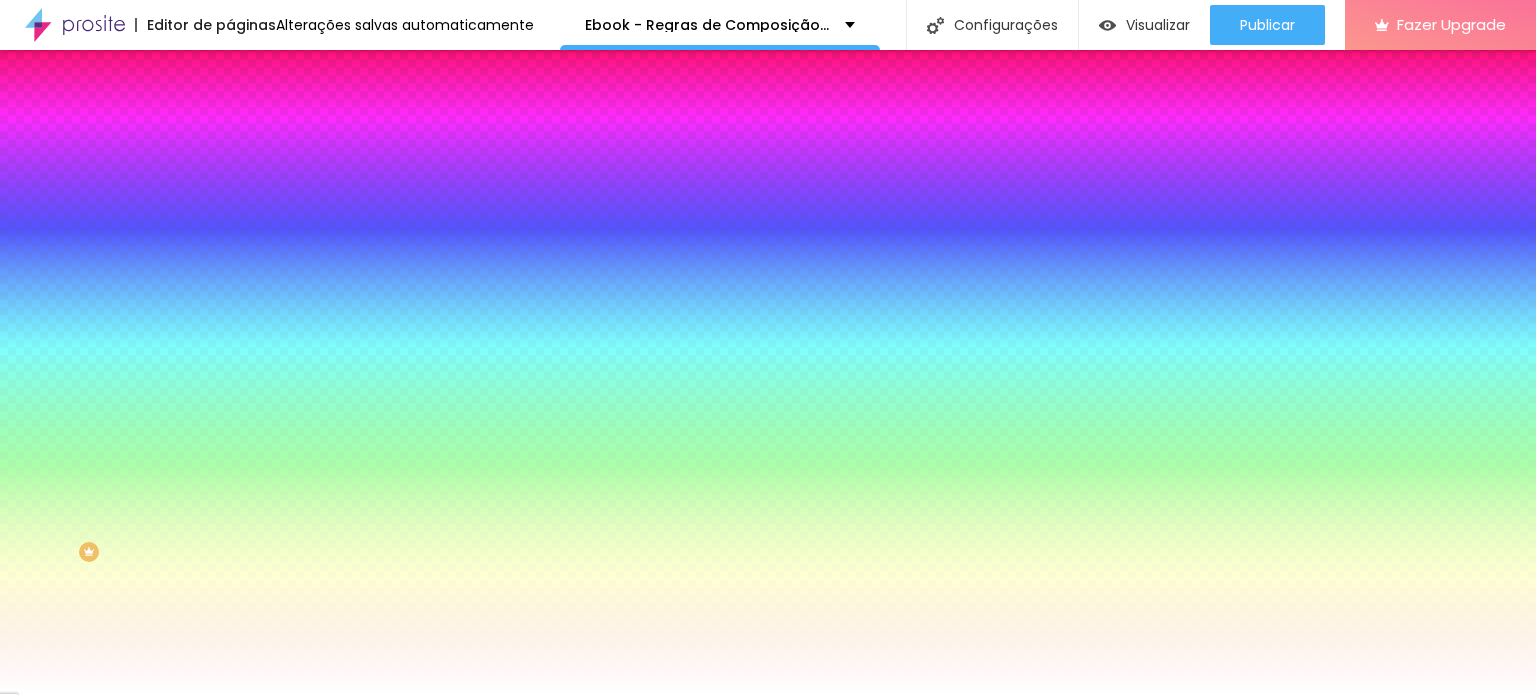 click at bounding box center [244, 265] 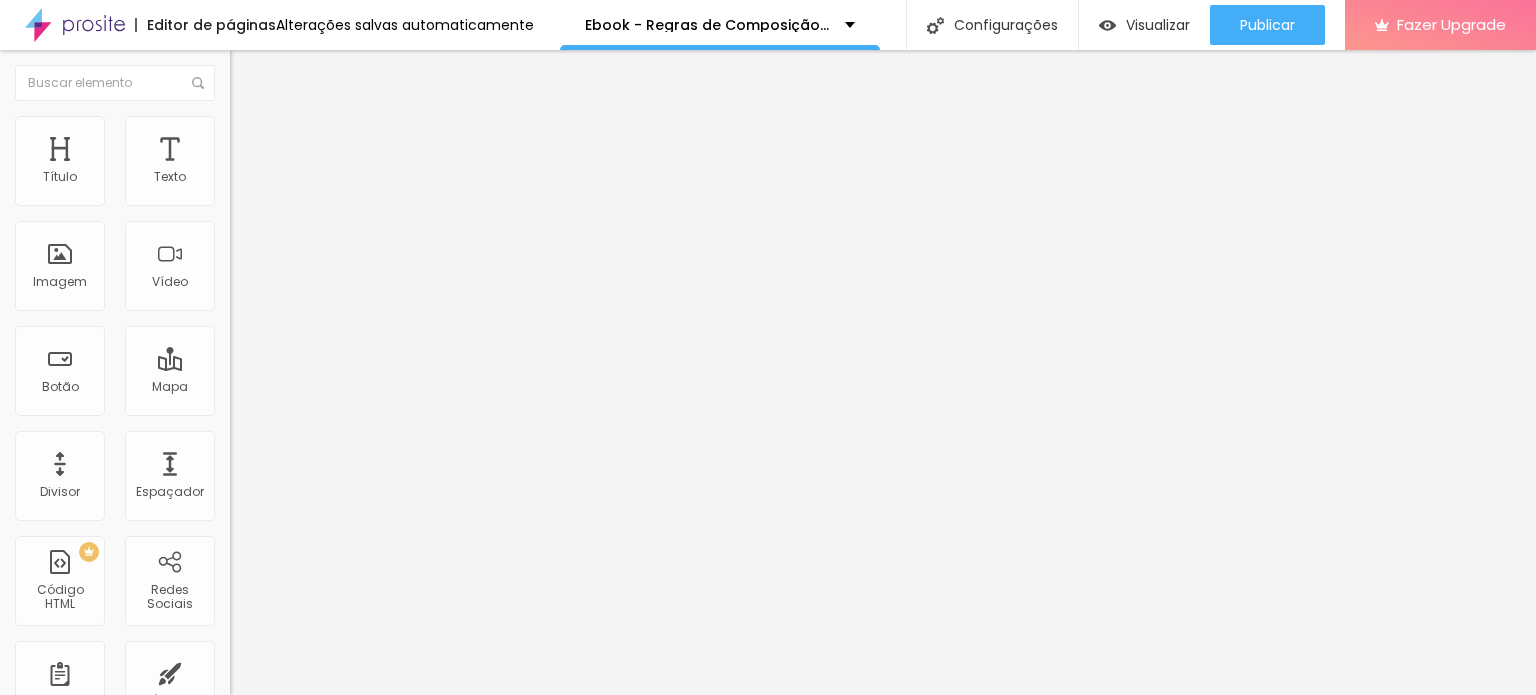 click on "Quantidade : 2" at bounding box center [345, 190] 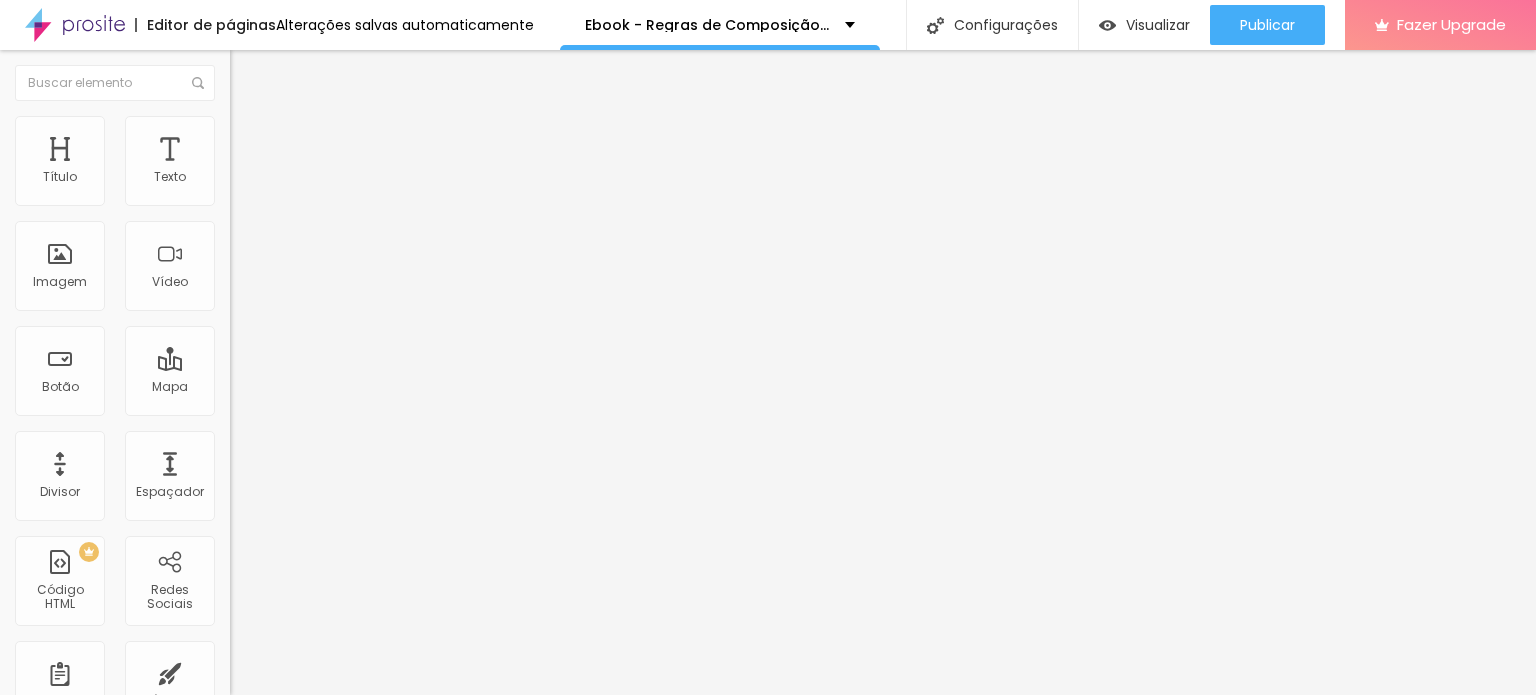 click on "Editar perguntas" at bounding box center (287, 203) 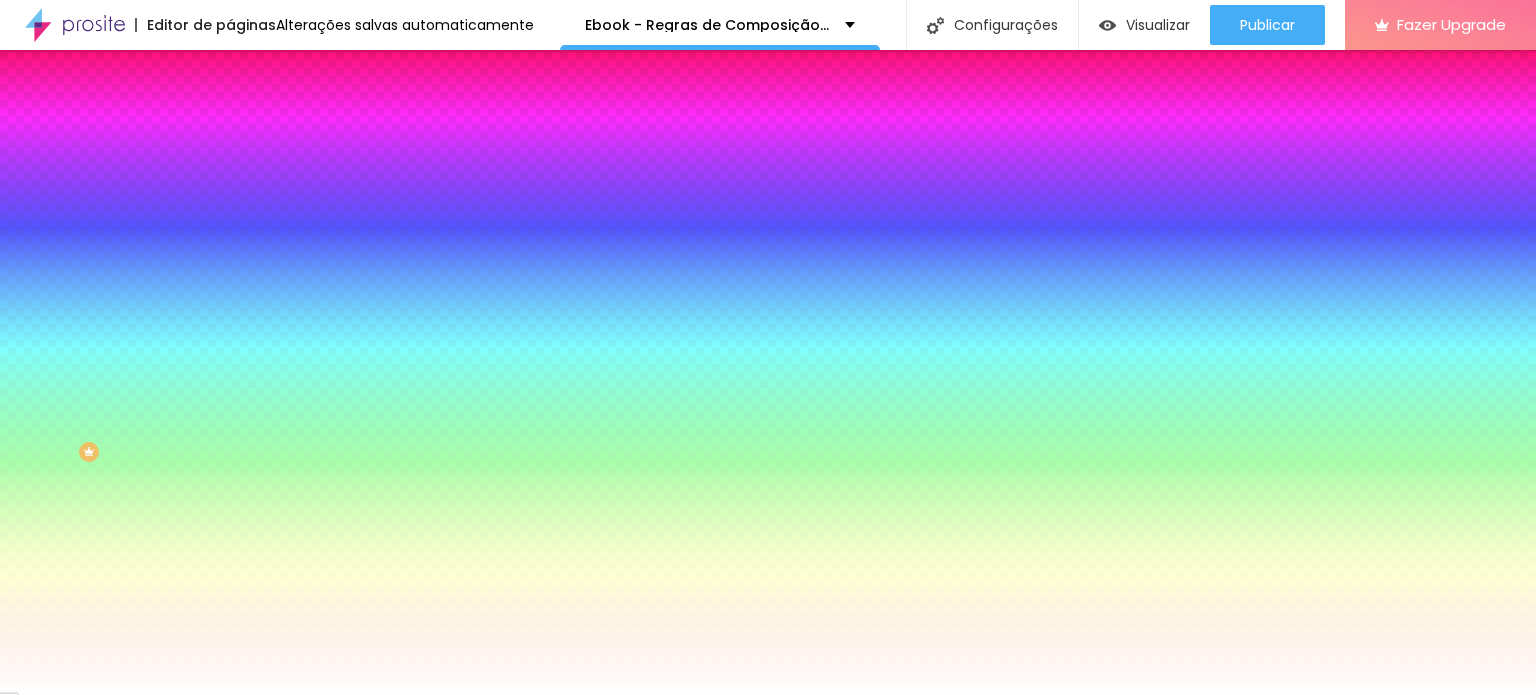 scroll, scrollTop: 189, scrollLeft: 0, axis: vertical 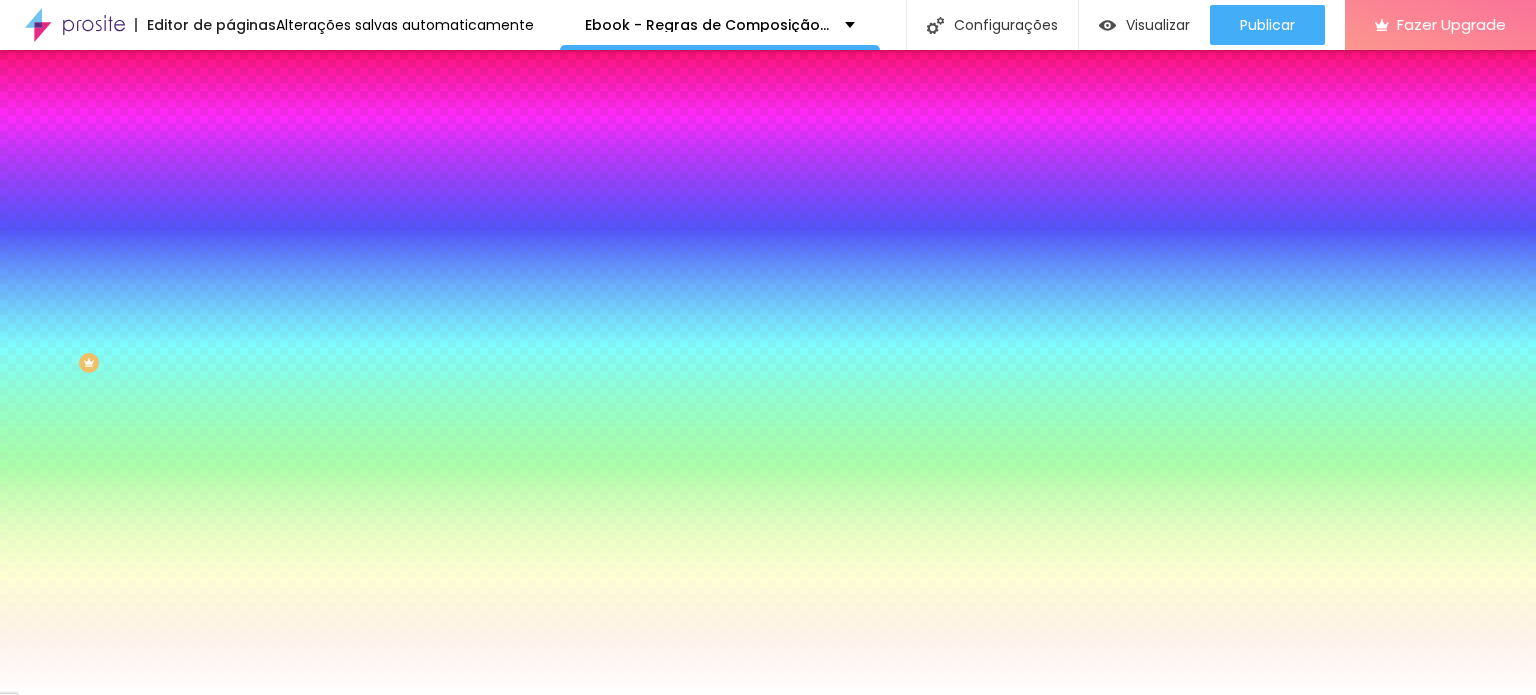 click at bounding box center [244, 333] 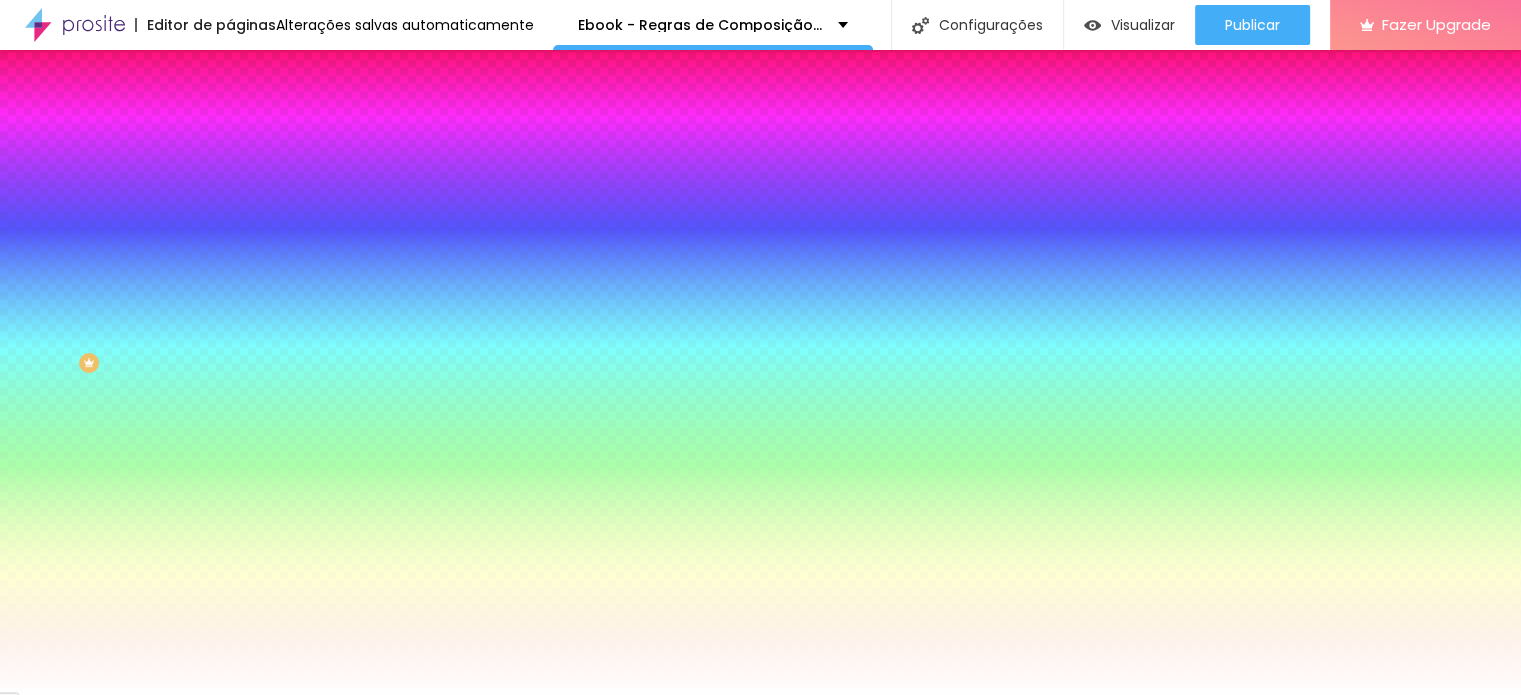 click on "[FONT_NAMES]" at bounding box center [107, 717] 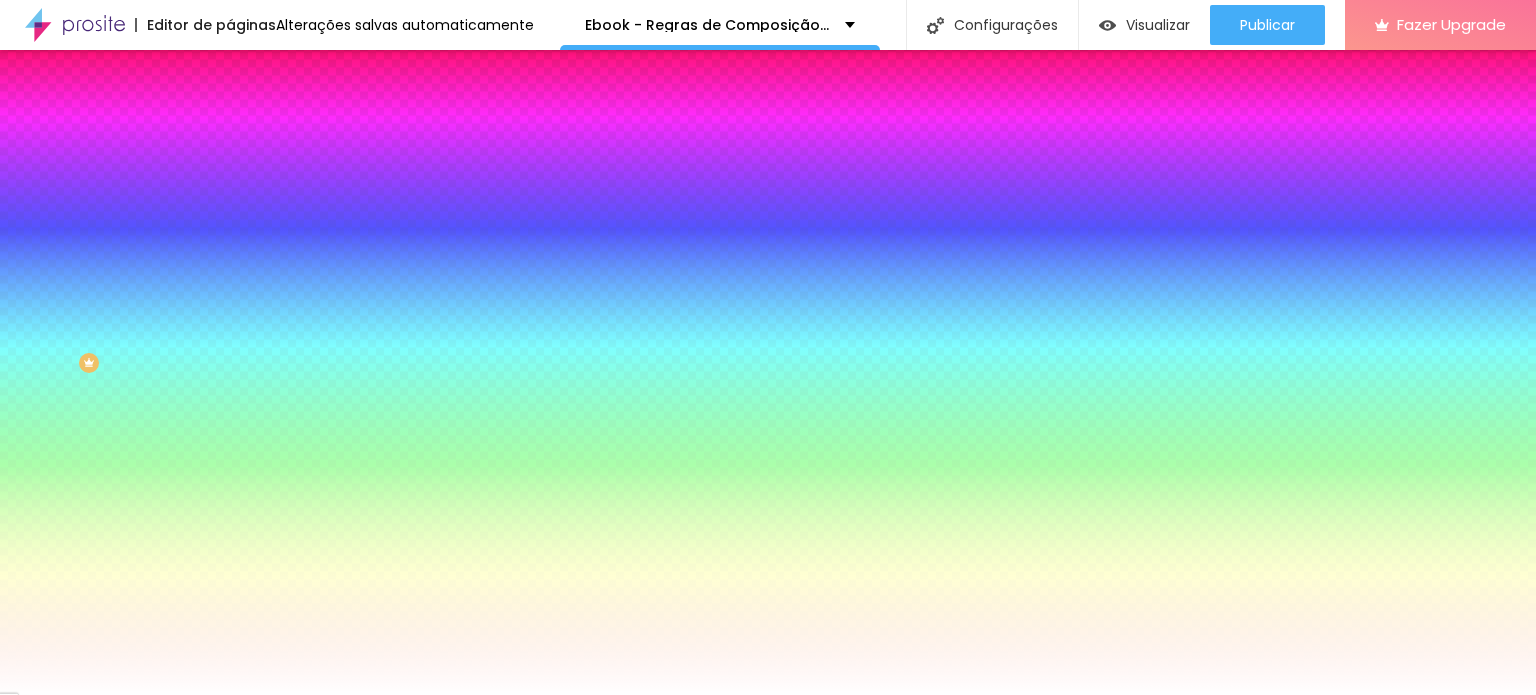 scroll, scrollTop: 0, scrollLeft: 0, axis: both 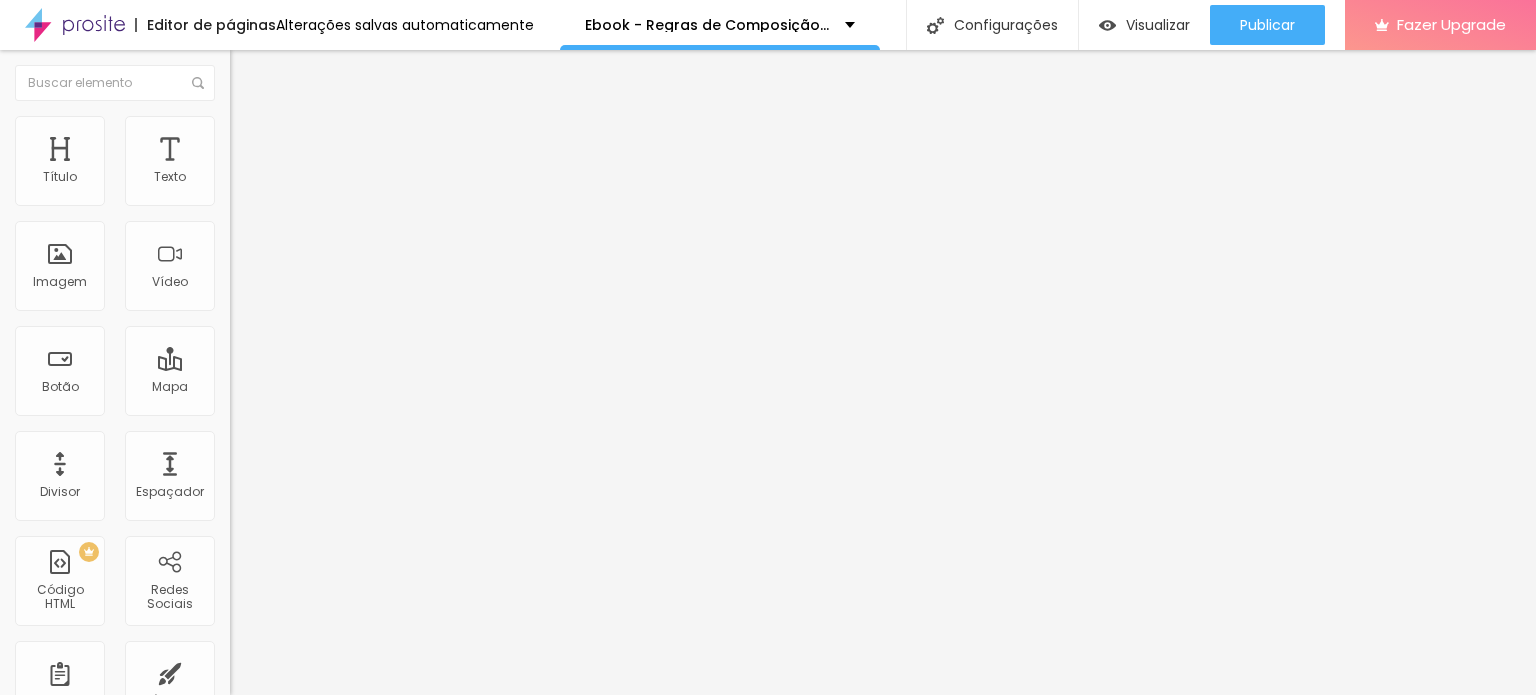 click on "Estilo" at bounding box center (263, 129) 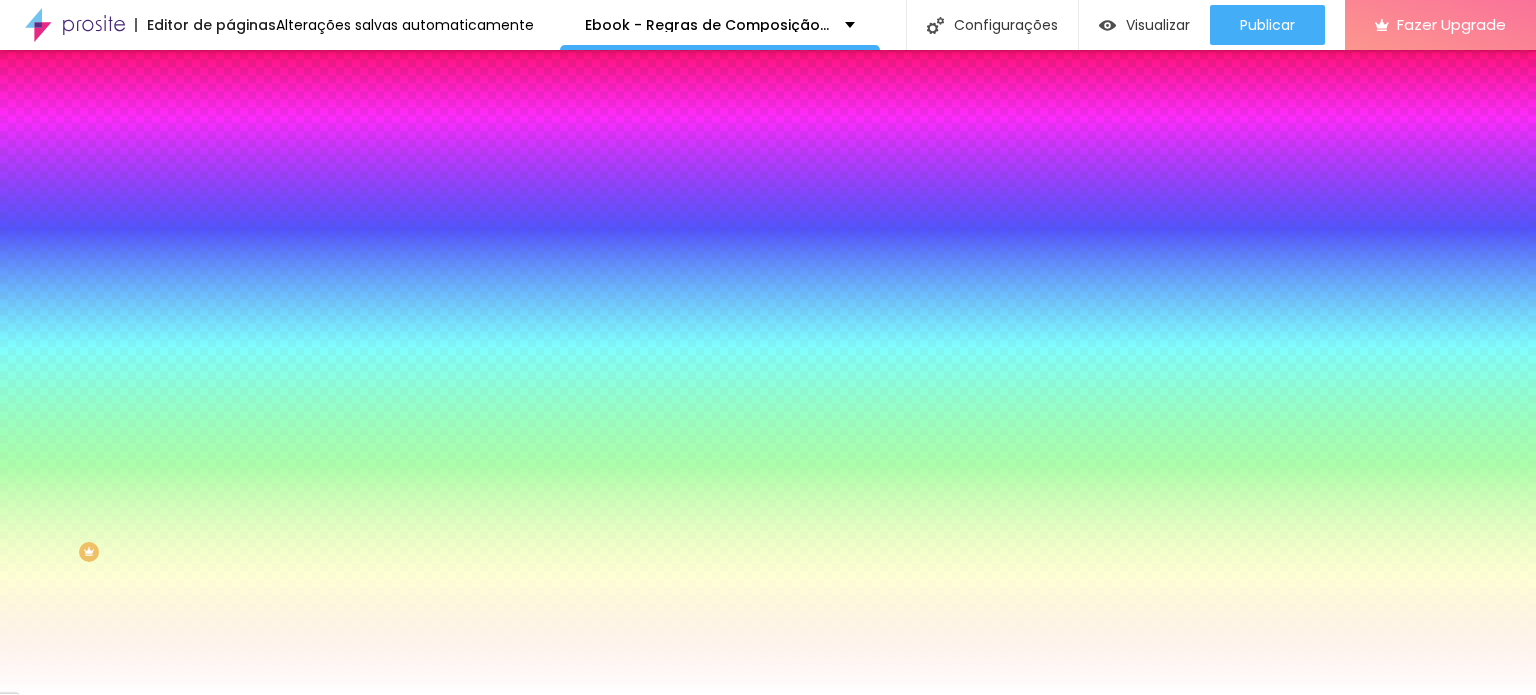click at bounding box center [345, 272] 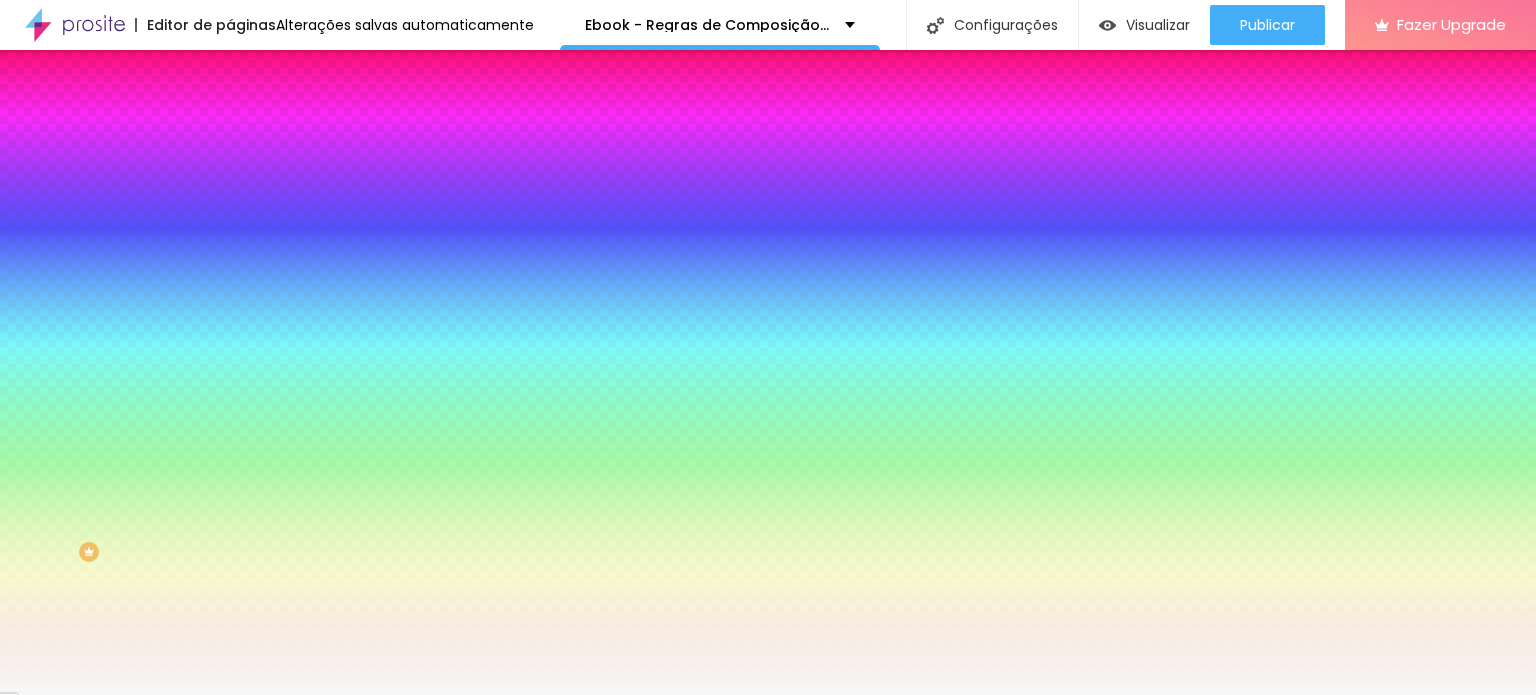 type on "#FFFFFF" 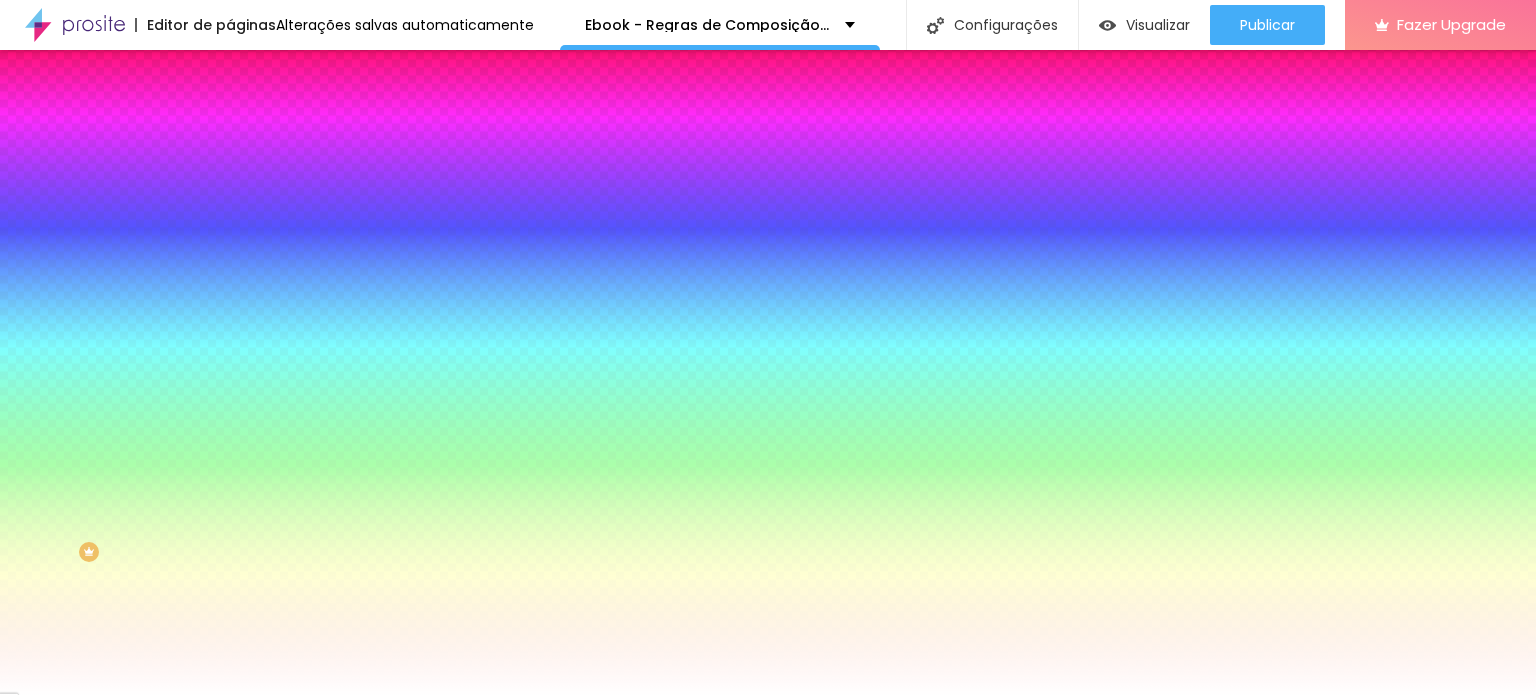 drag, startPoint x: 32, startPoint y: 398, endPoint x: 0, endPoint y: 384, distance: 34.928497 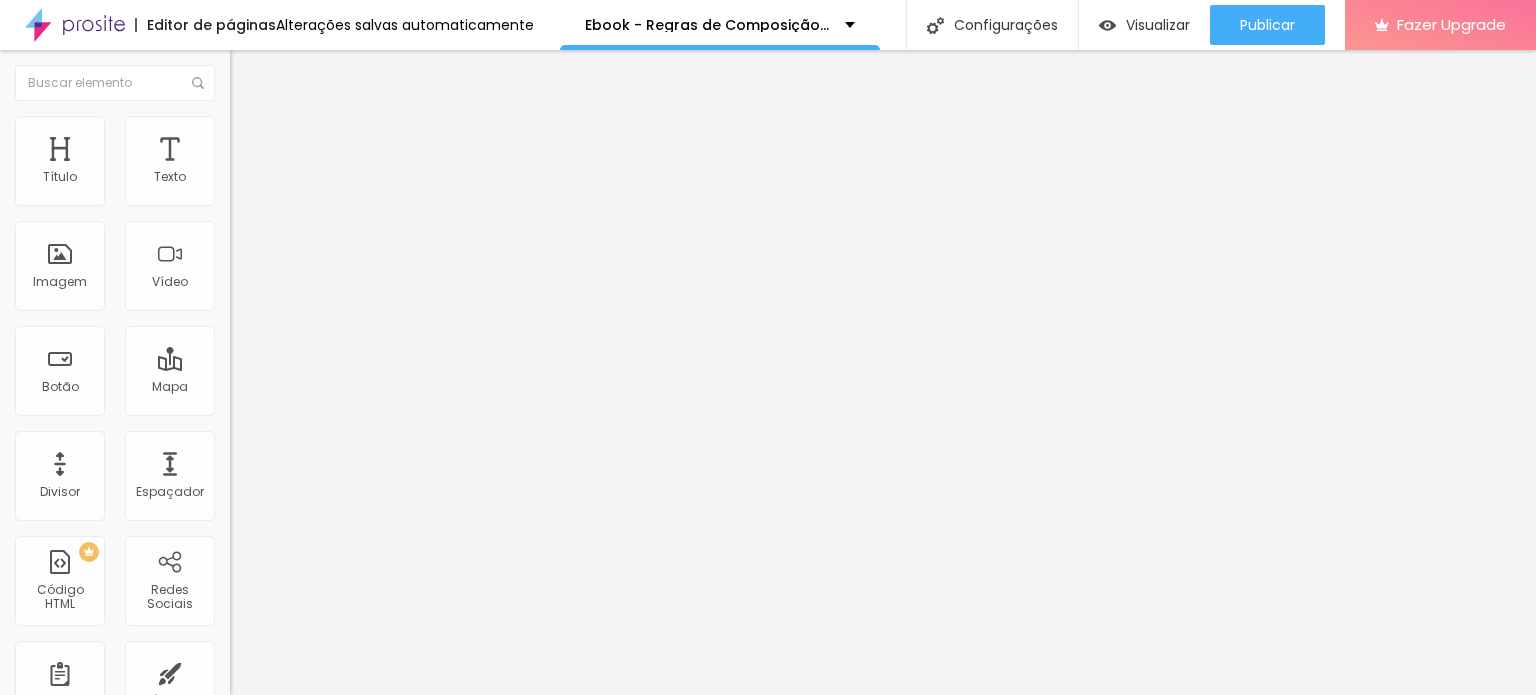drag, startPoint x: 99, startPoint y: 420, endPoint x: 0, endPoint y: 417, distance: 99.04544 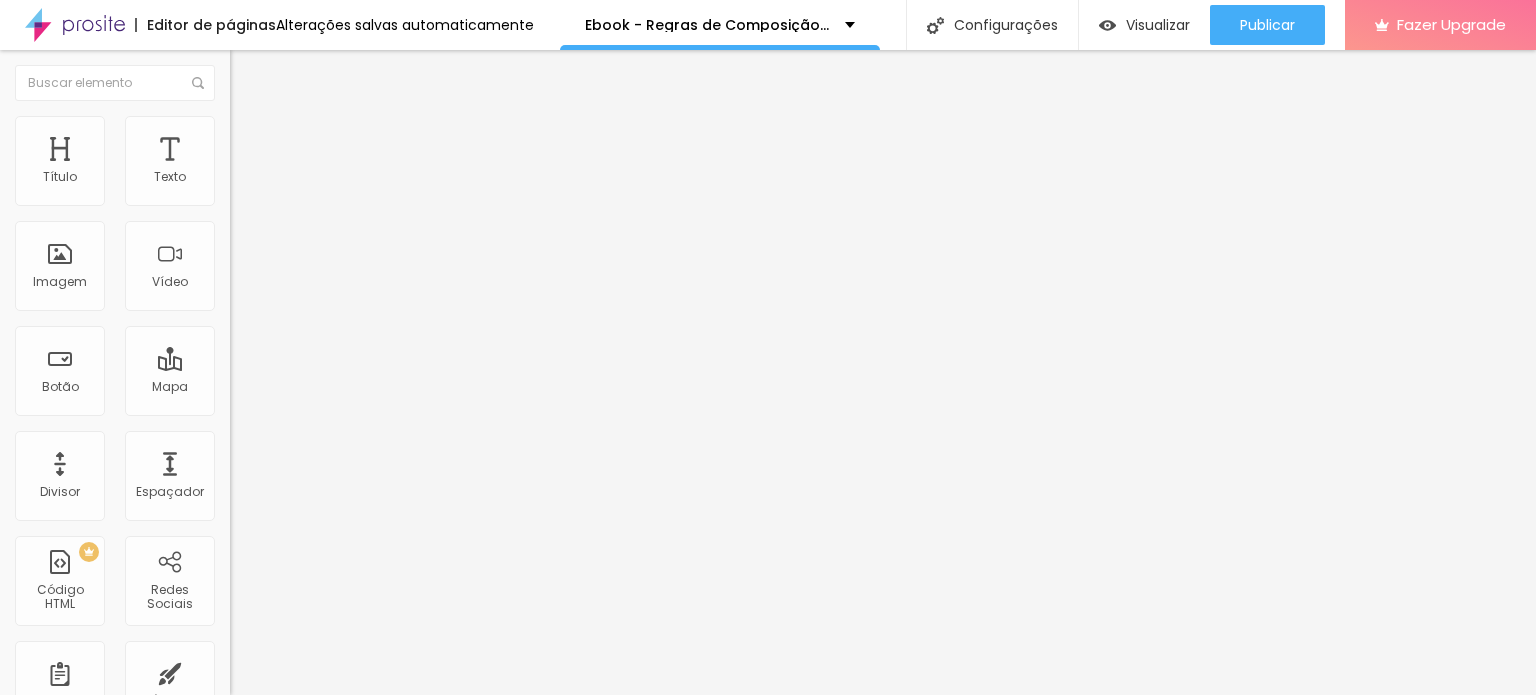 click on "URL" at bounding box center [345, 386] 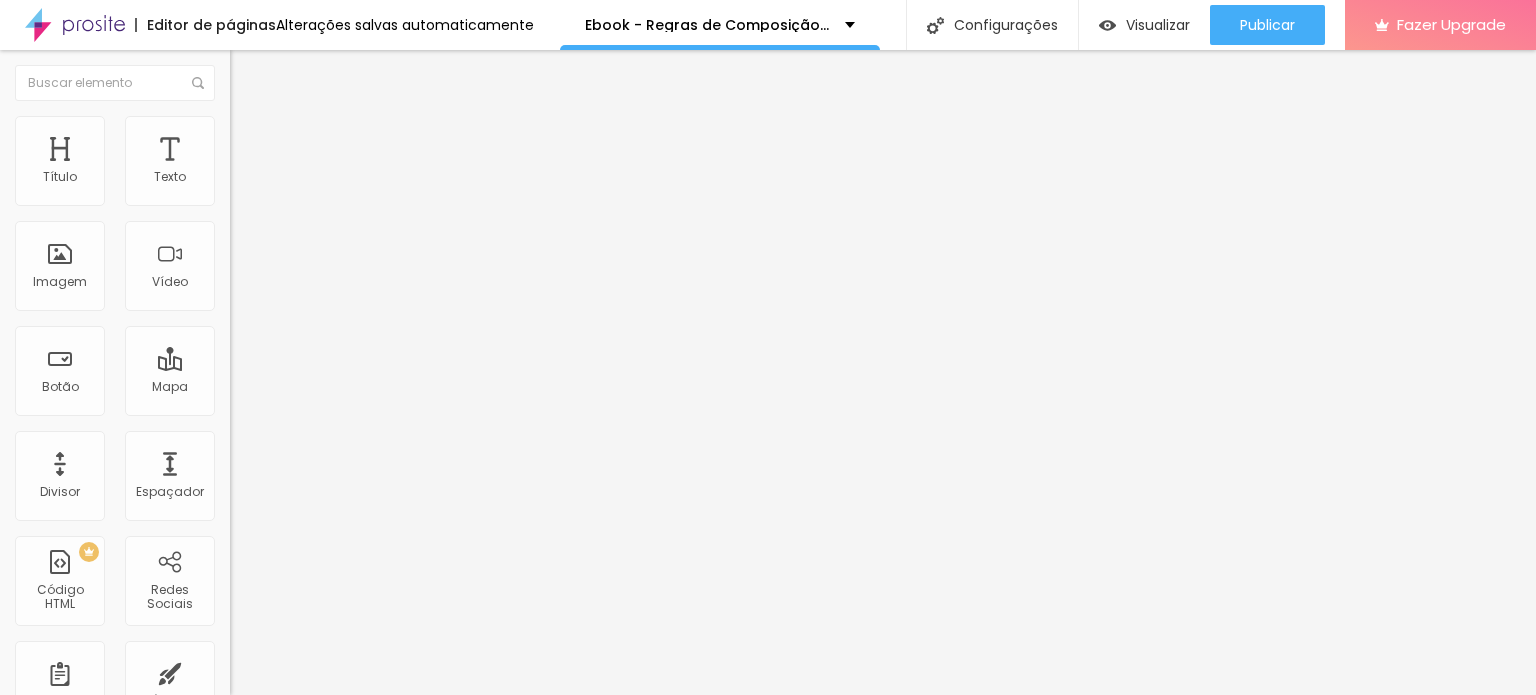 drag, startPoint x: 92, startPoint y: 411, endPoint x: 0, endPoint y: 415, distance: 92.086914 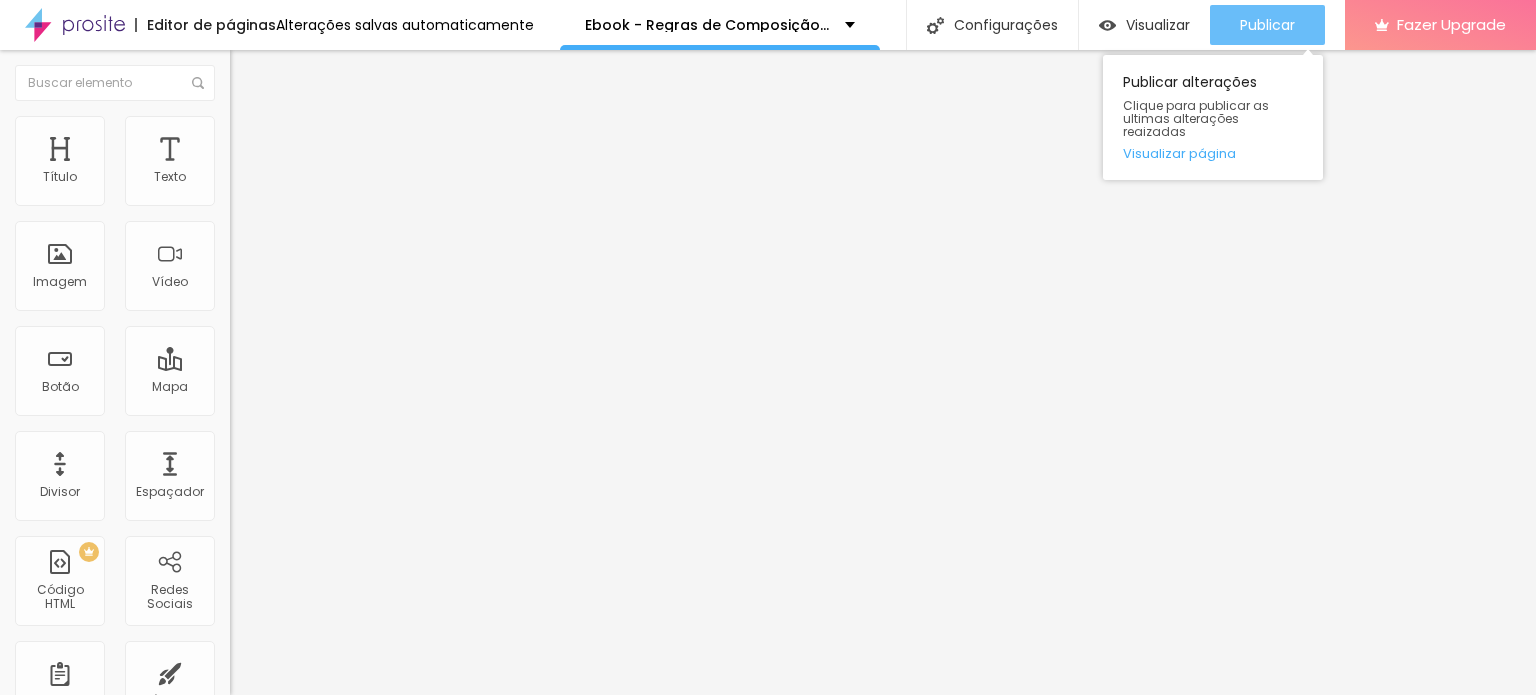 click on "Publicar" at bounding box center [1267, 25] 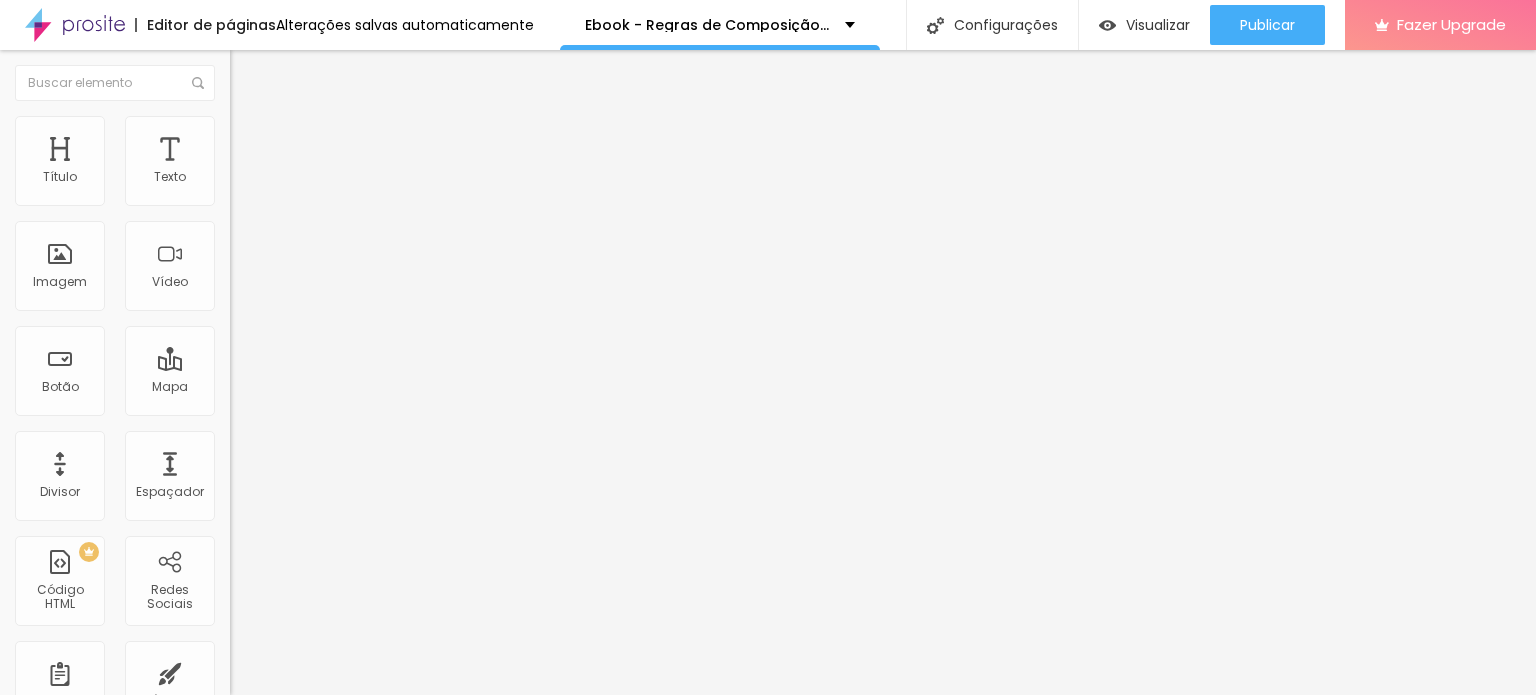 click on "Conteúdo Estilo Avançado" at bounding box center [345, 126] 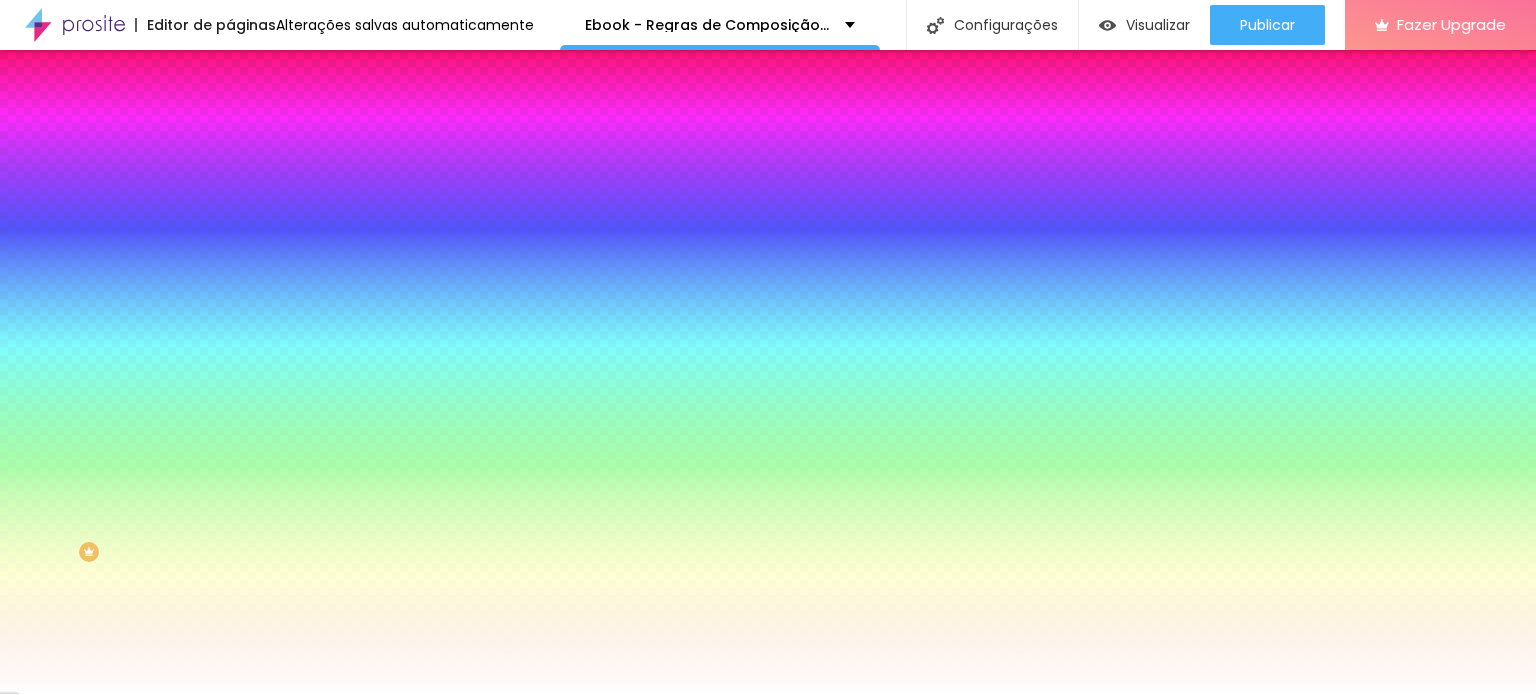 click at bounding box center (345, 191) 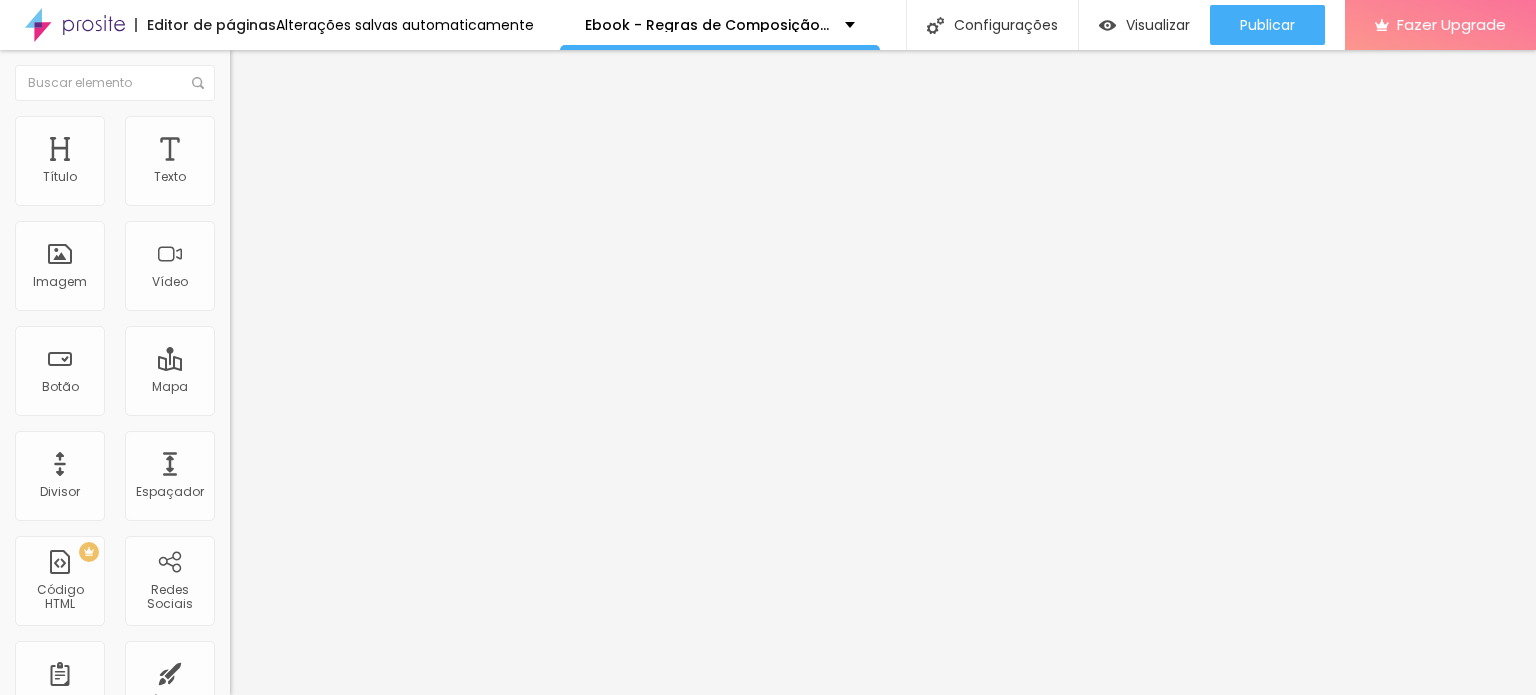 click on "Estilo" at bounding box center [263, 129] 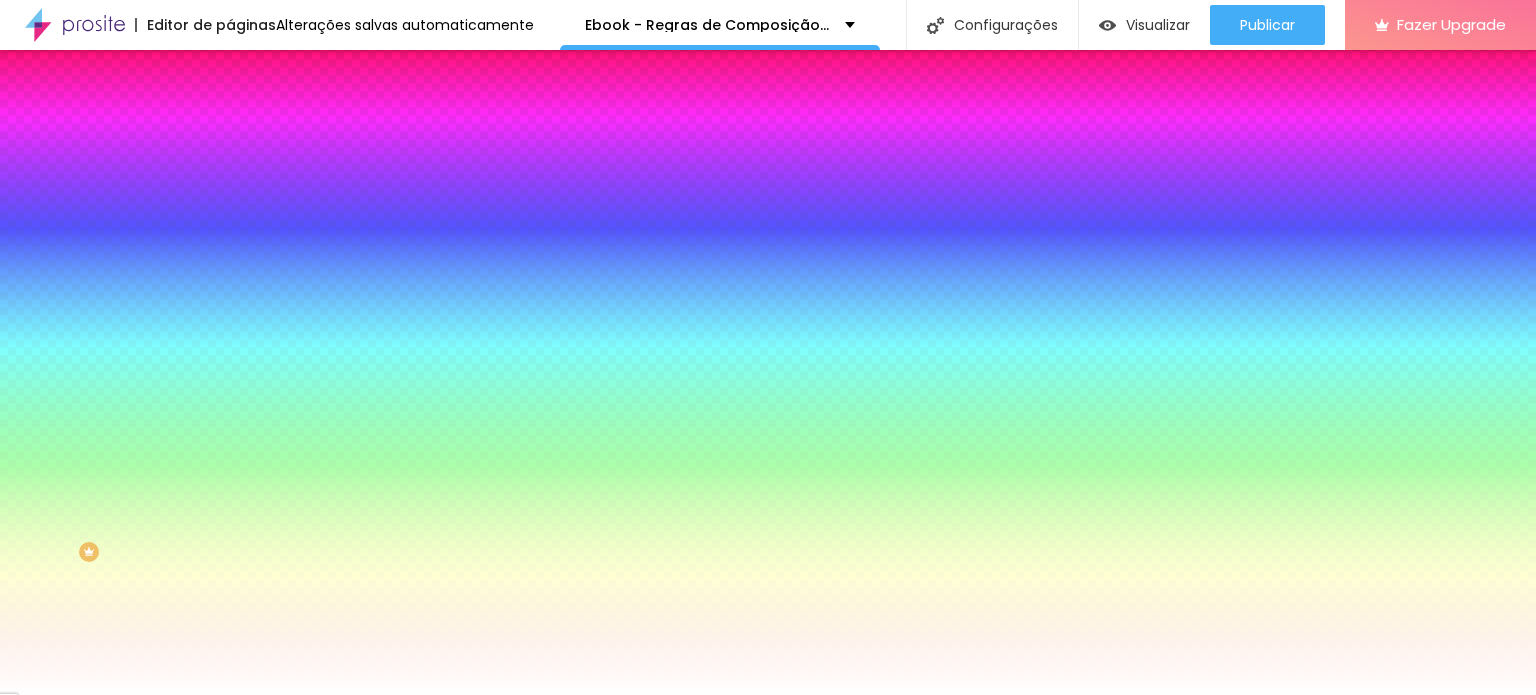 click on "#FFFB00" at bounding box center (350, 201) 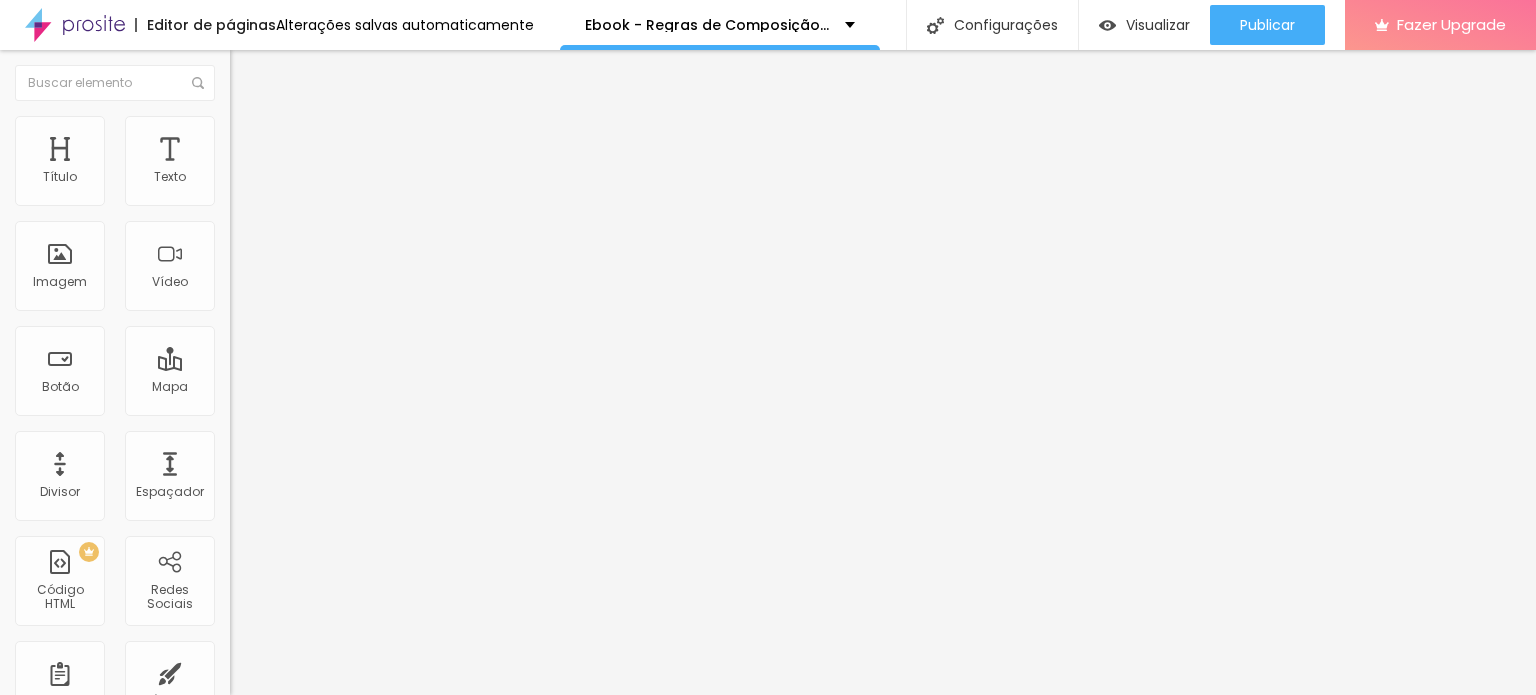 click on "Estilo" at bounding box center [345, 126] 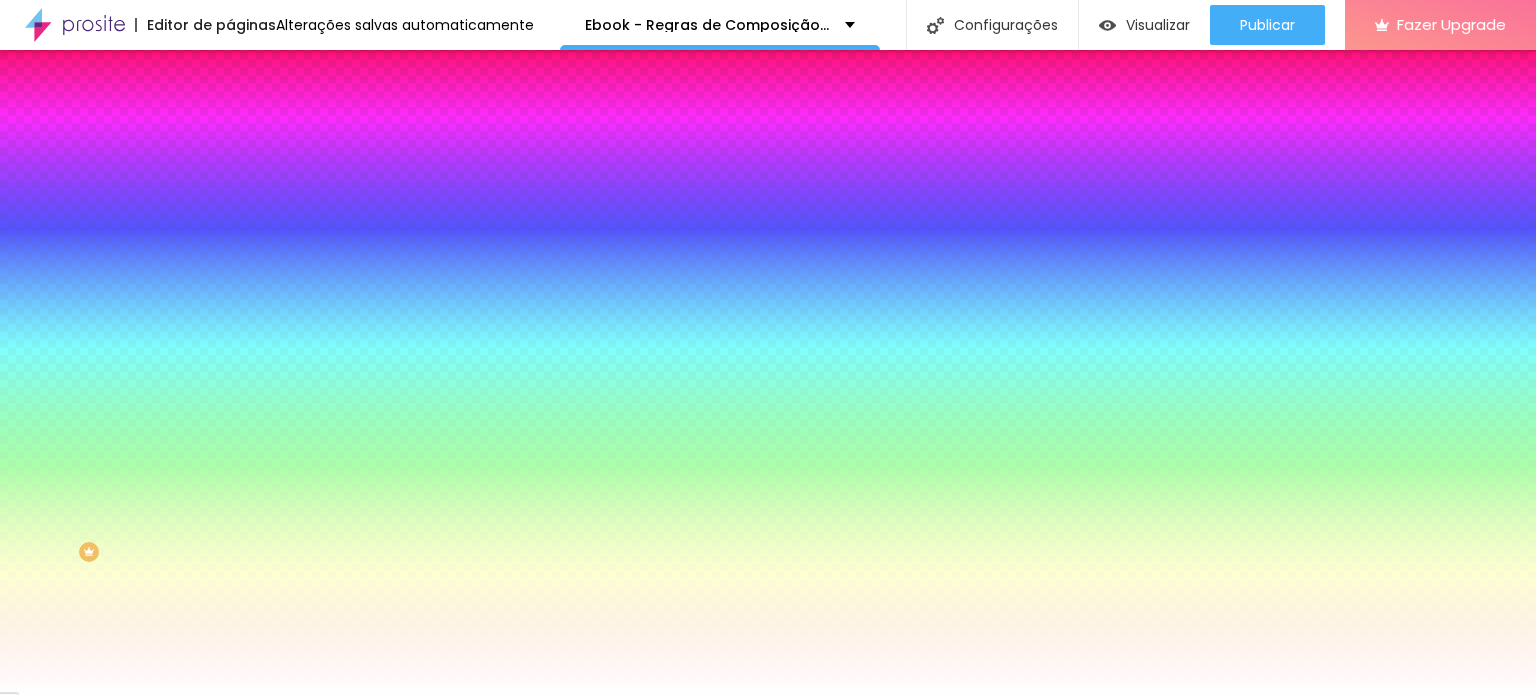 click on "#FFFB00" at bounding box center (350, 201) 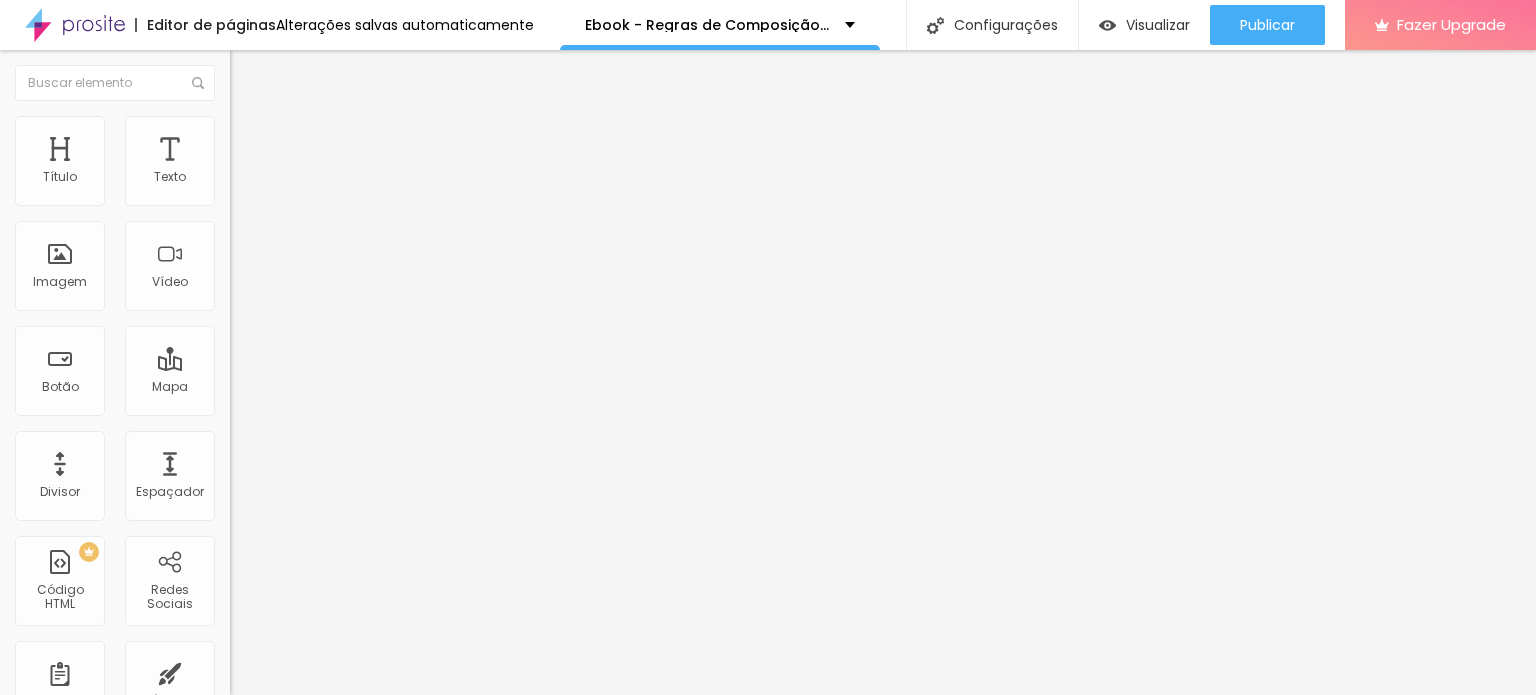 click on "Estilo" at bounding box center (263, 129) 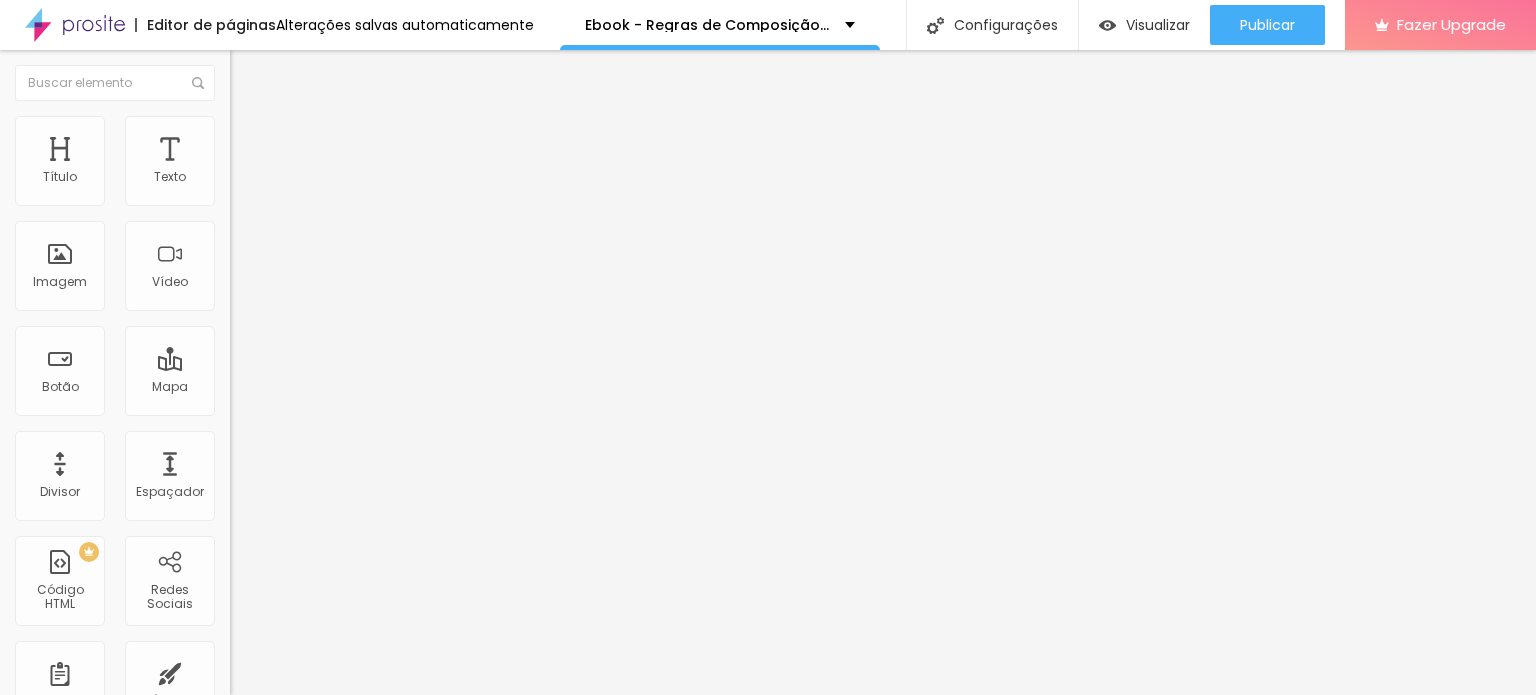 type on "25" 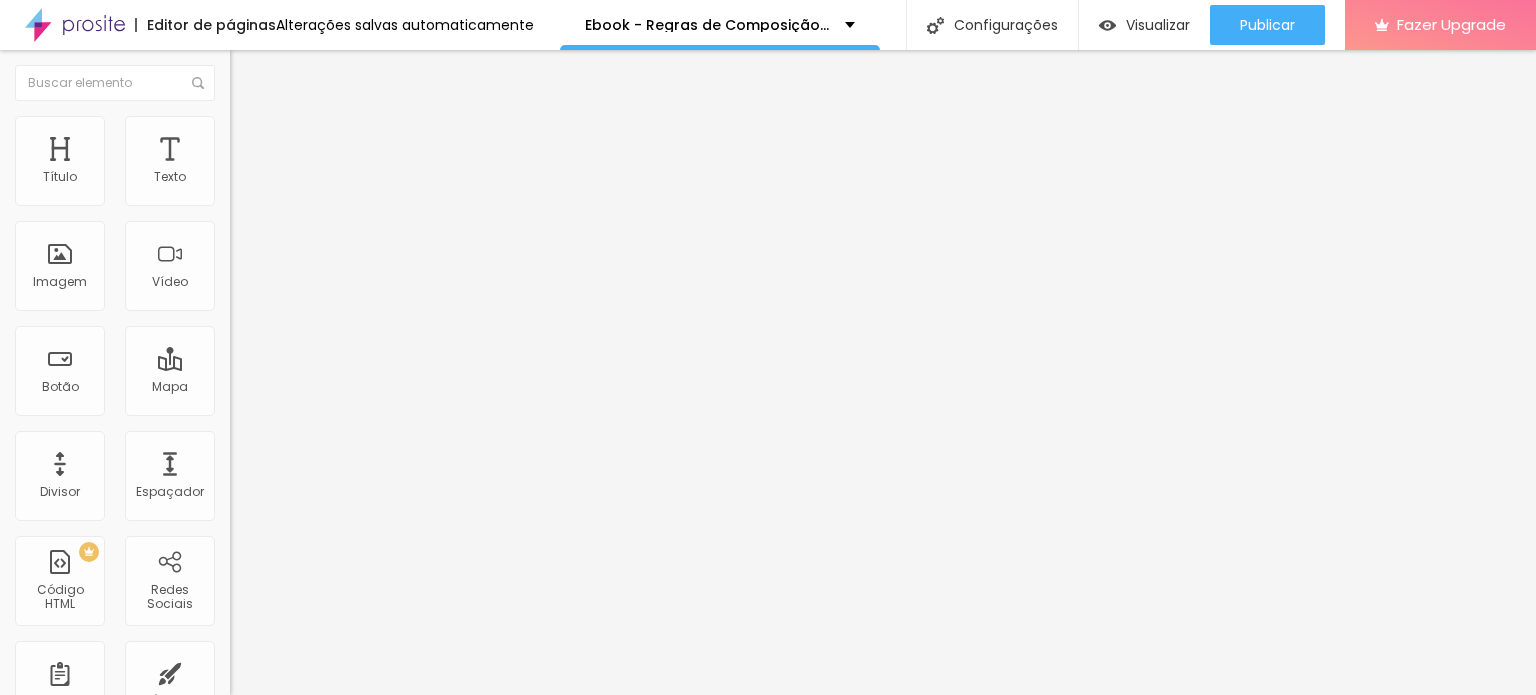 type on "30" 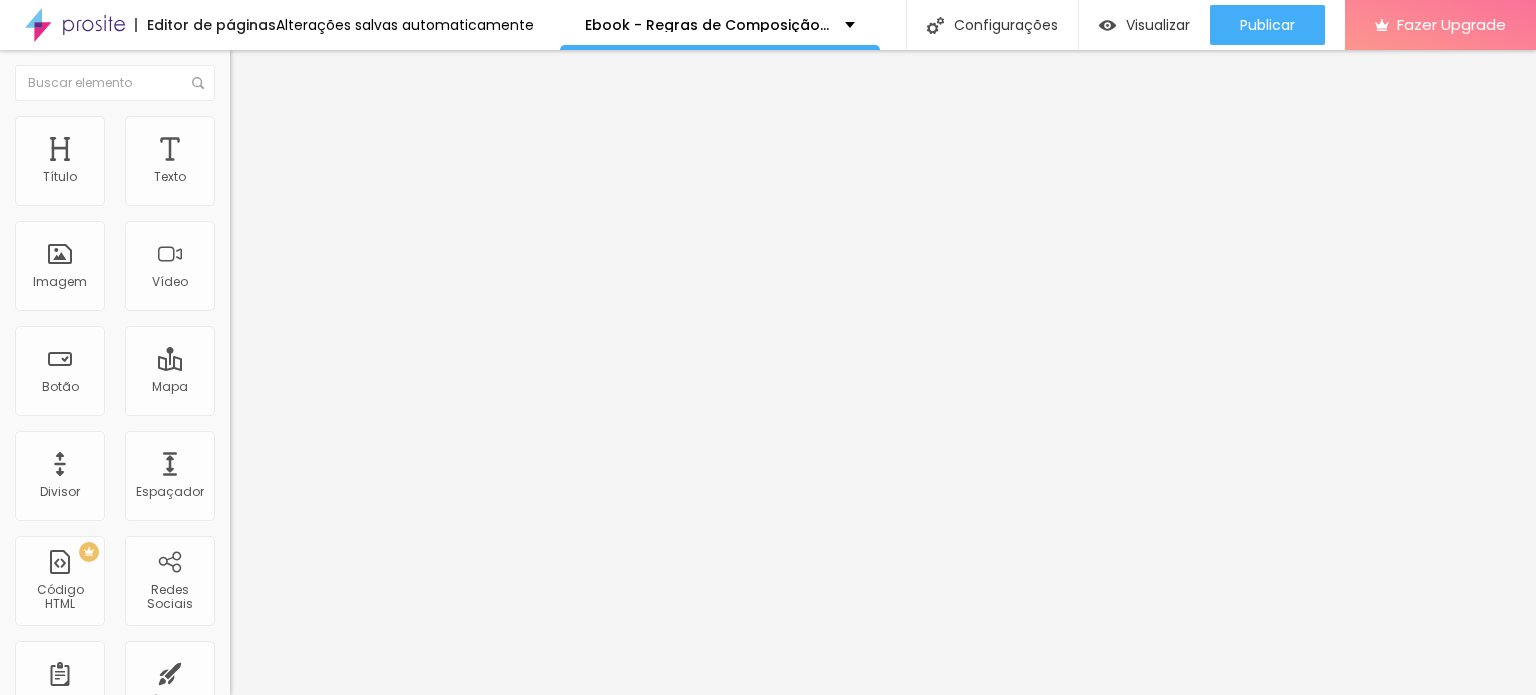 click at bounding box center (294, 197) 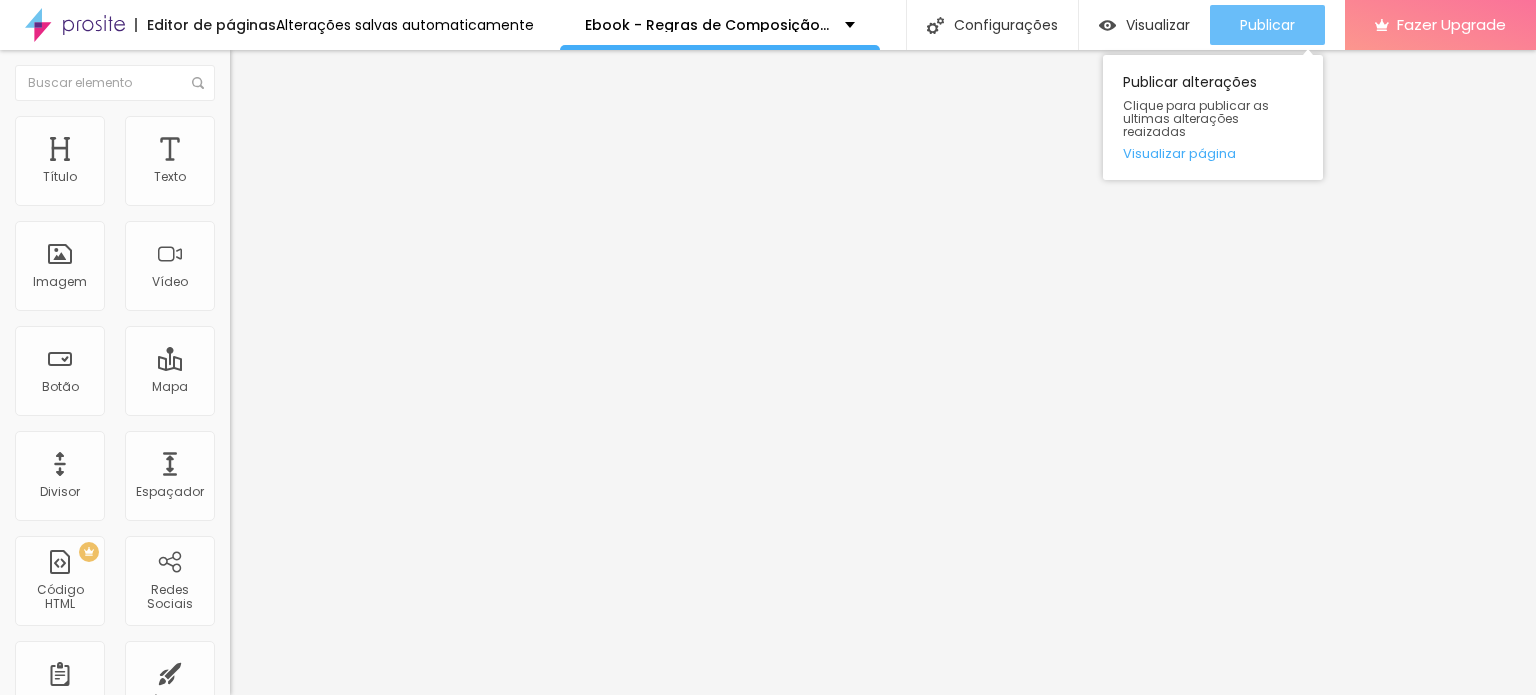 click on "Publicar" at bounding box center (1267, 25) 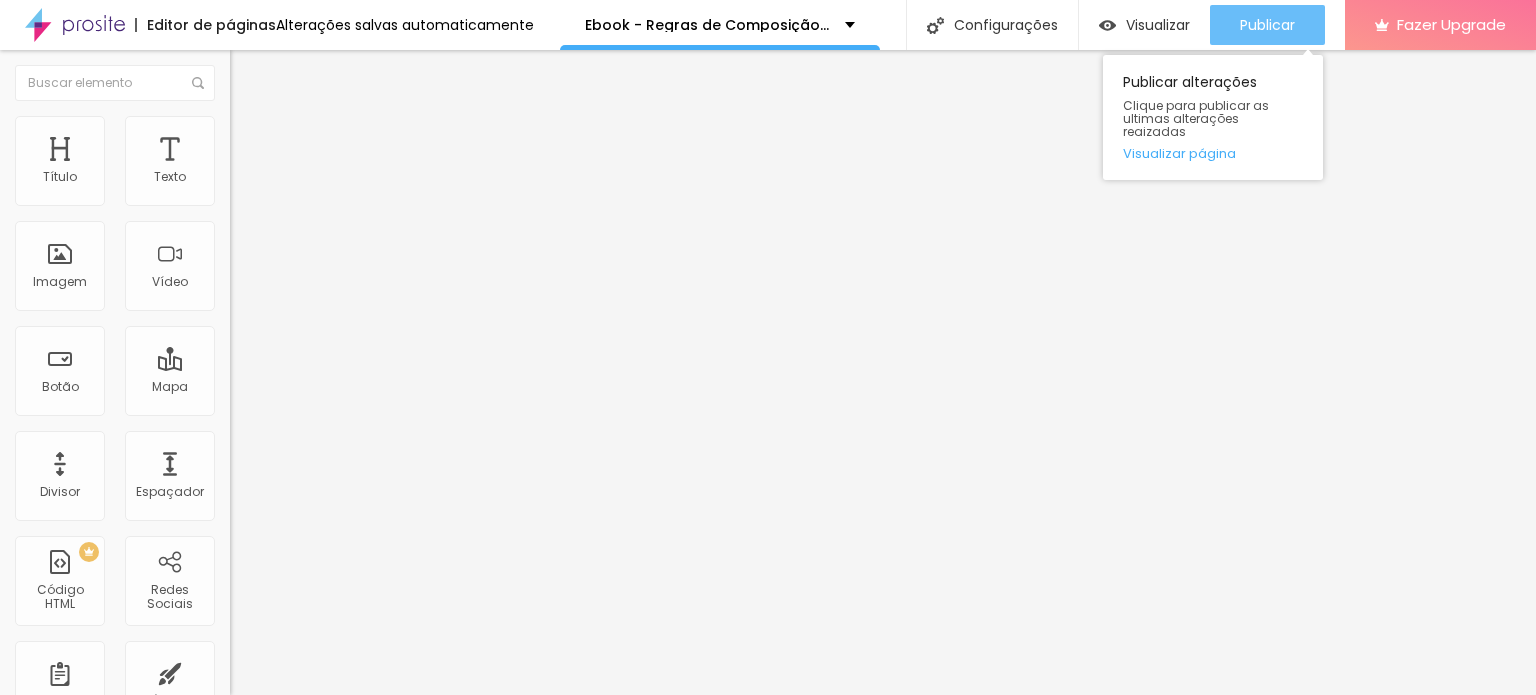 click on "Publicar" at bounding box center [1267, 25] 